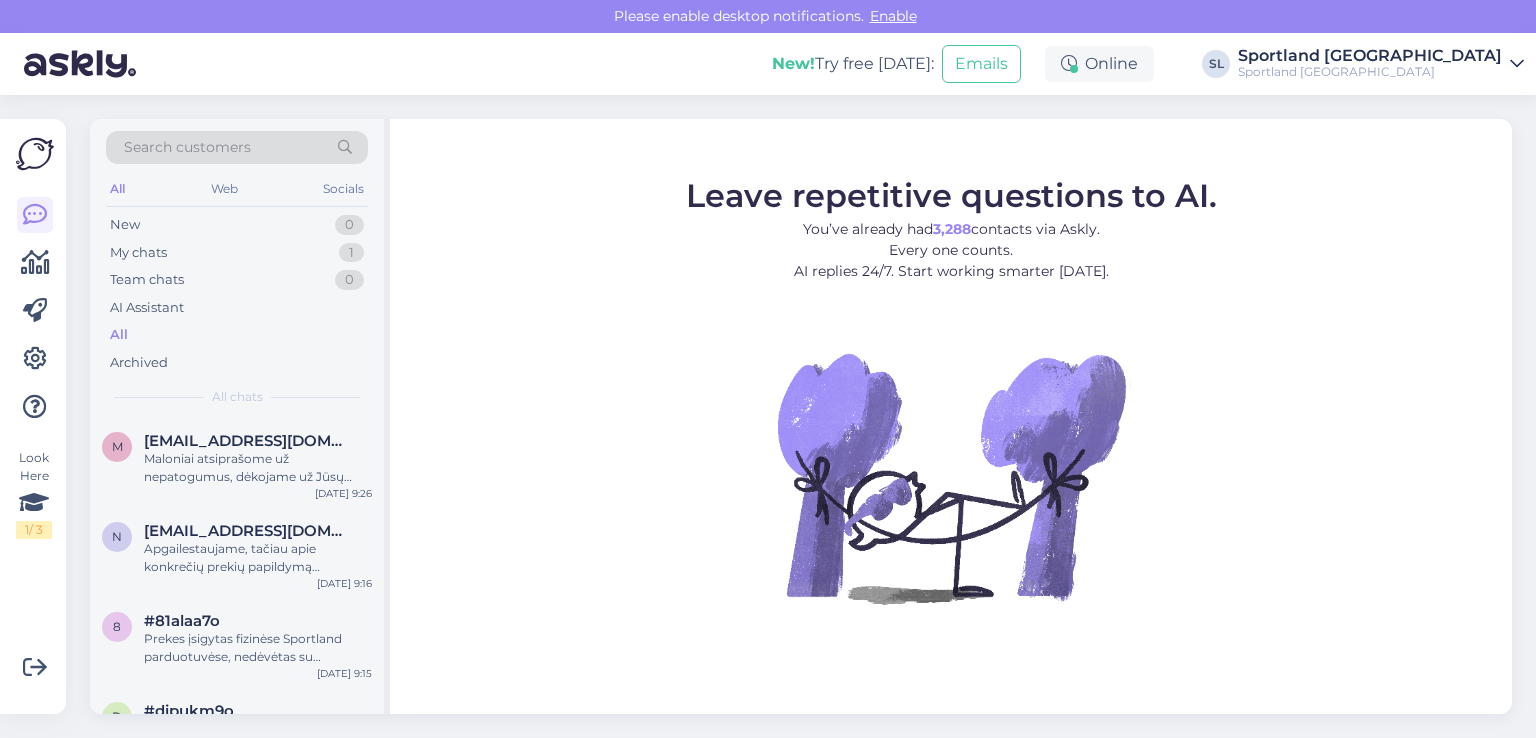 scroll, scrollTop: 0, scrollLeft: 0, axis: both 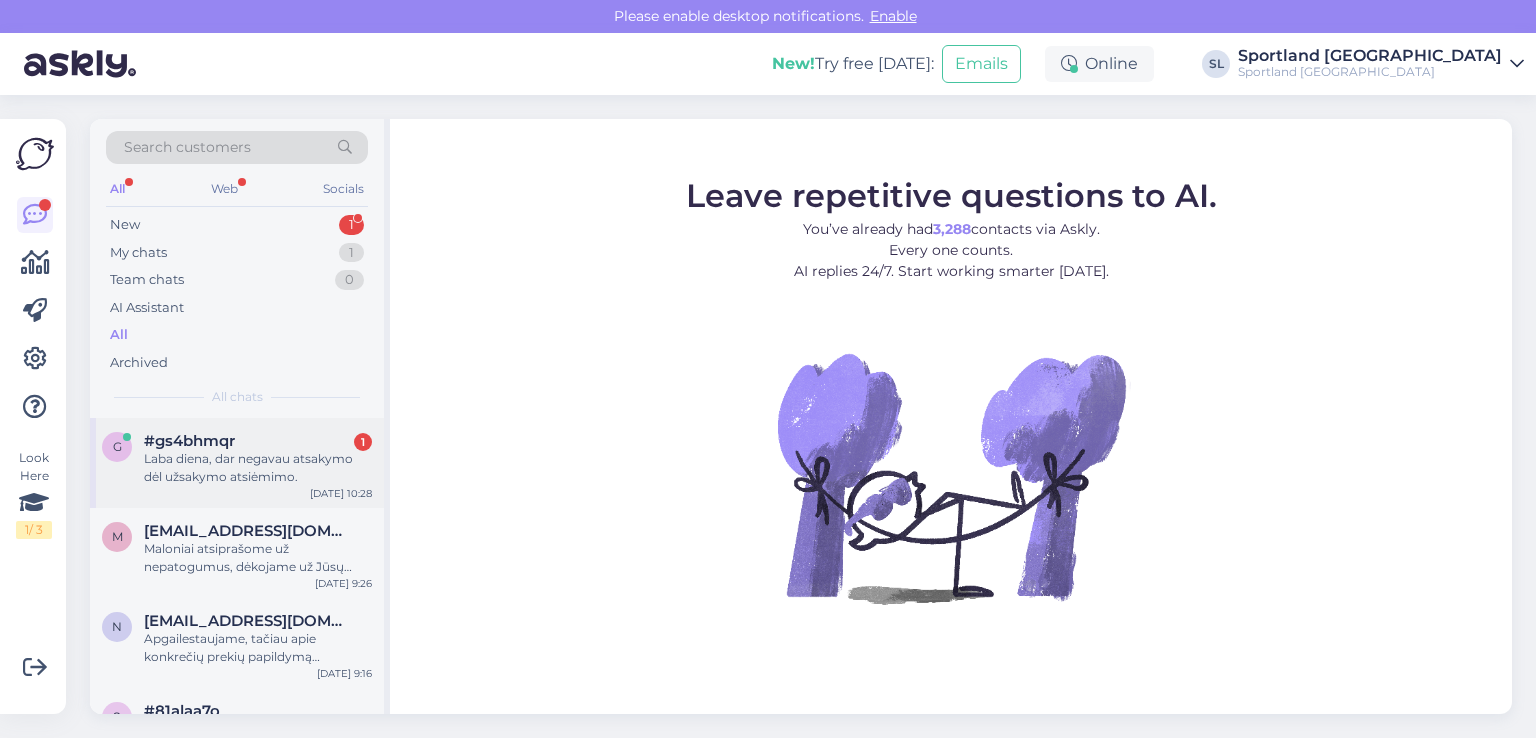 click on "#gs4bhmqr" at bounding box center (189, 441) 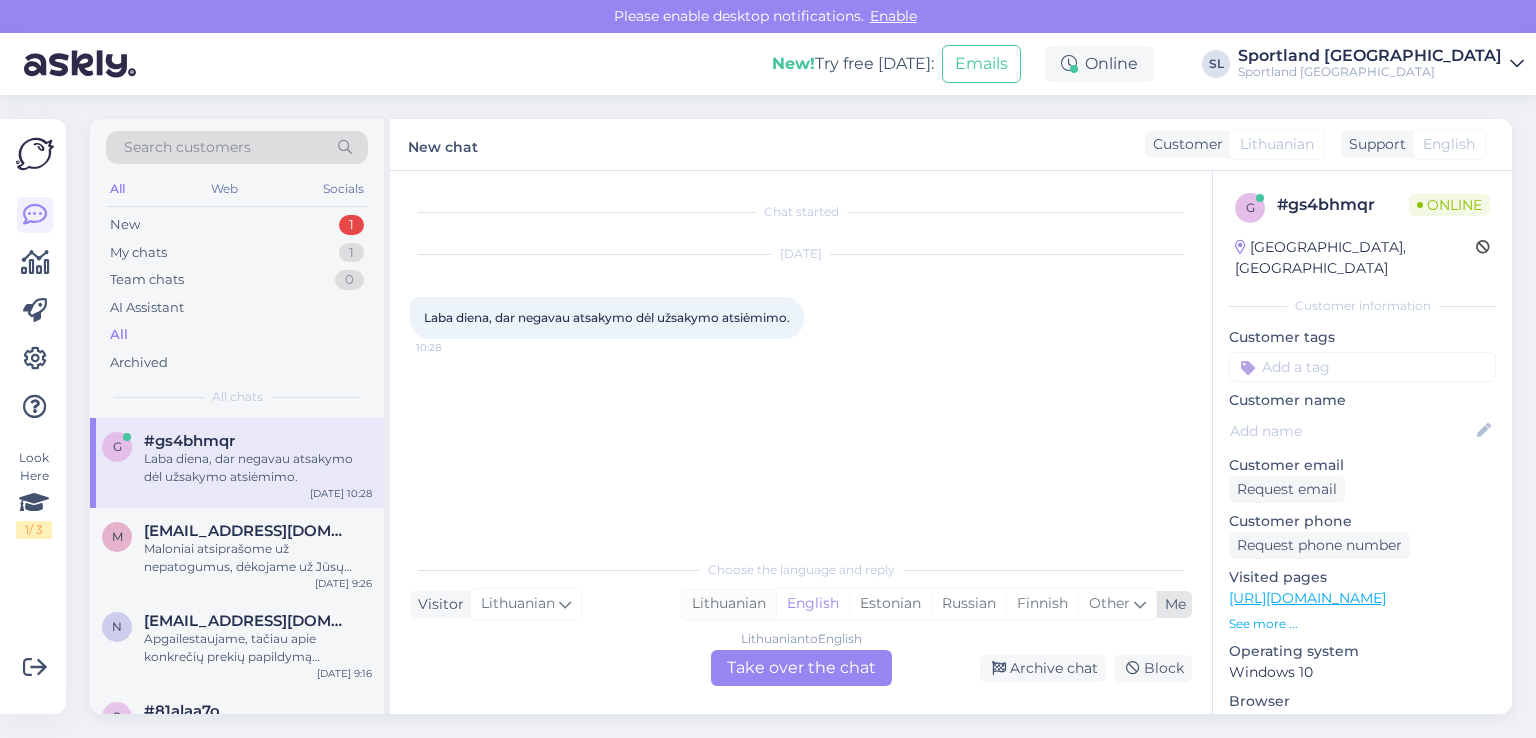 click on "Lithuanian" at bounding box center [729, 604] 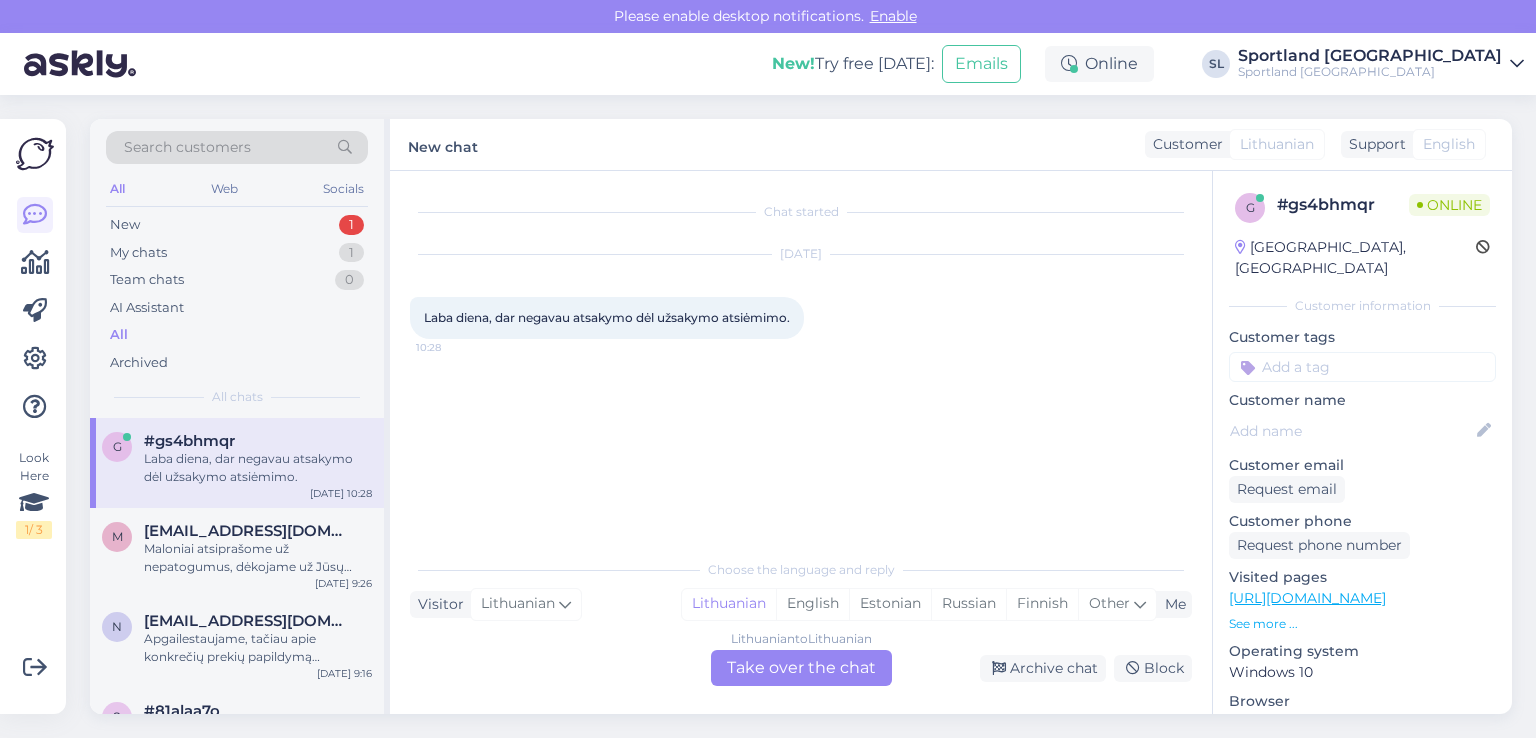 click on "Lithuanian  to  Lithuanian Take over the chat" at bounding box center (801, 668) 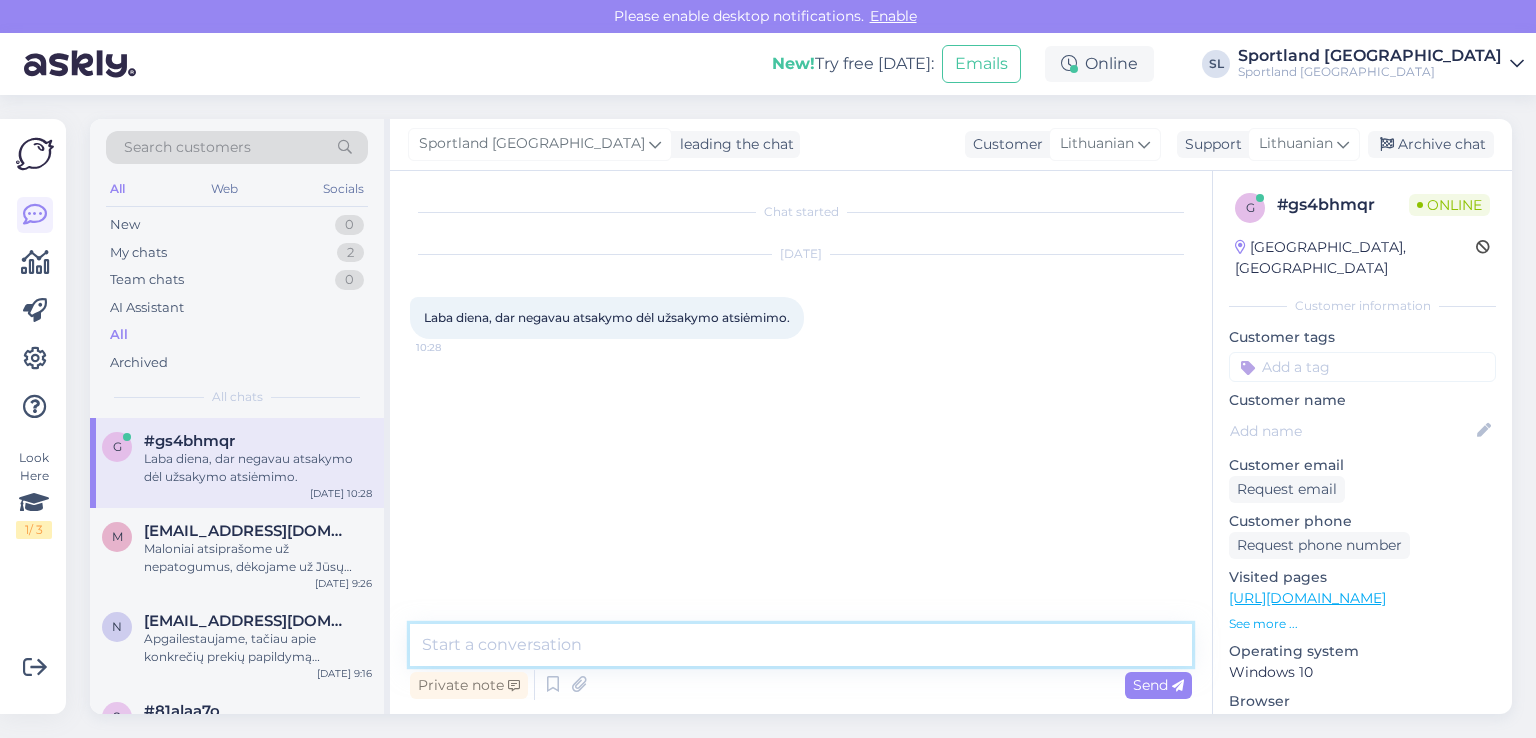 click at bounding box center [801, 645] 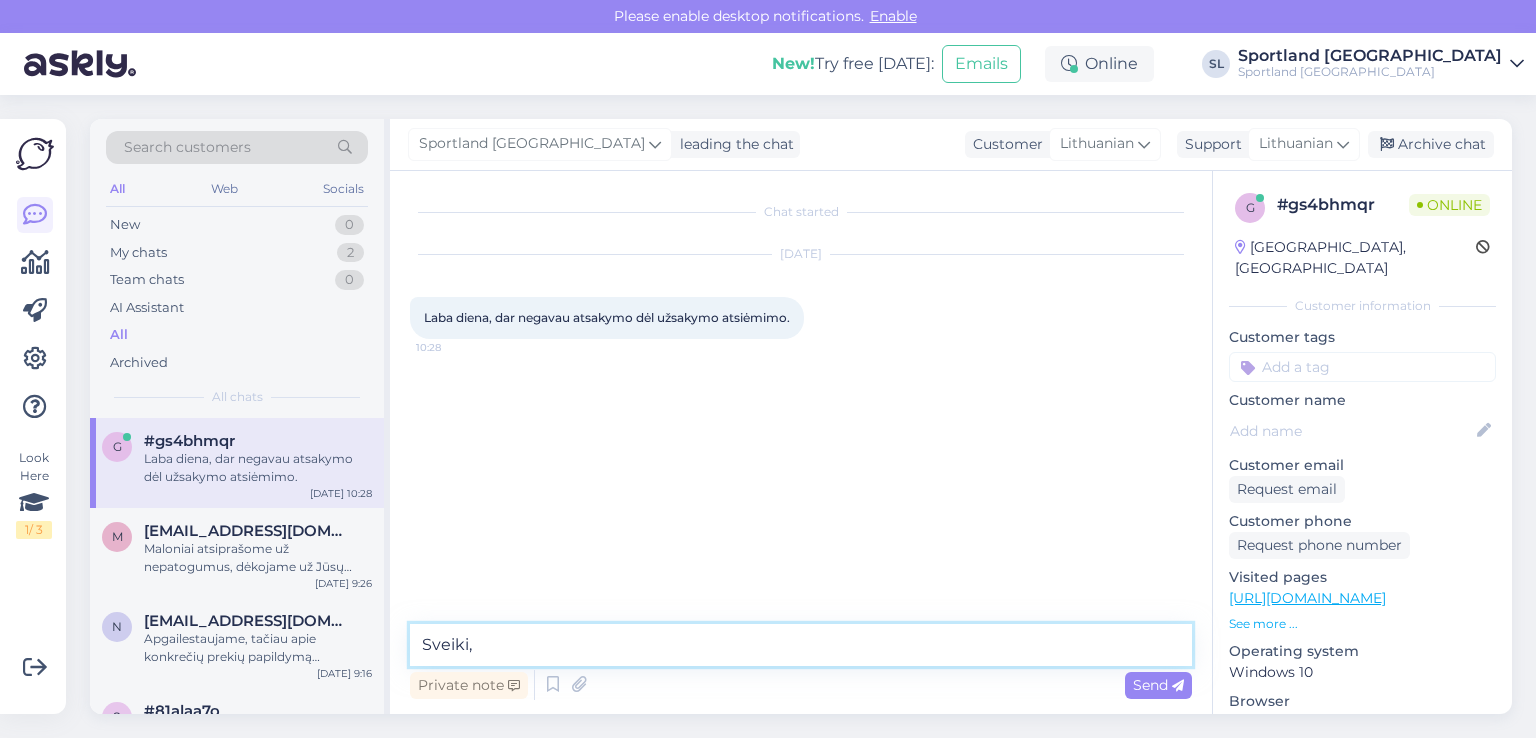type on "Sveiki," 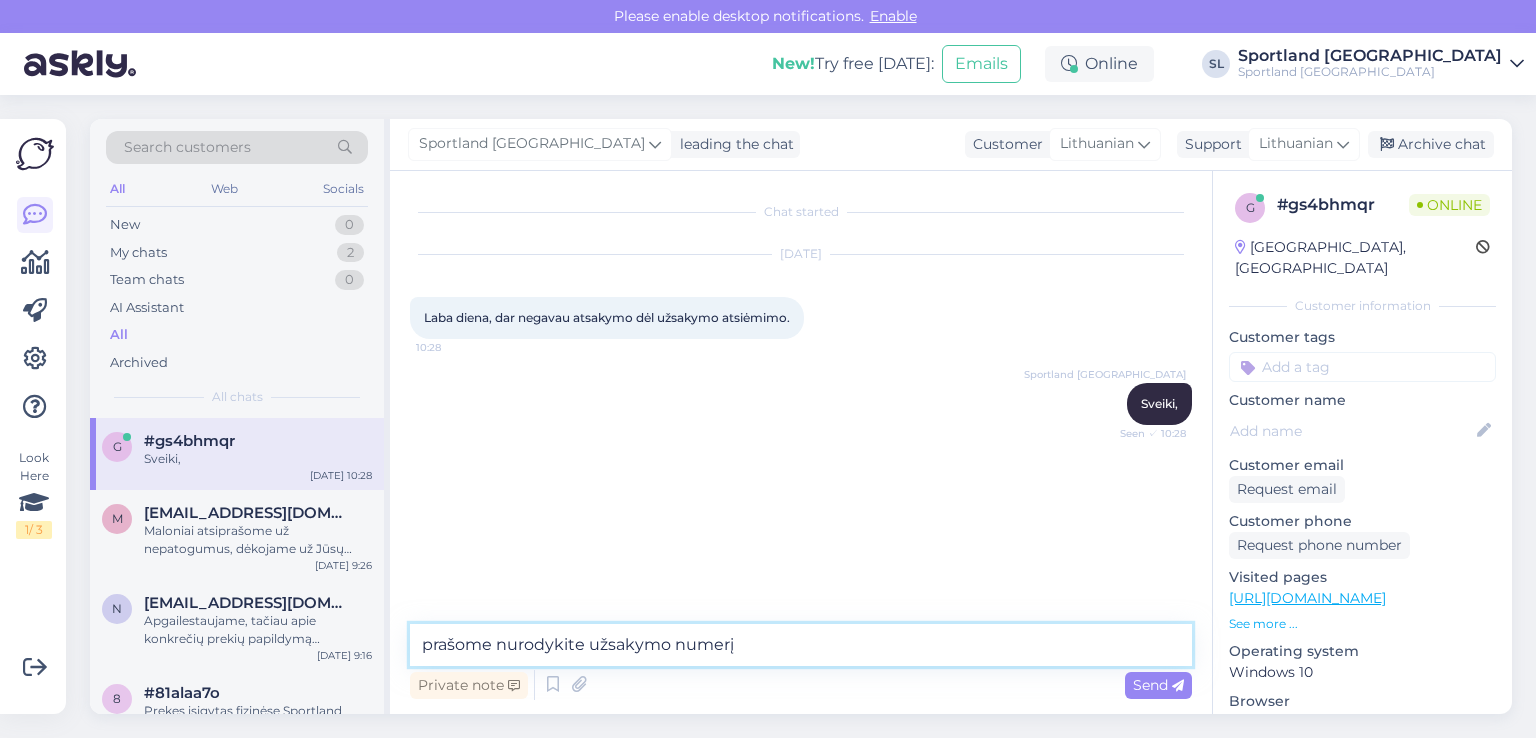 type on "prašome nurodykite užsakymo numerį" 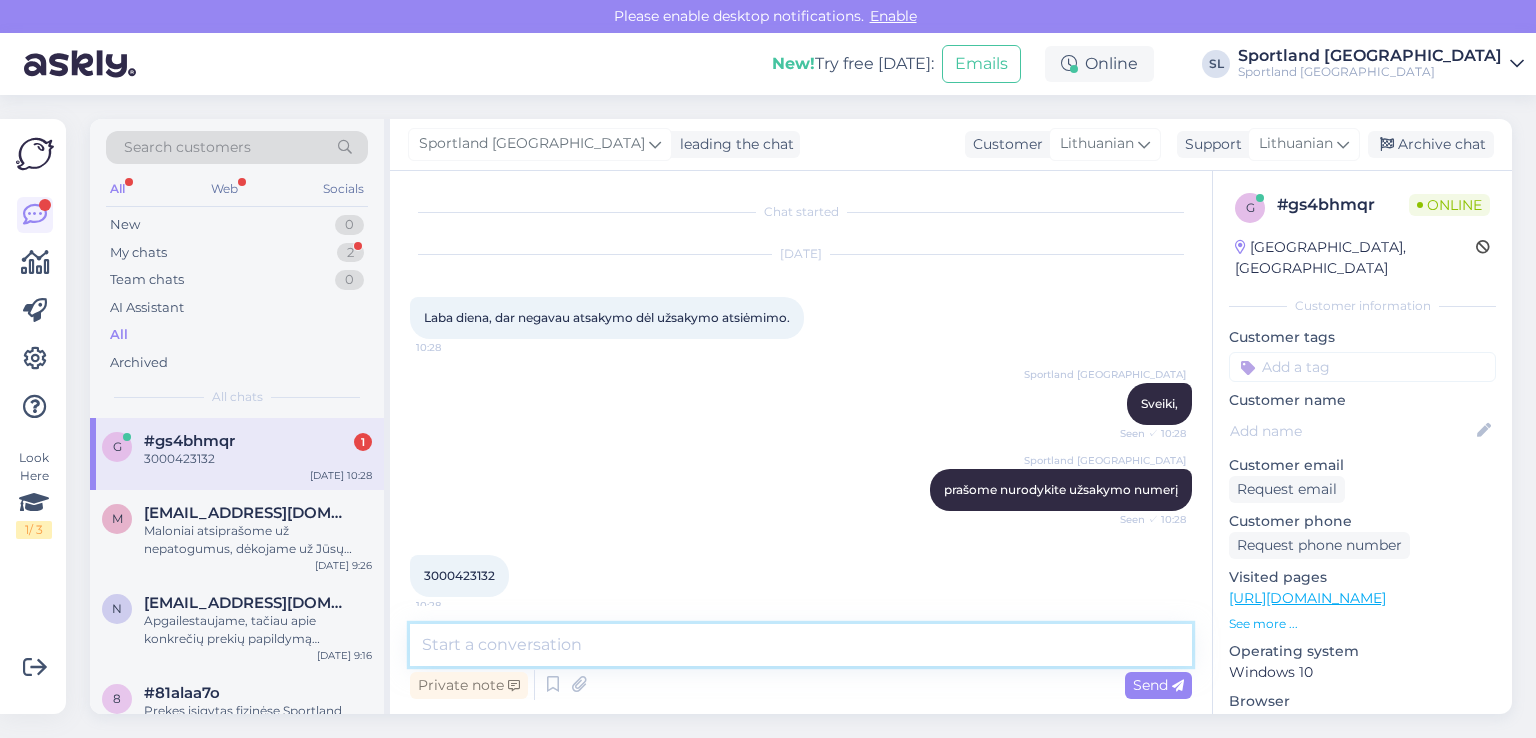 scroll, scrollTop: 13, scrollLeft: 0, axis: vertical 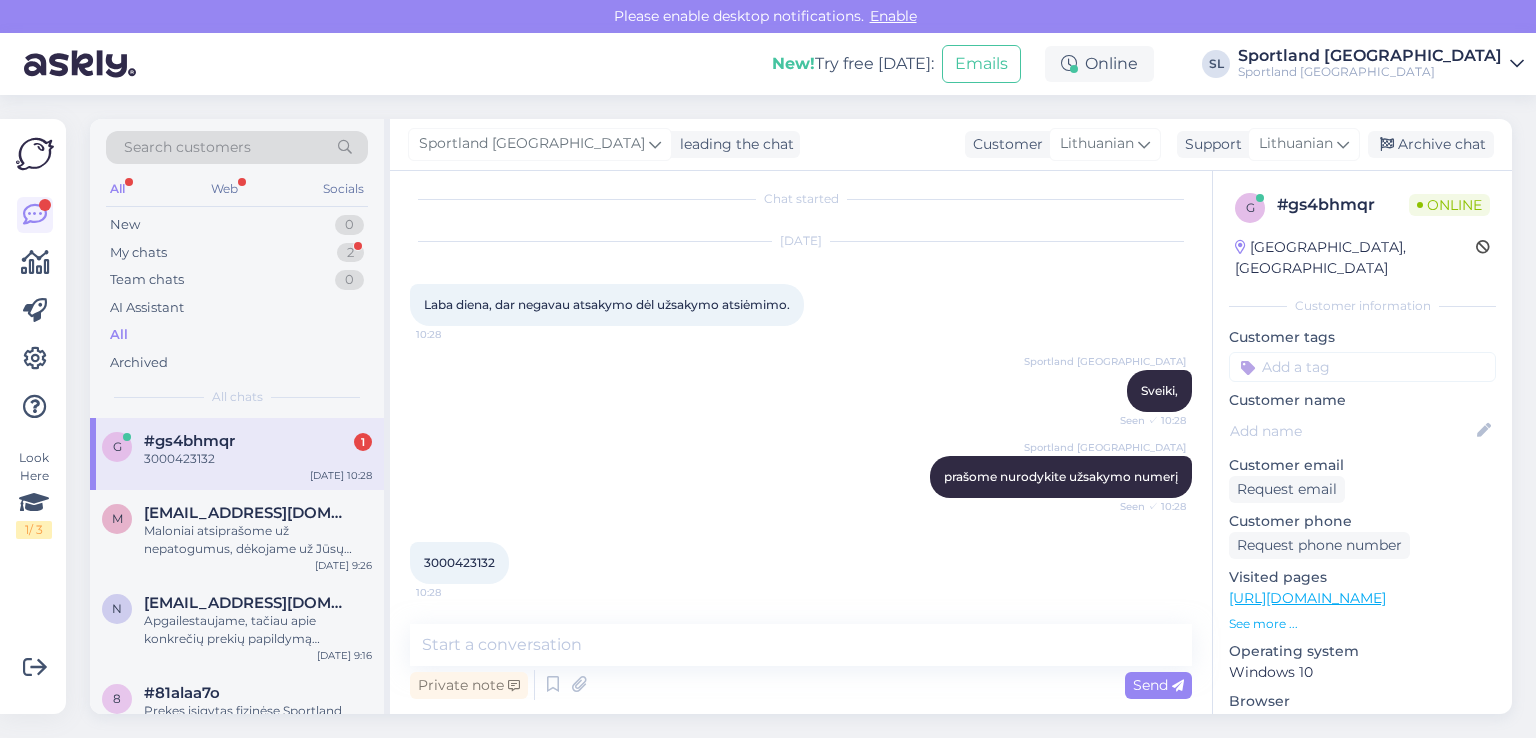 click on "3000423132 10:28" at bounding box center [459, 563] 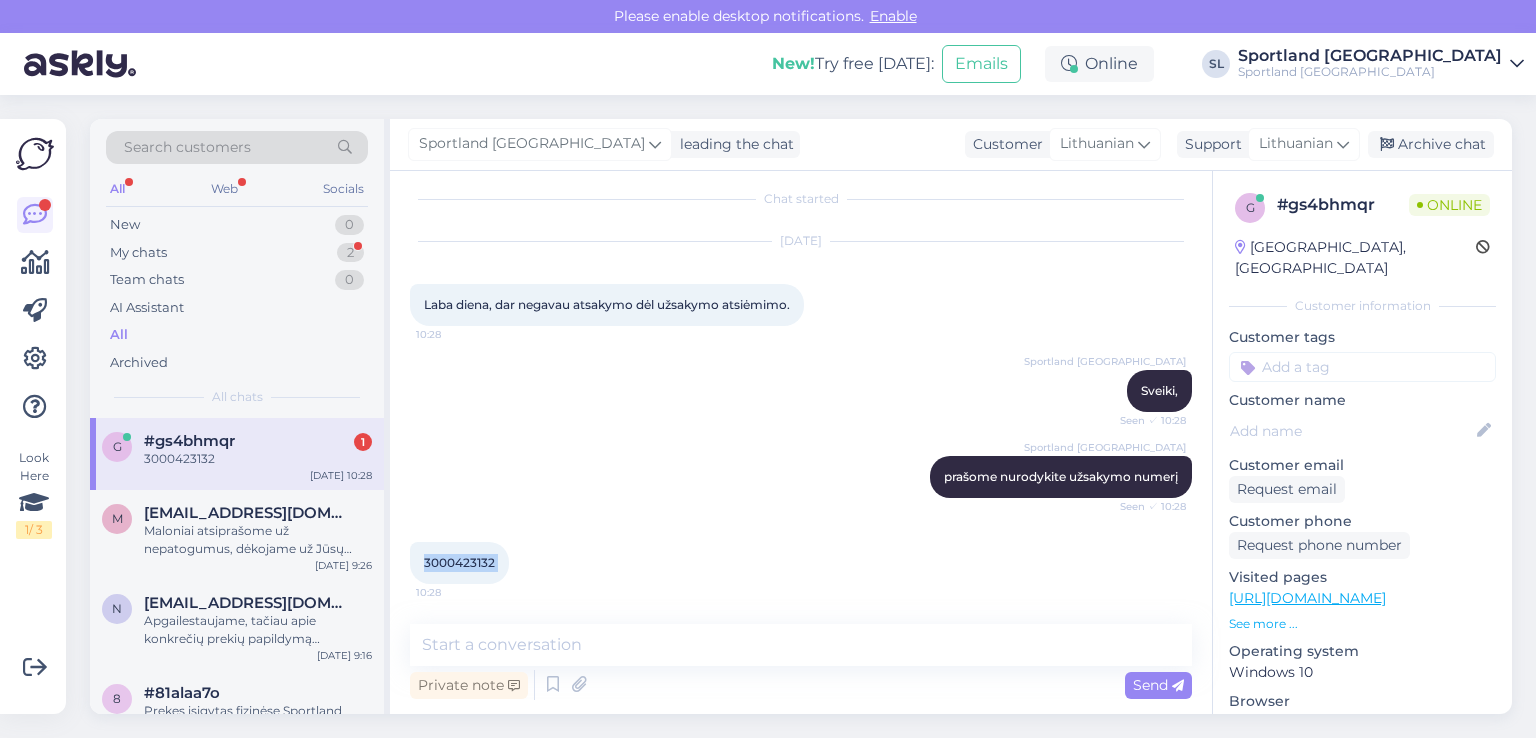 click on "3000423132 10:28" at bounding box center [459, 563] 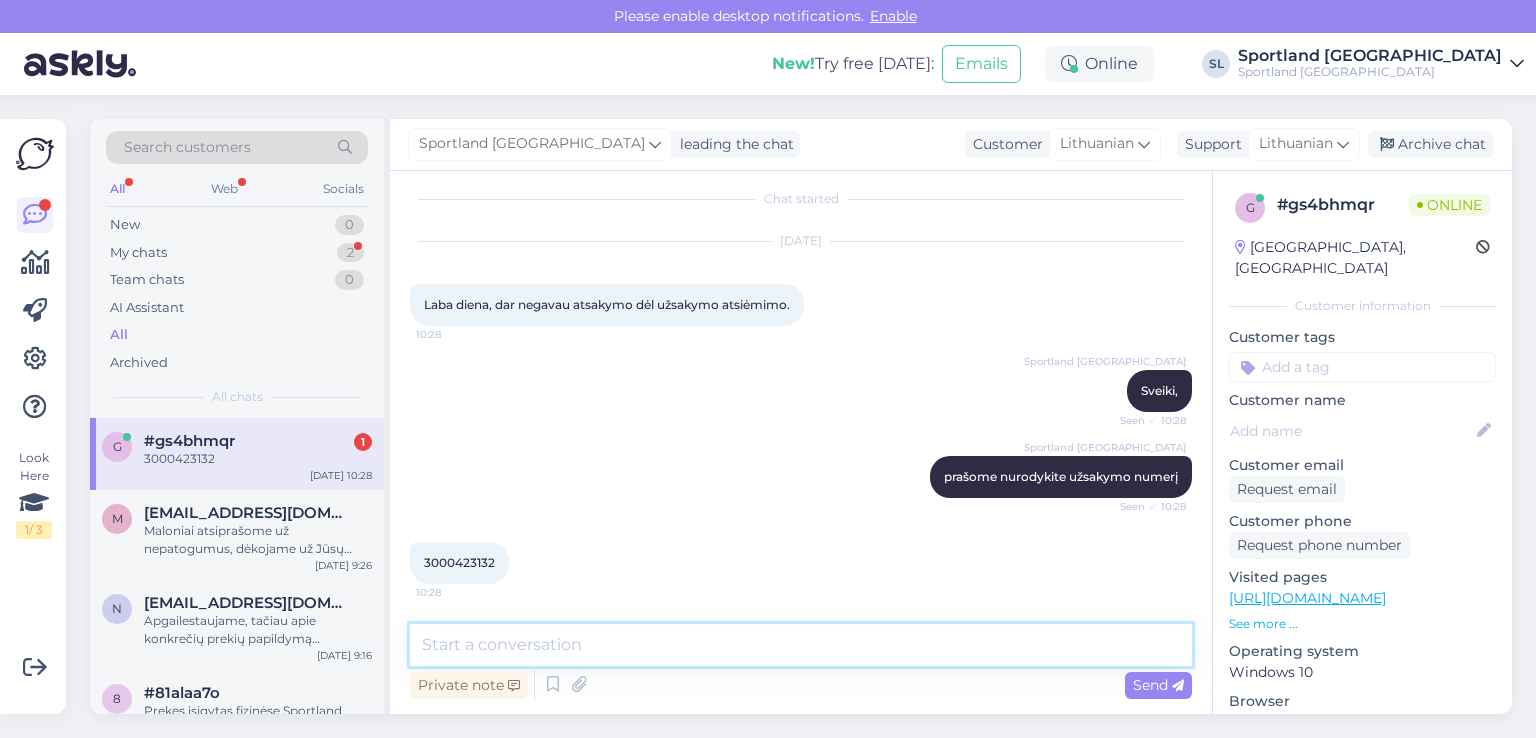 click at bounding box center [801, 645] 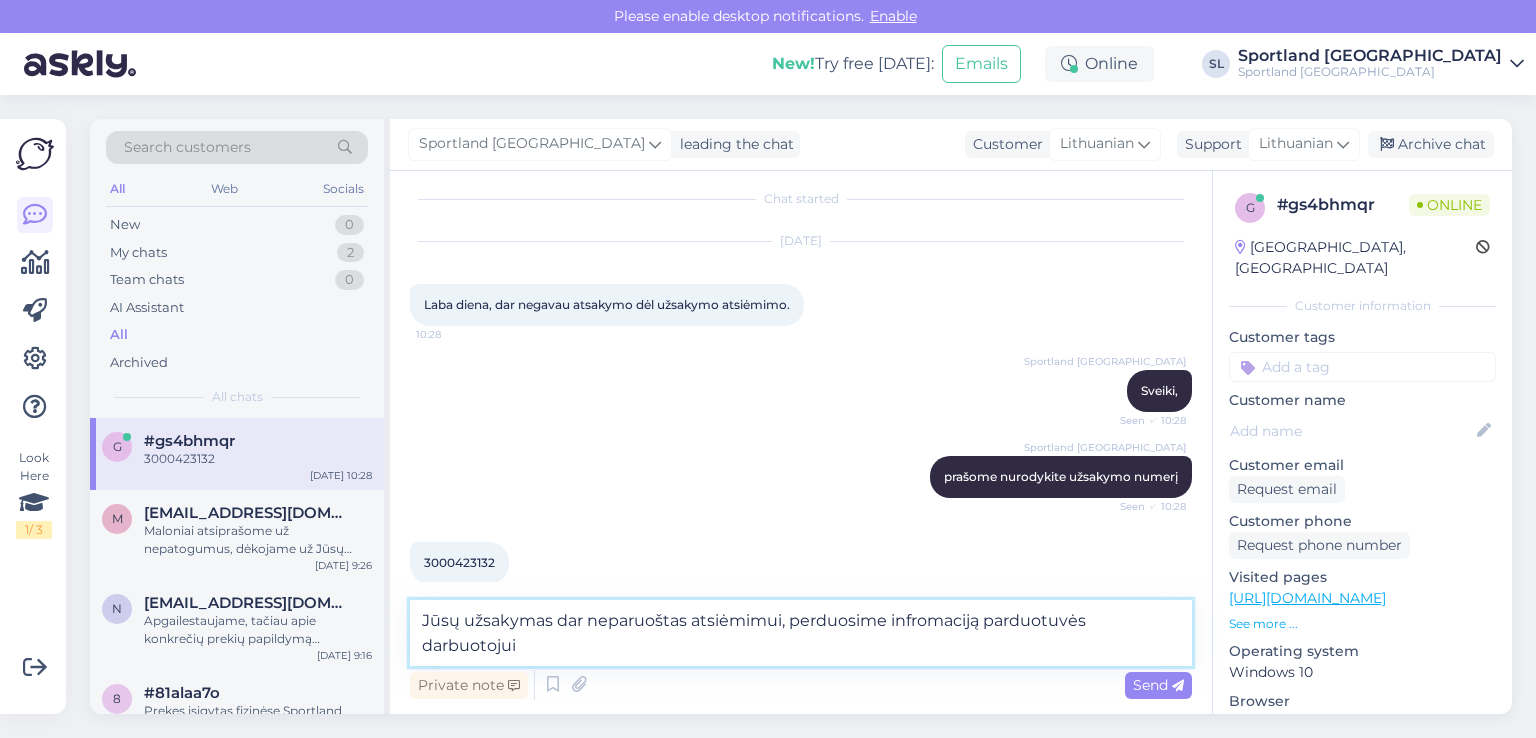 scroll, scrollTop: 34, scrollLeft: 0, axis: vertical 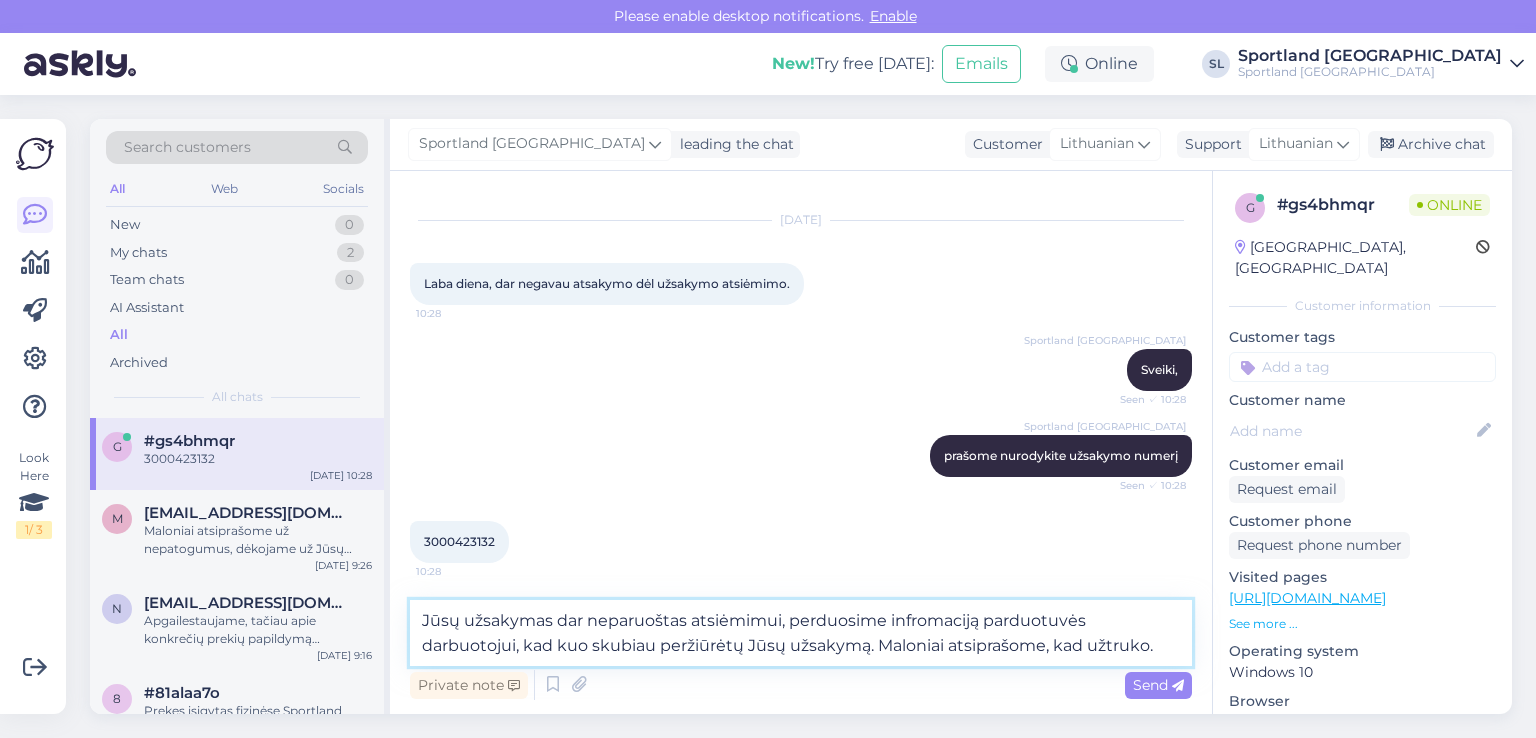 type on "Jūsų užsakymas dar neparuoštas atsiėmimui, perduosime infromaciją parduotuvės darbuotojui, kad kuo skubiau peržiūrėtų Jūsų užsakymą. Maloniai atsiprašome, kad užtruko." 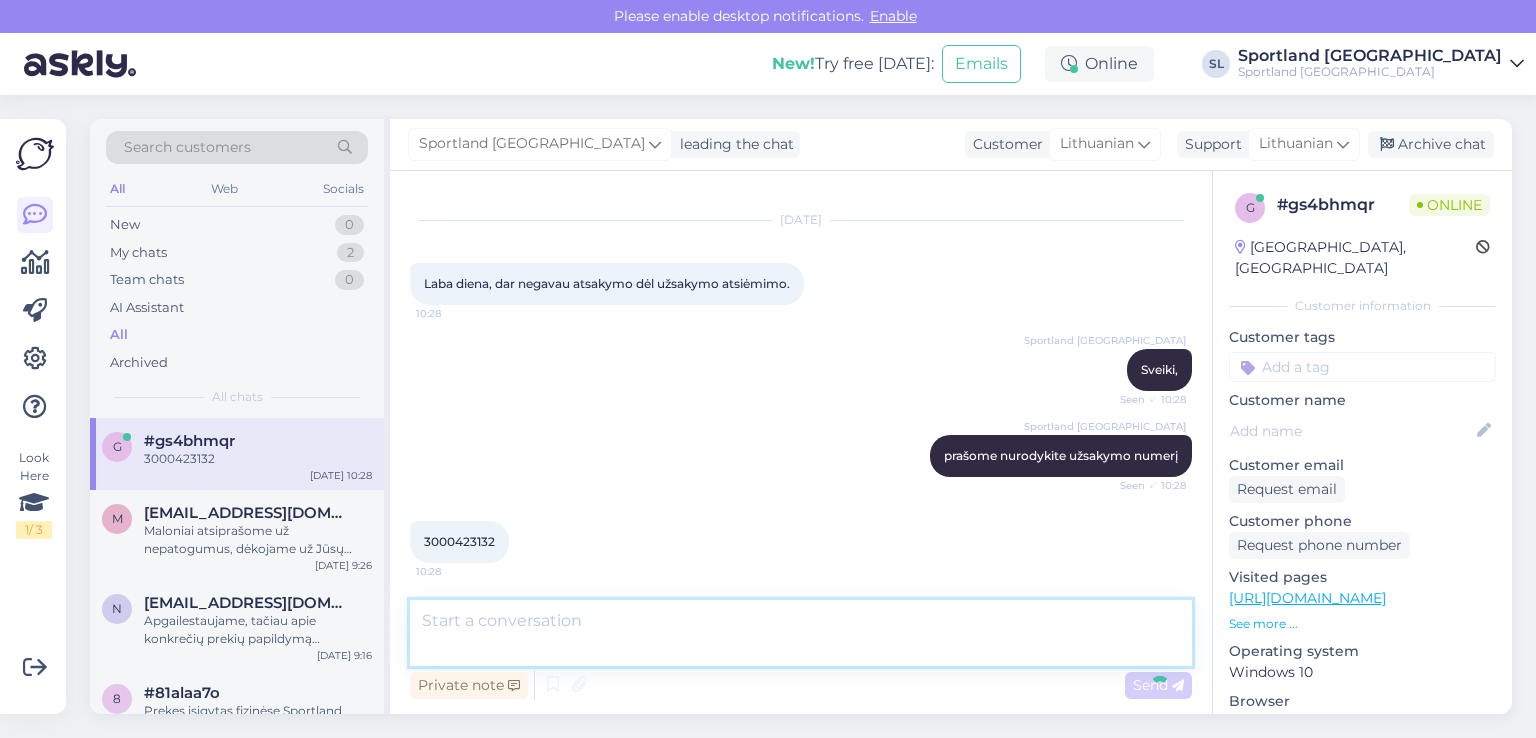 scroll, scrollTop: 153, scrollLeft: 0, axis: vertical 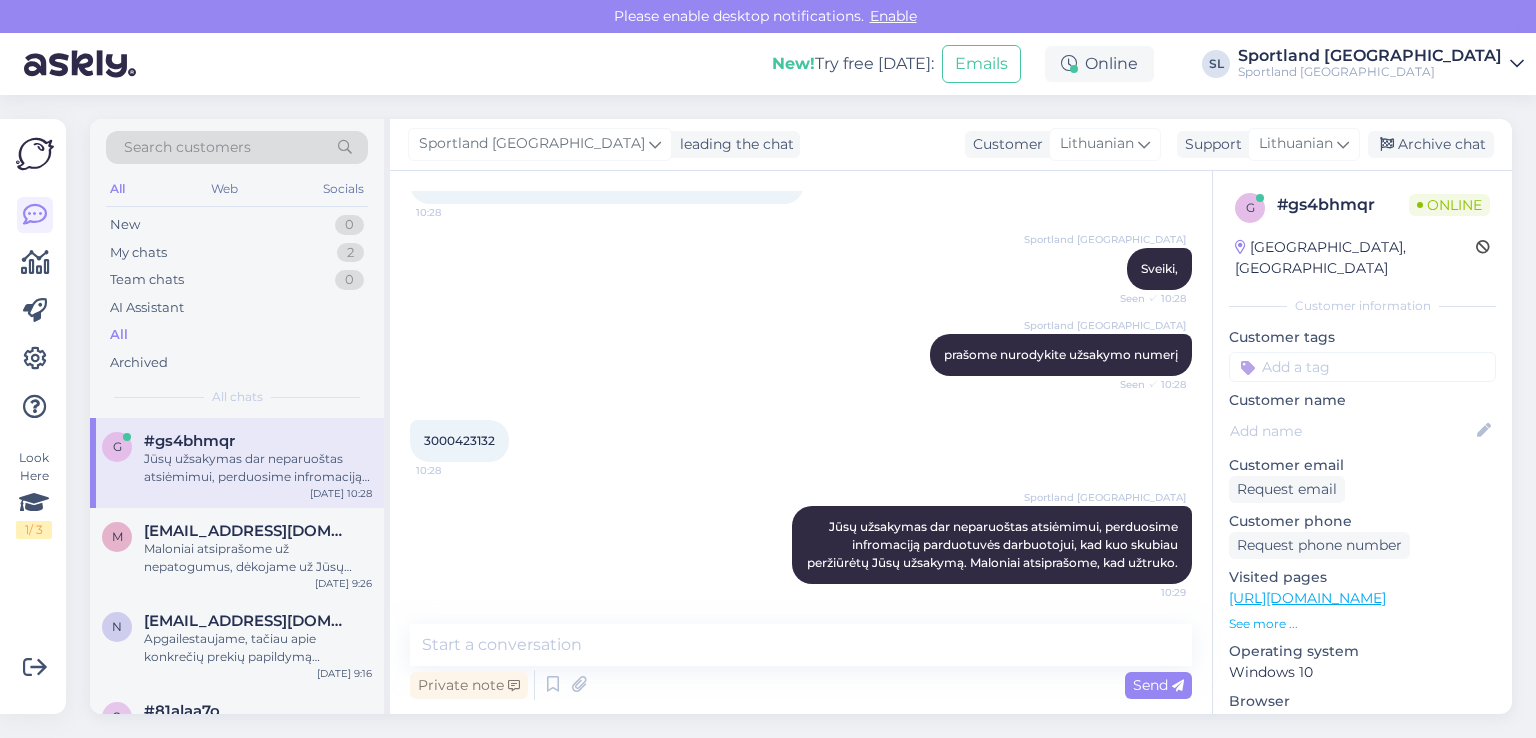 click on "3000423132" at bounding box center (459, 440) 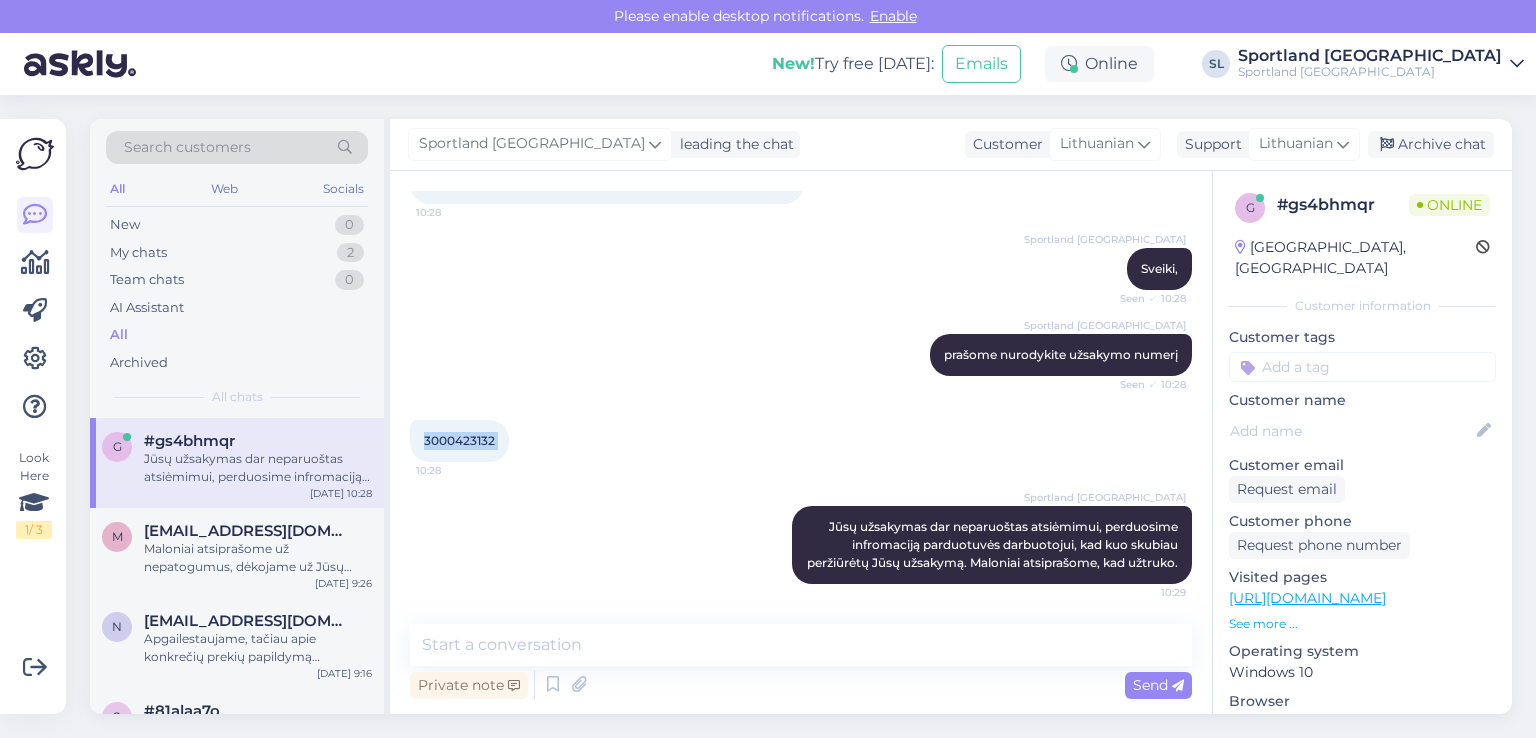 click on "3000423132" at bounding box center [459, 440] 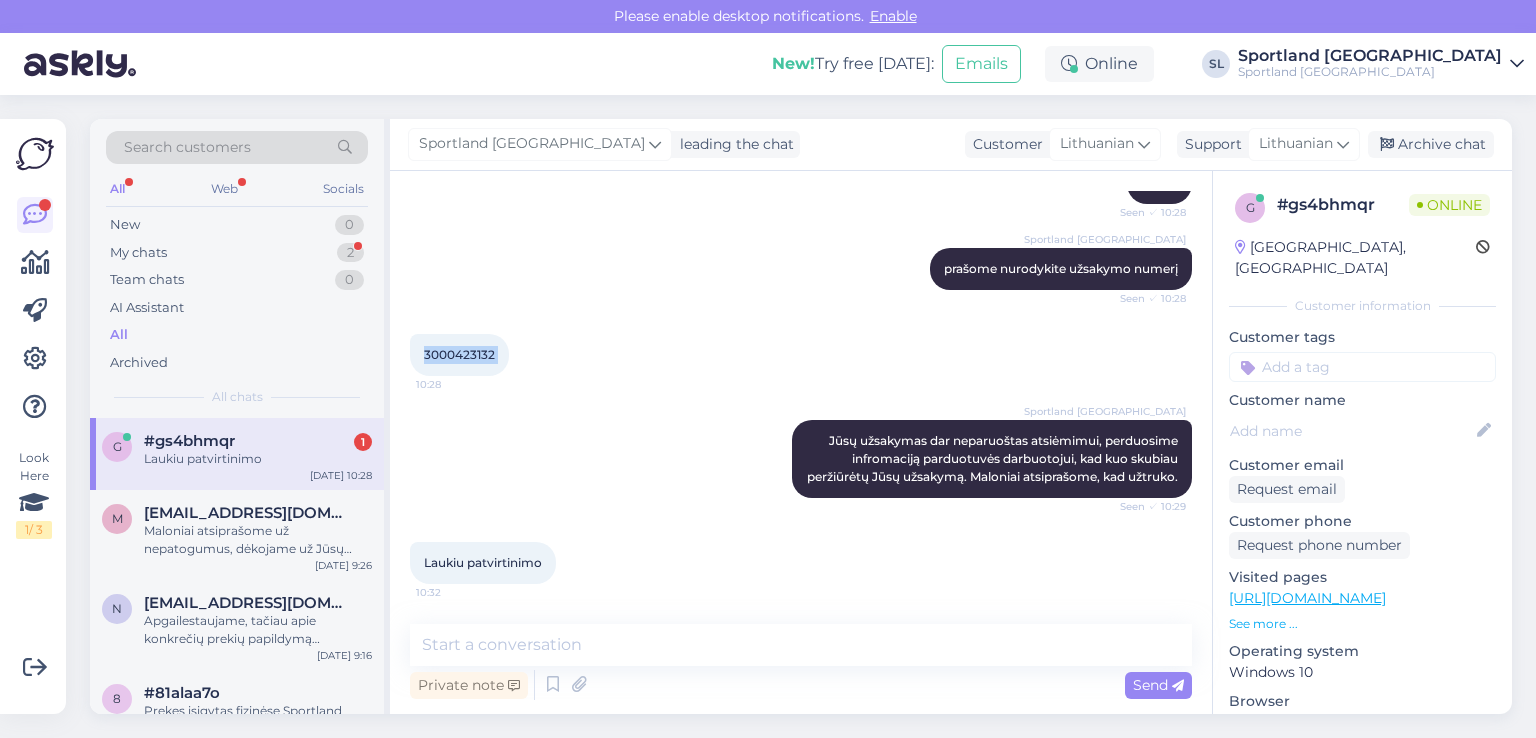 scroll, scrollTop: 239, scrollLeft: 0, axis: vertical 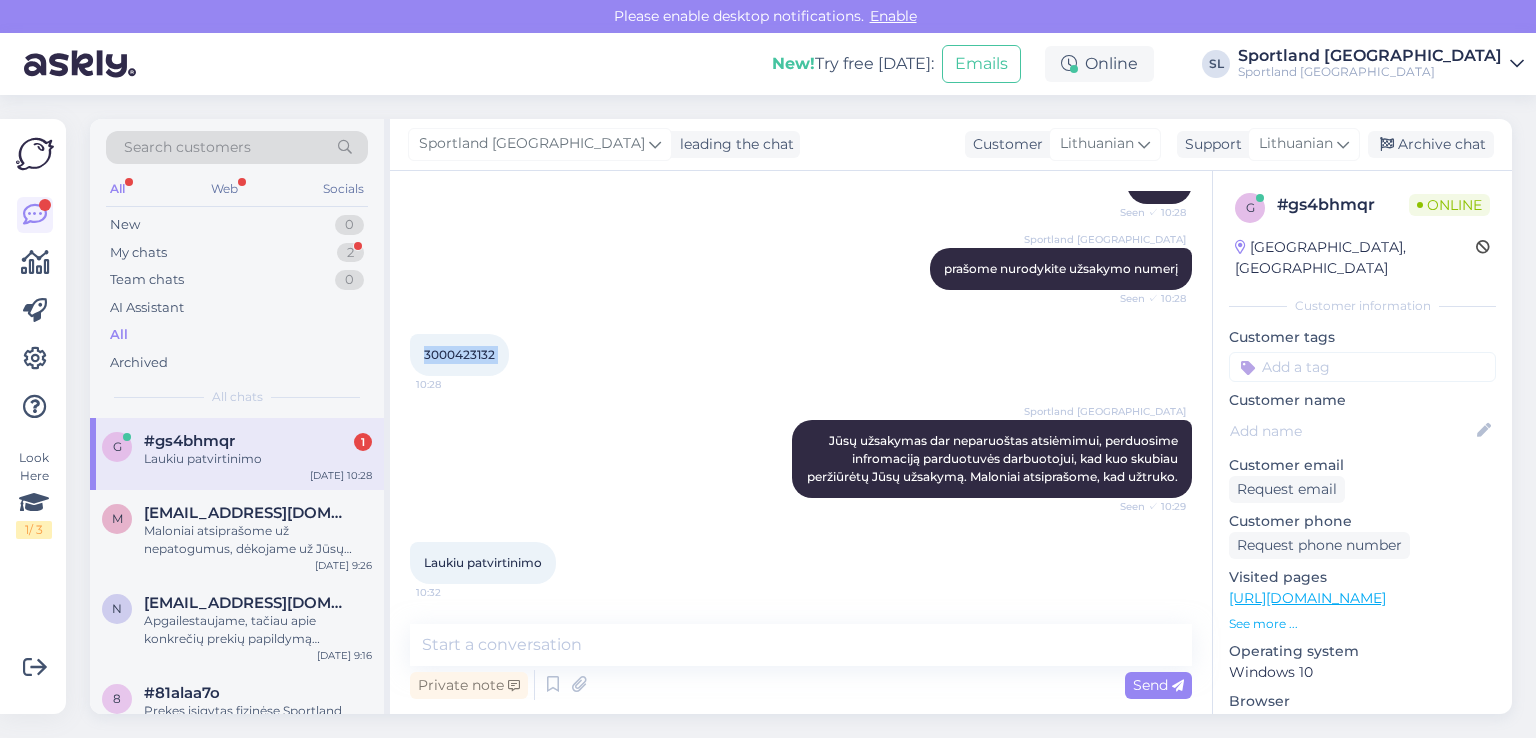 click on "3000423132" at bounding box center [459, 354] 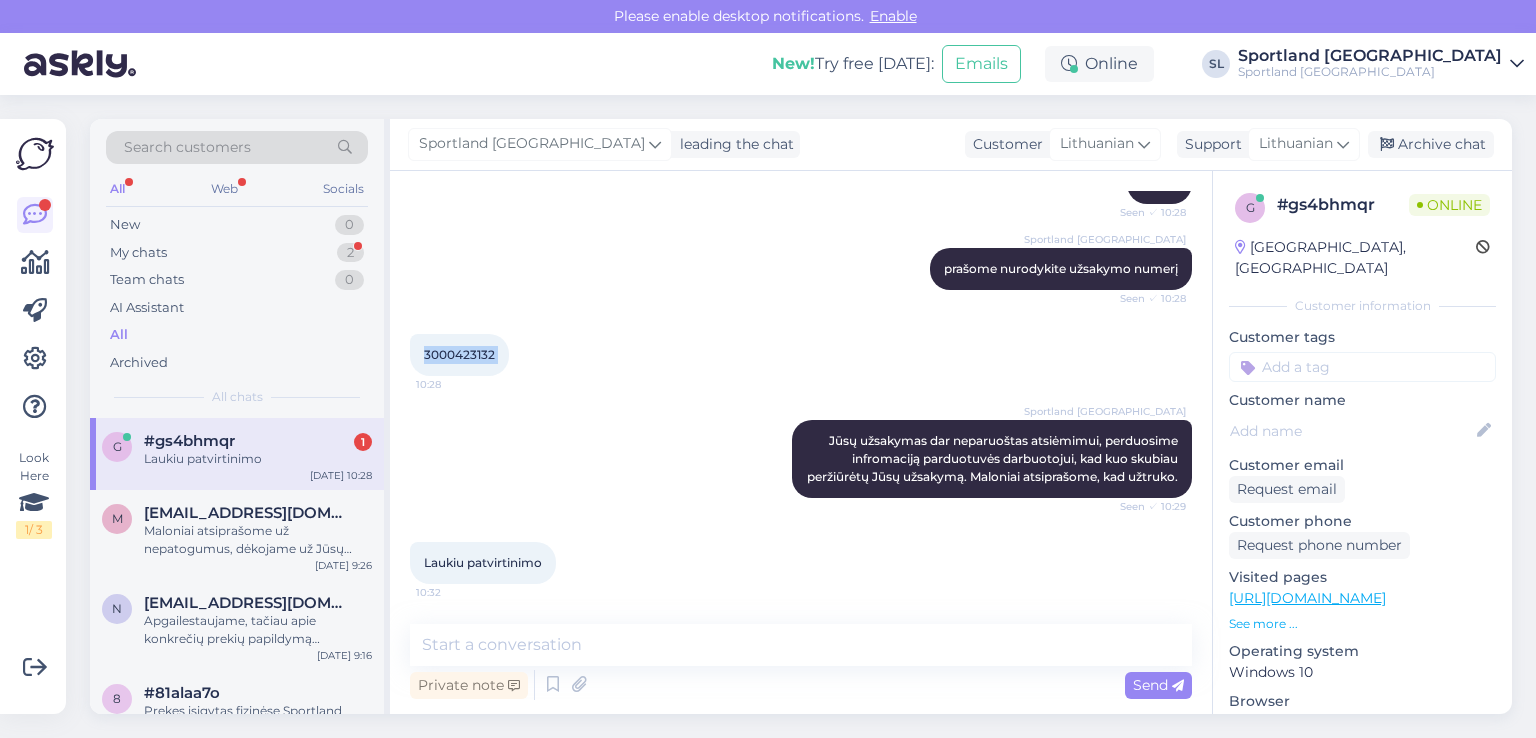 click on "3000423132" at bounding box center [459, 354] 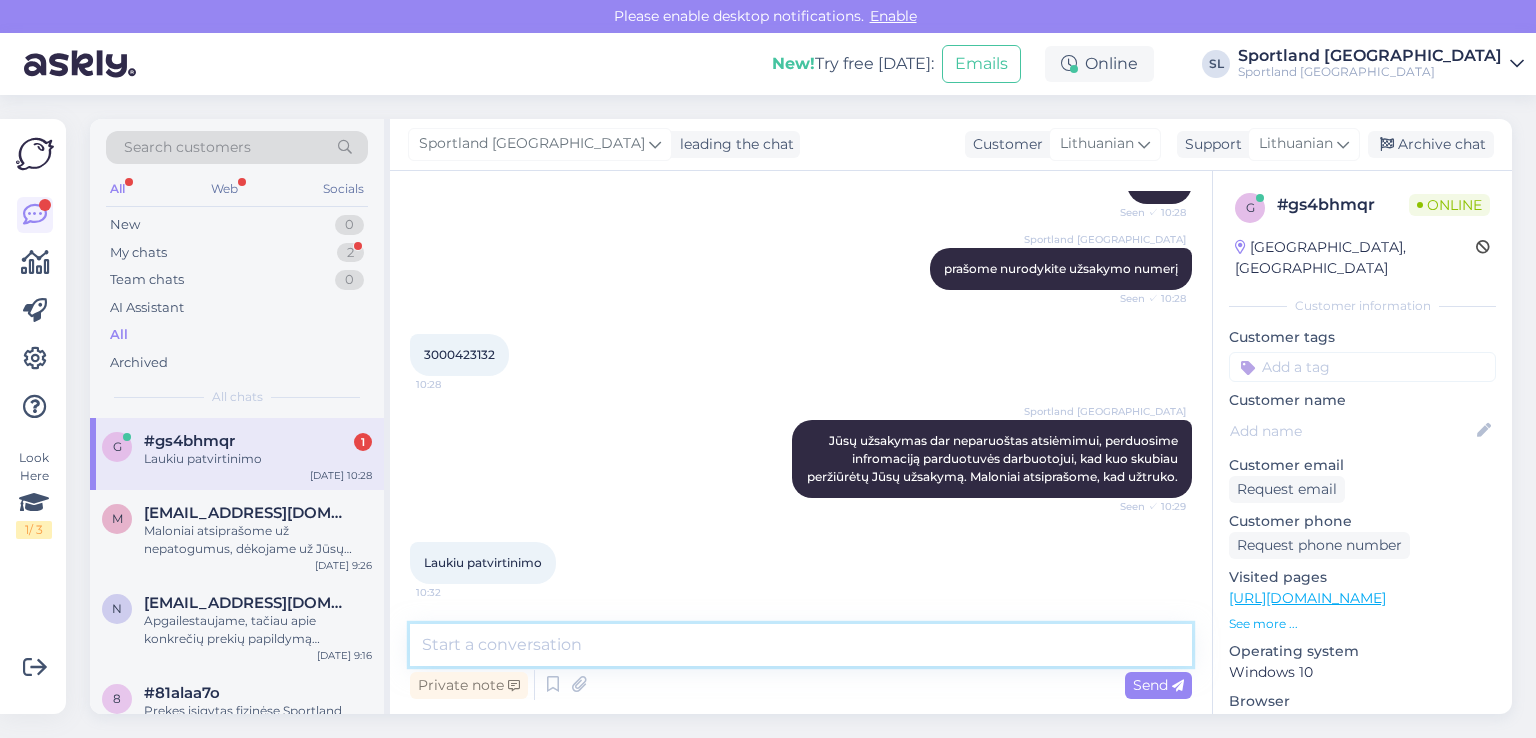 click at bounding box center (801, 645) 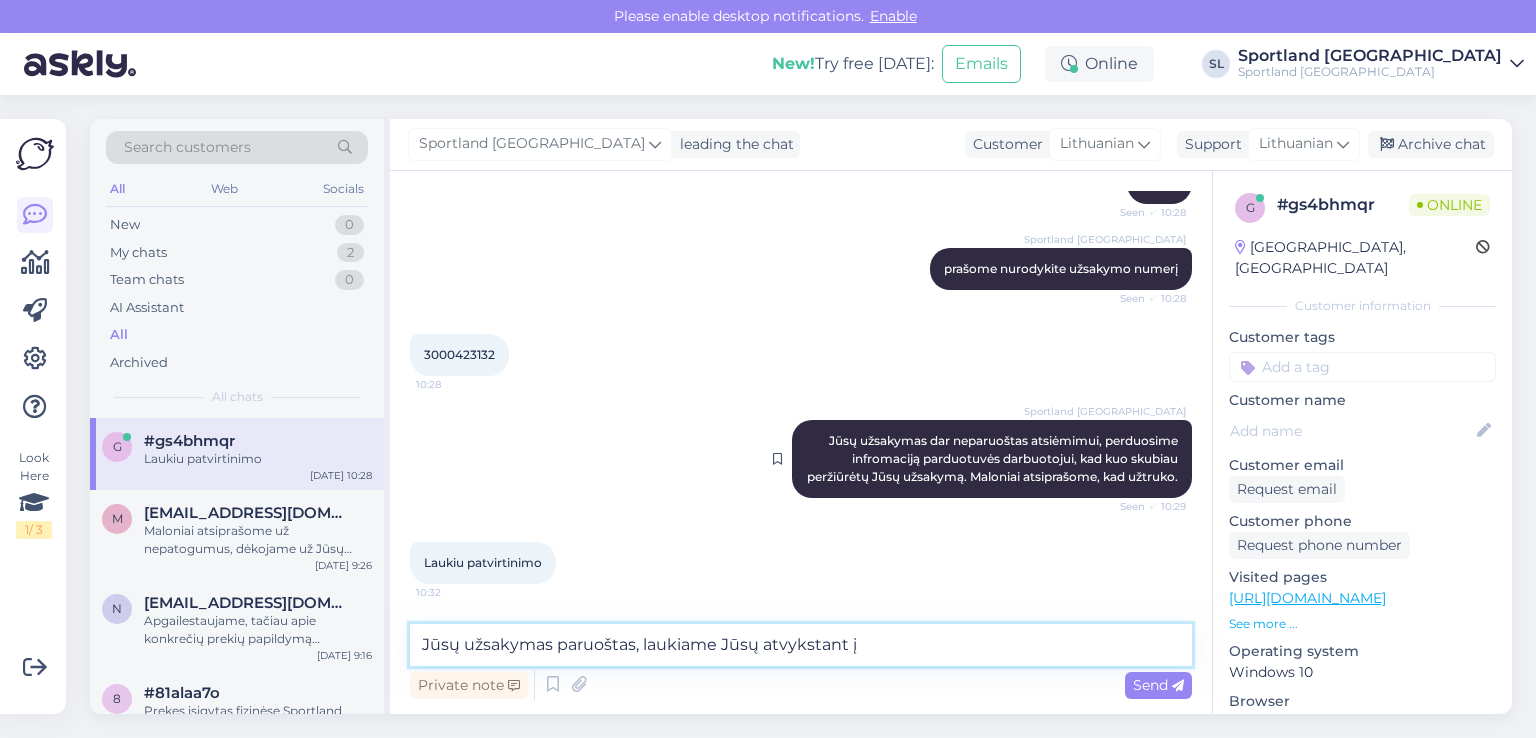 paste on "Sportland Kaunas Akropolis" 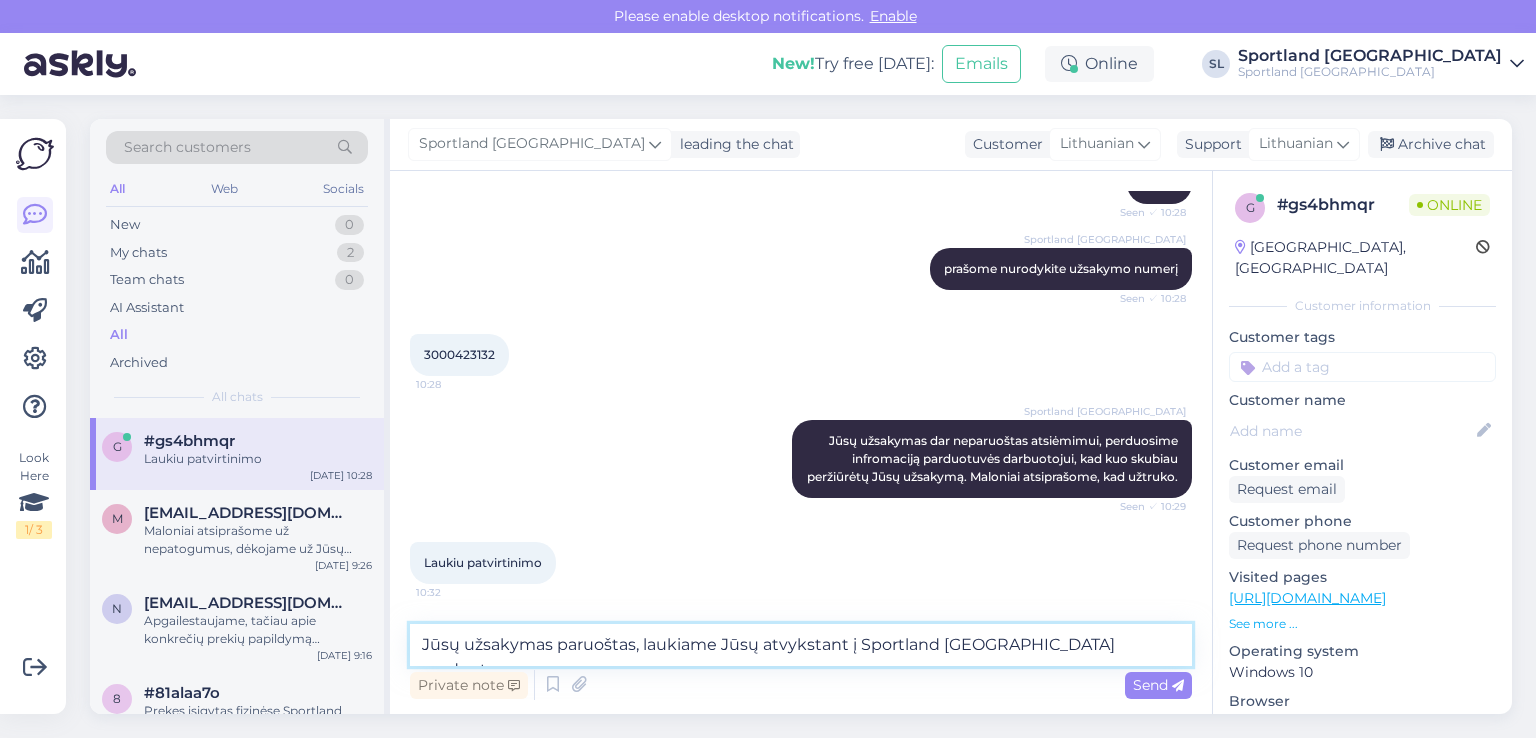 type on "Jūsų užsakymas paruoštas, laukiame Jūsų atvykstant į Sportland [GEOGRAPHIC_DATA] parduotuvę." 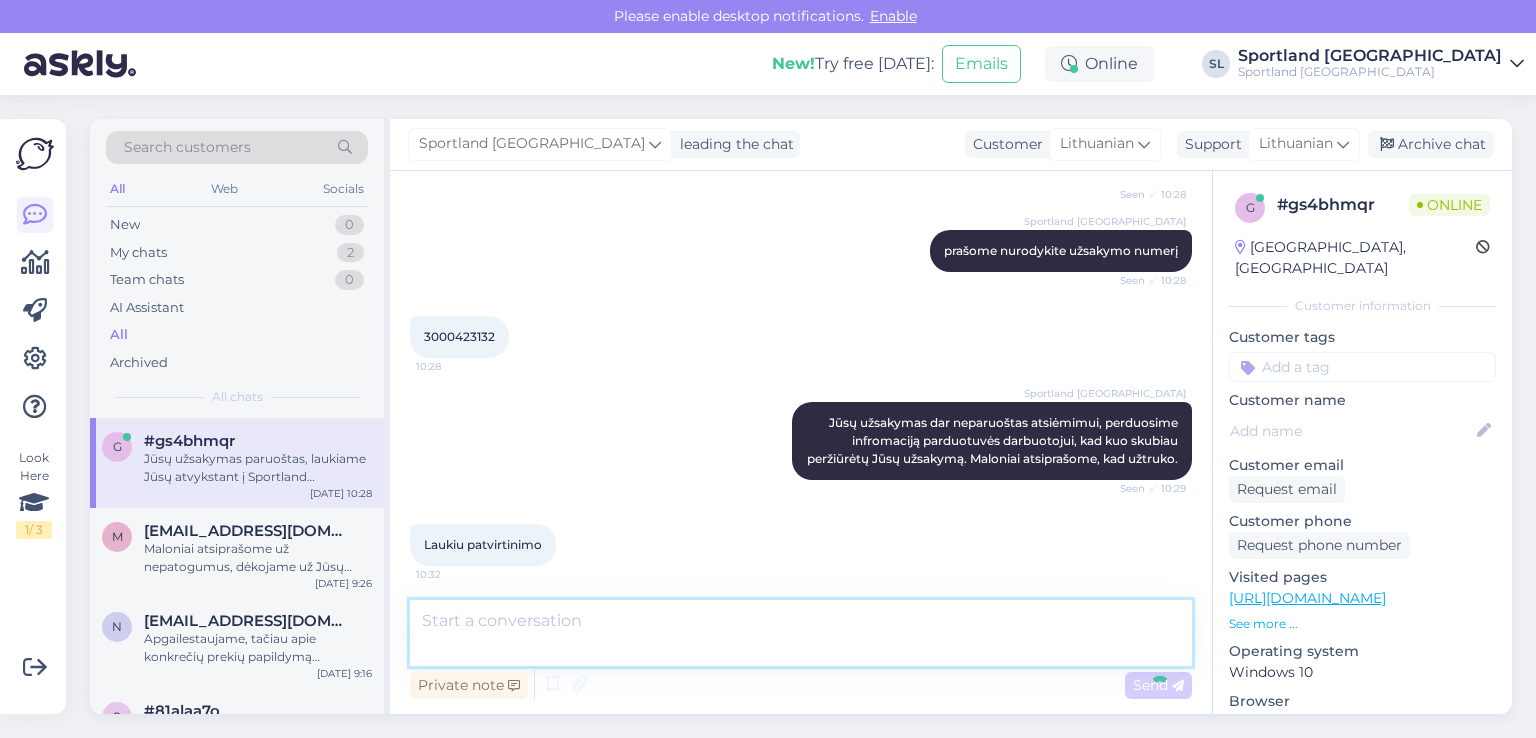 scroll, scrollTop: 344, scrollLeft: 0, axis: vertical 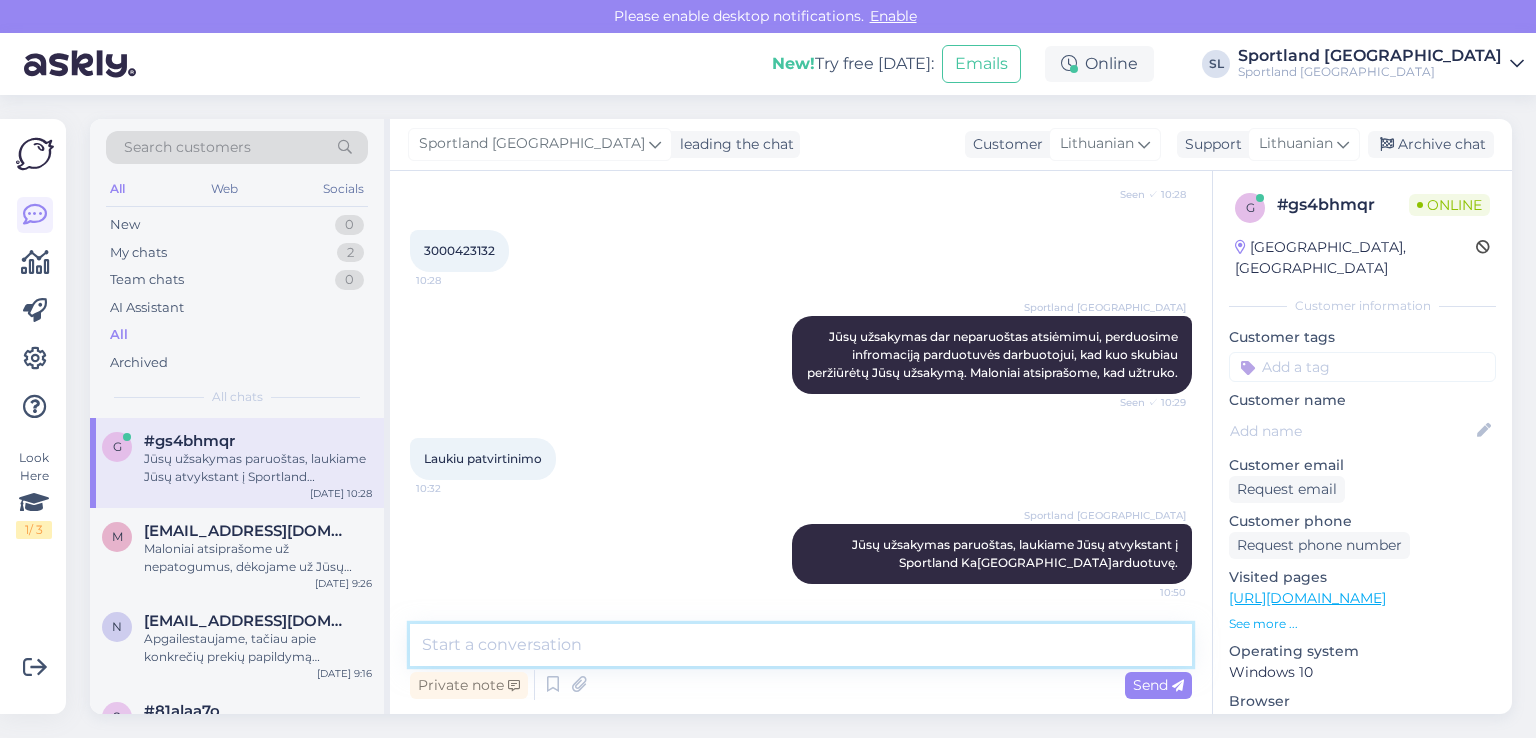 type 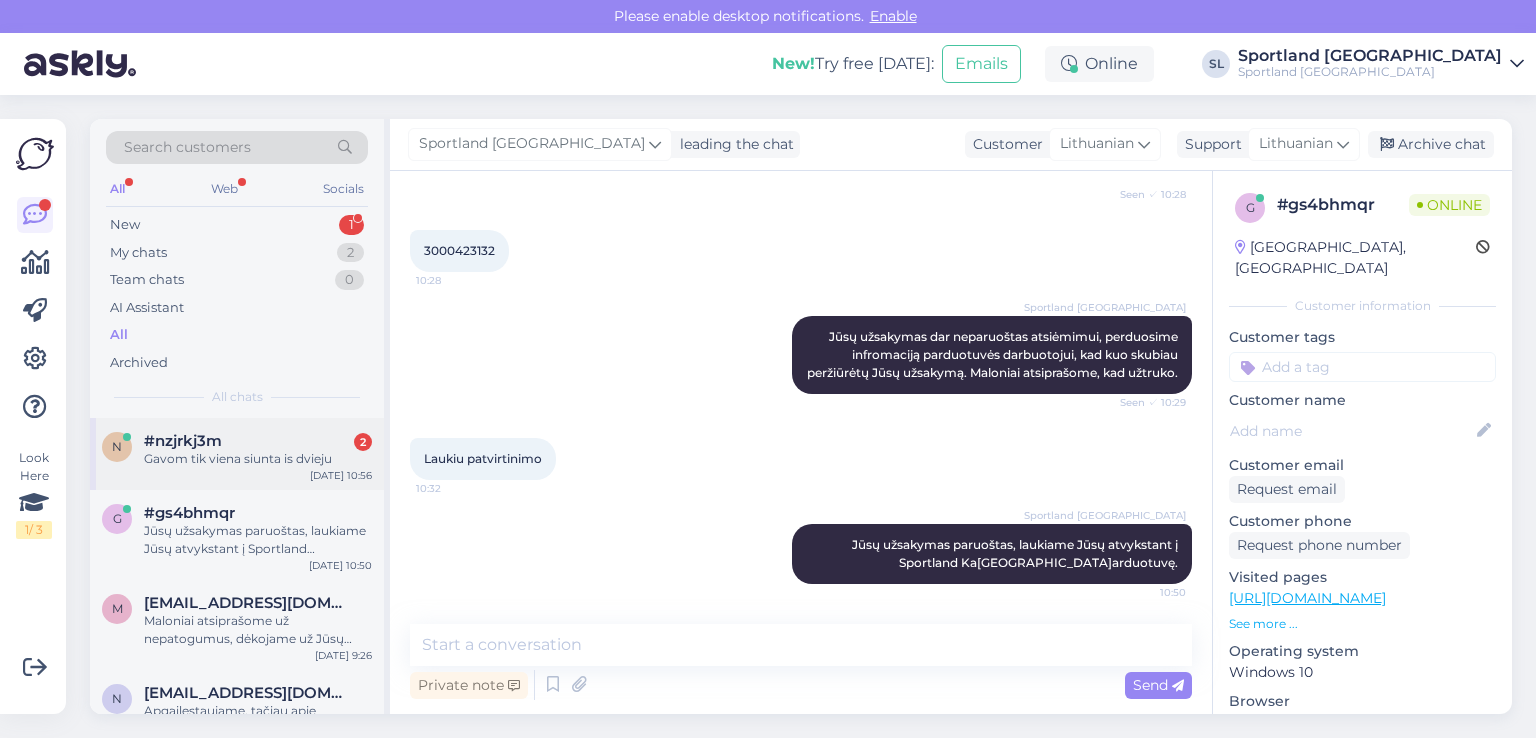 click on "Gavom tik viena siunta is dvieju" at bounding box center (258, 459) 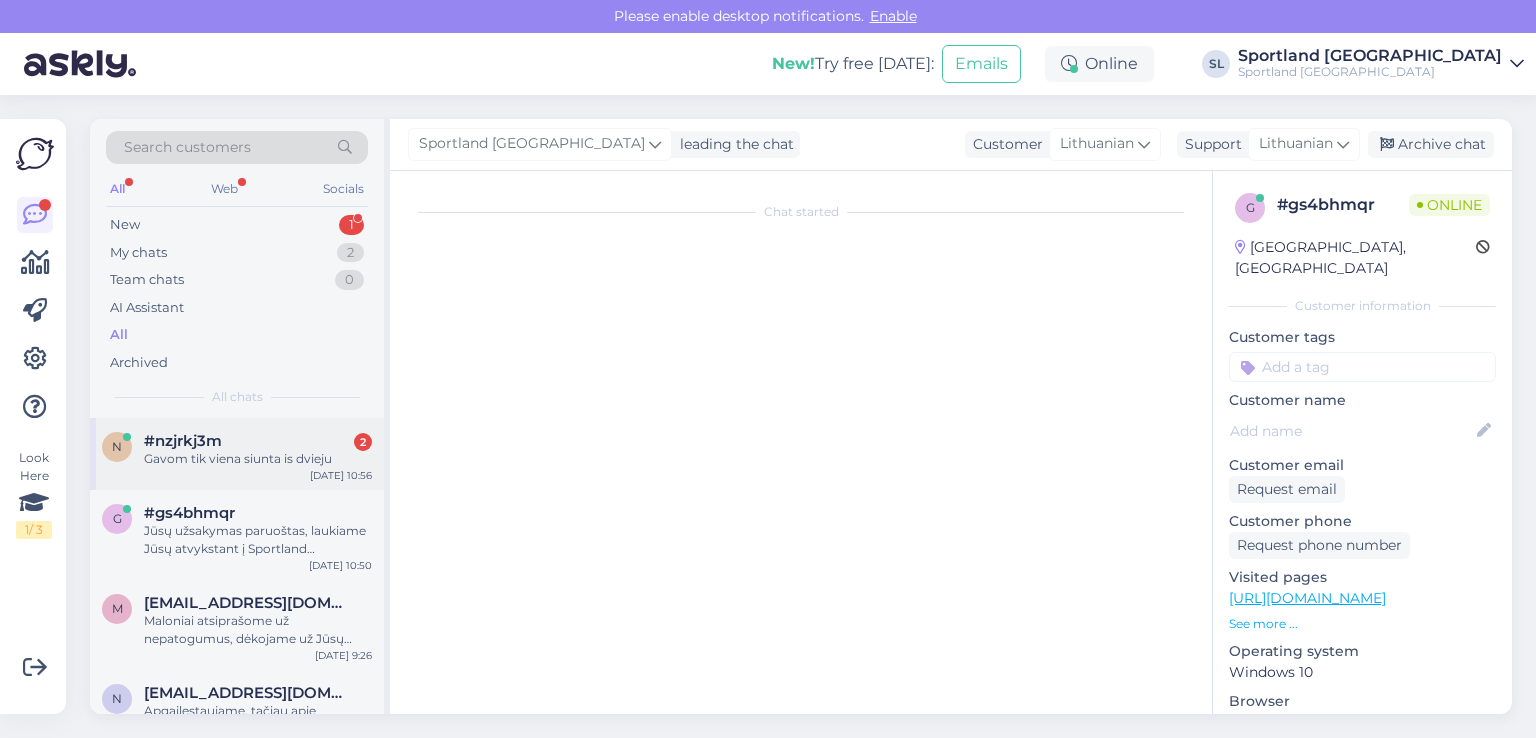 scroll, scrollTop: 0, scrollLeft: 0, axis: both 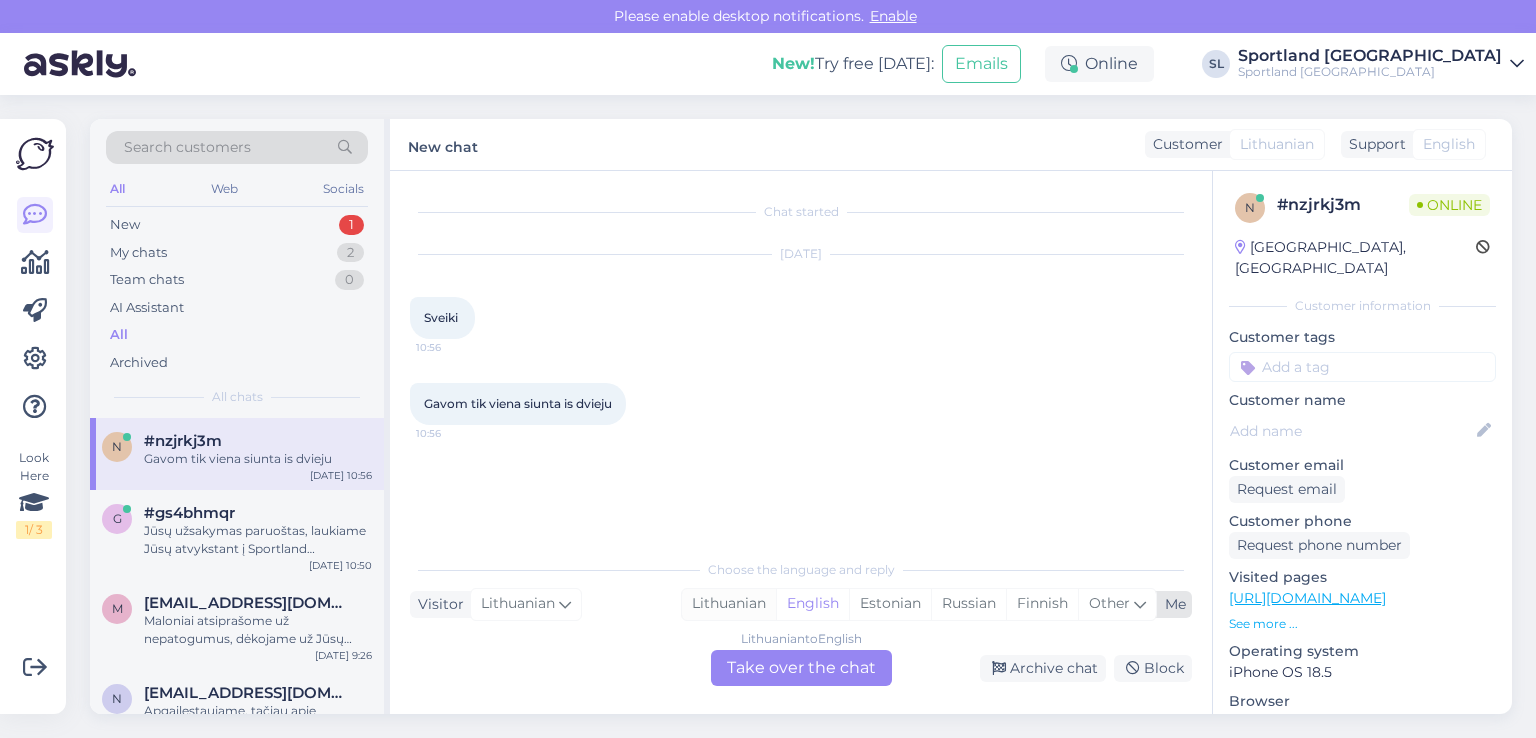 click on "Lithuanian" at bounding box center (729, 604) 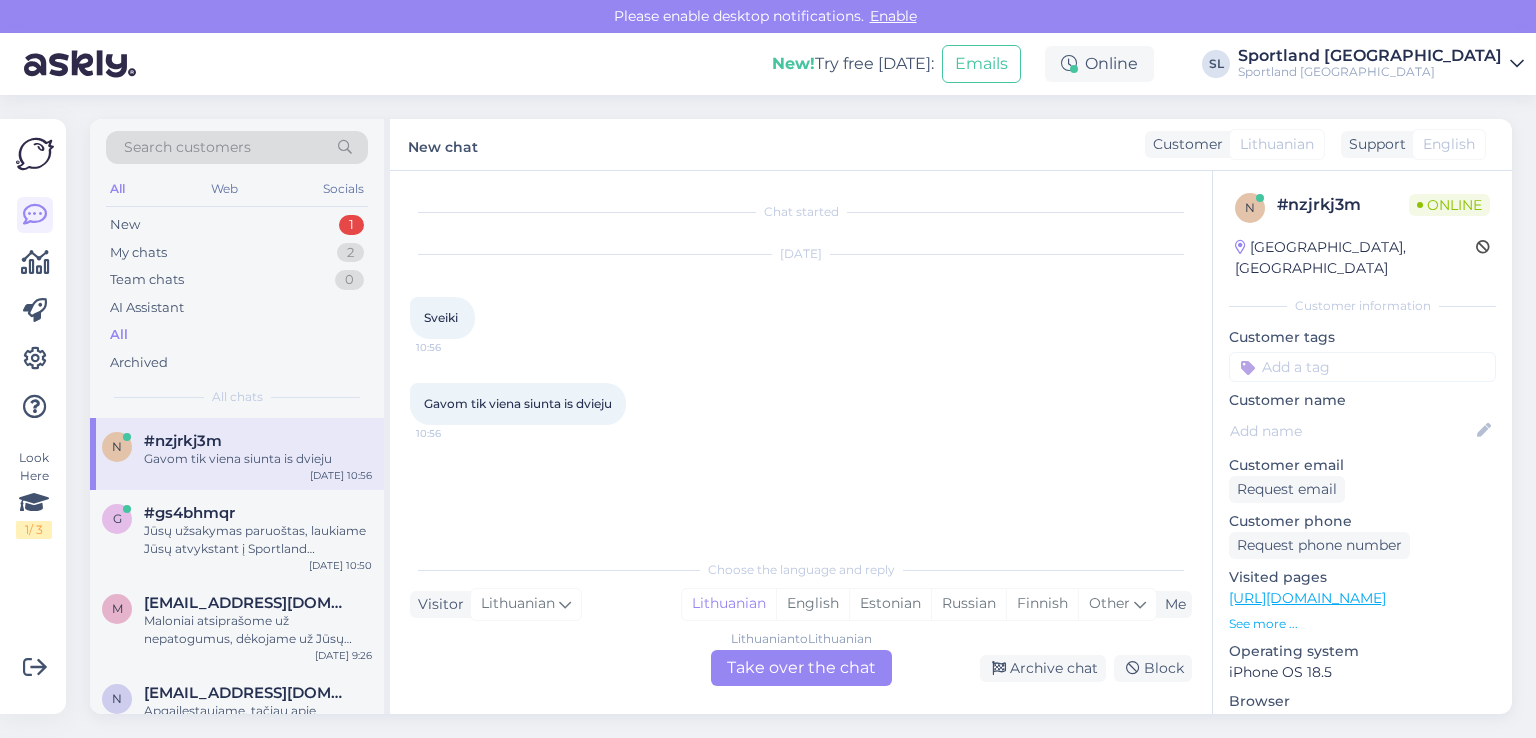 click on "Lithuanian  to  Lithuanian Take over the chat" at bounding box center [801, 668] 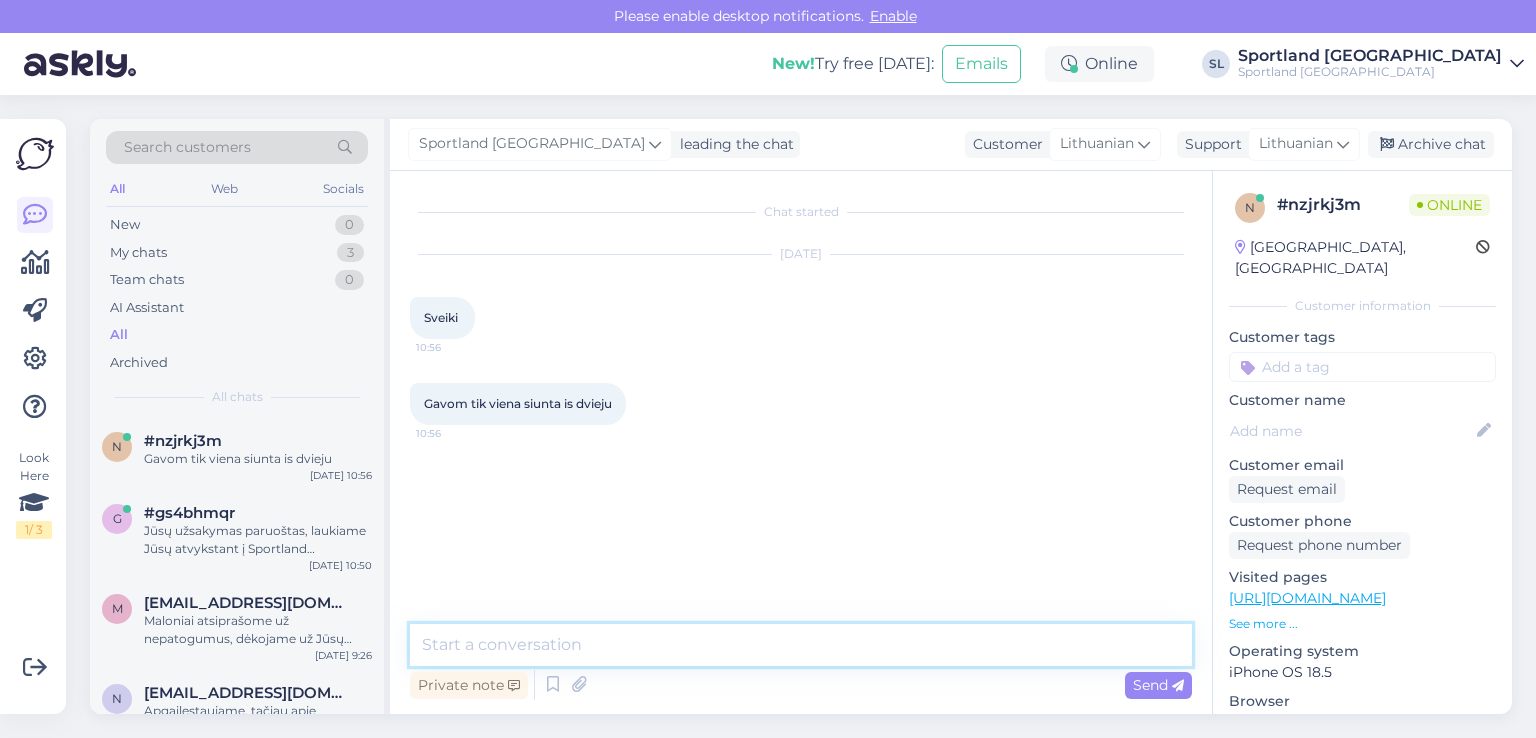 click at bounding box center (801, 645) 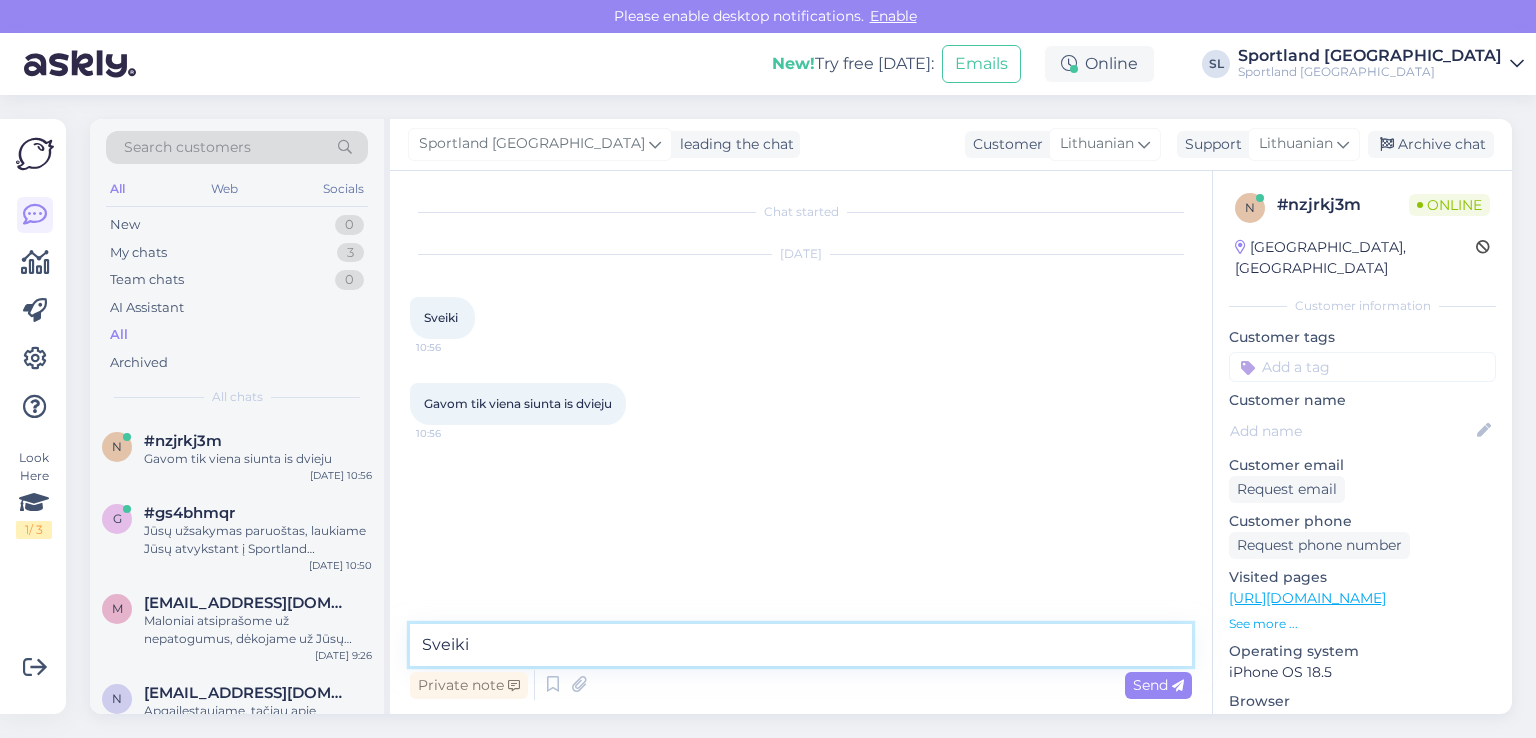 type on "Sveiki" 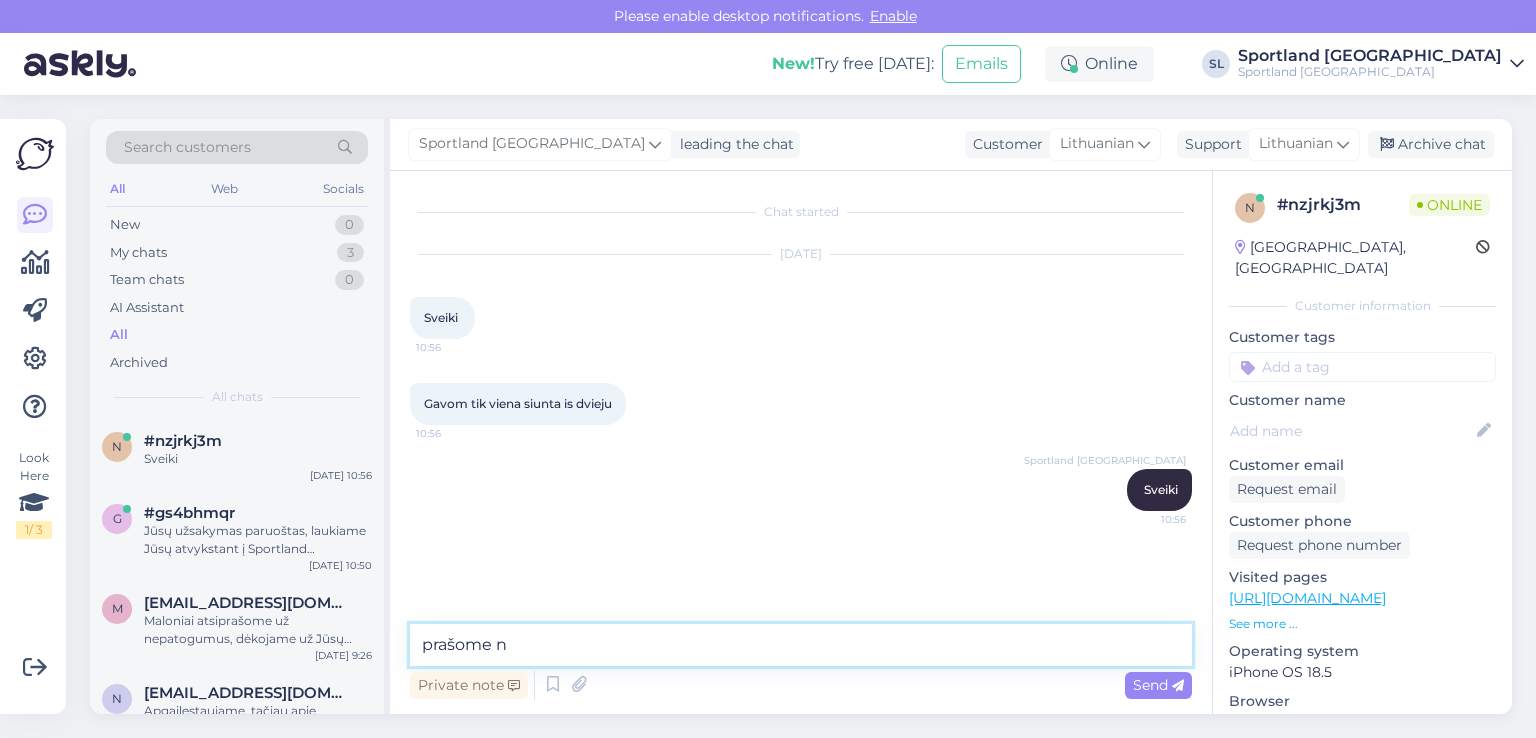 scroll, scrollTop: 53, scrollLeft: 0, axis: vertical 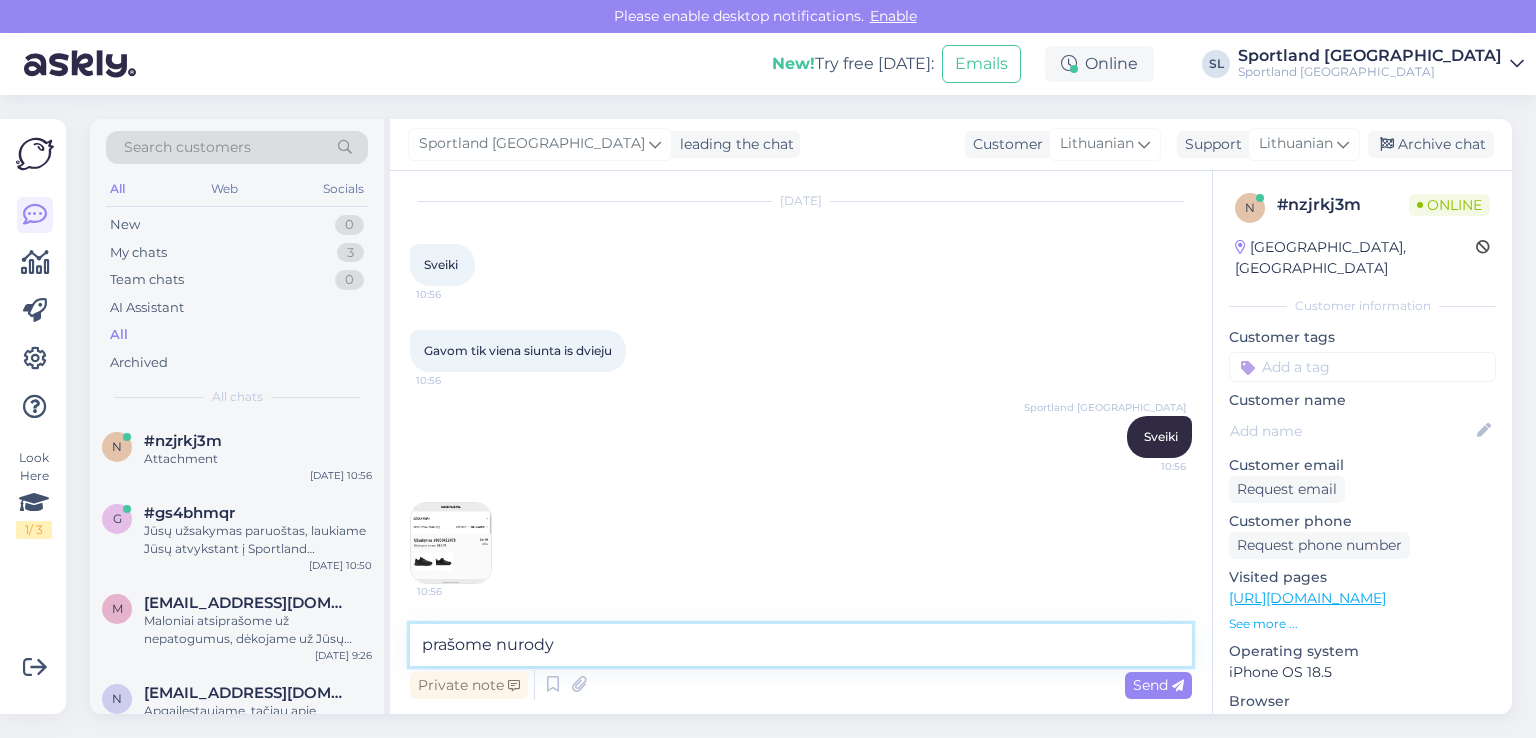 type on "prašome nurodyk" 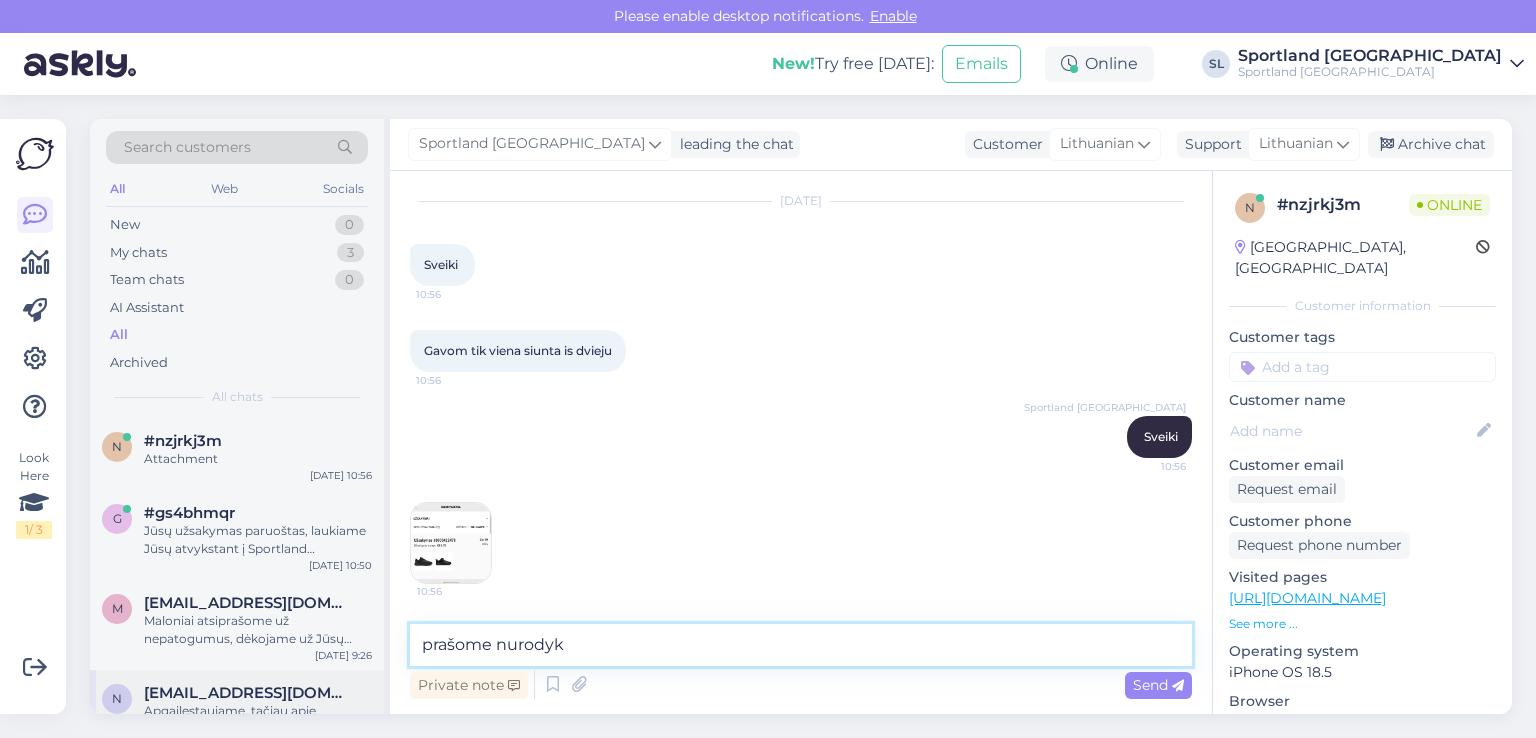 drag, startPoint x: 574, startPoint y: 657, endPoint x: 313, endPoint y: 674, distance: 261.55304 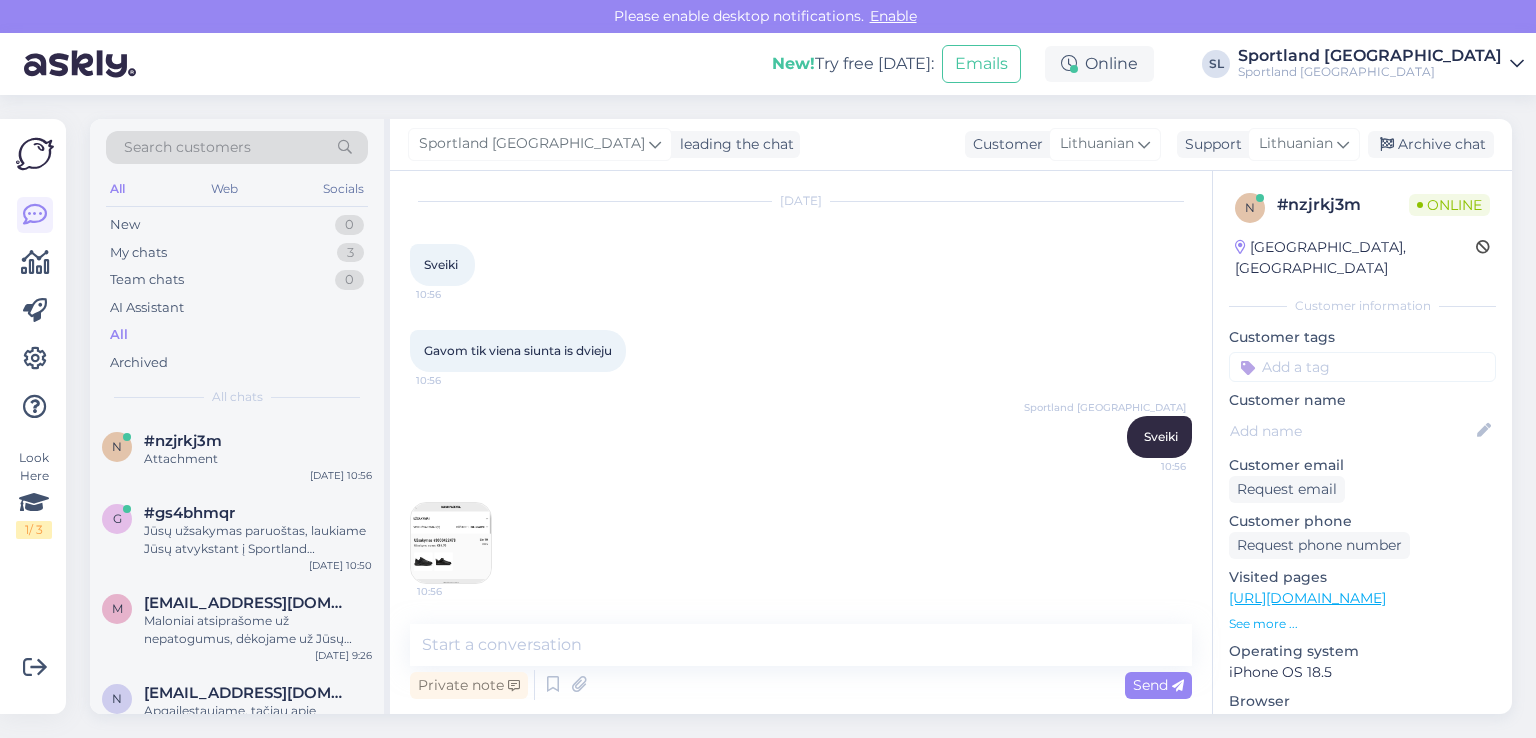 click at bounding box center [451, 543] 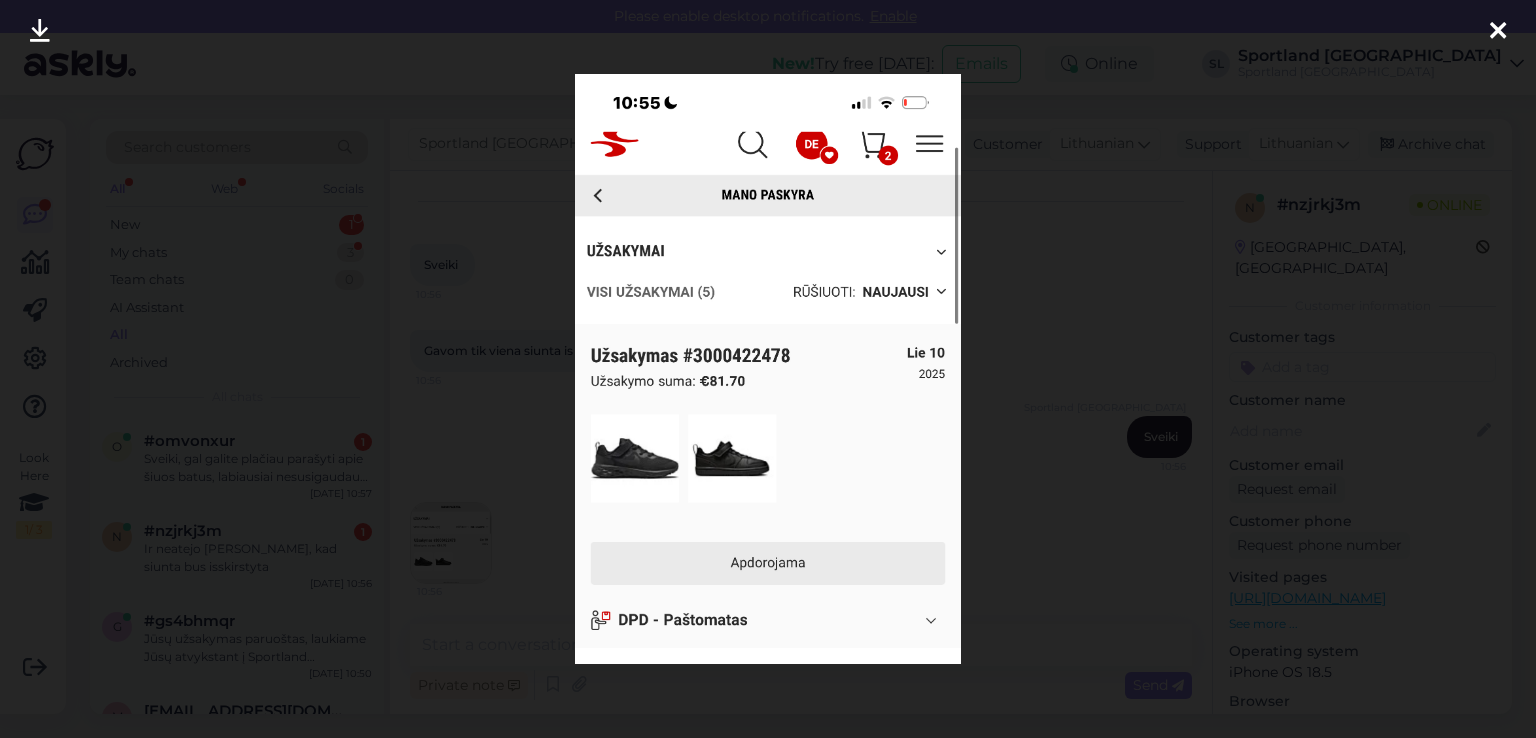 scroll, scrollTop: 139, scrollLeft: 0, axis: vertical 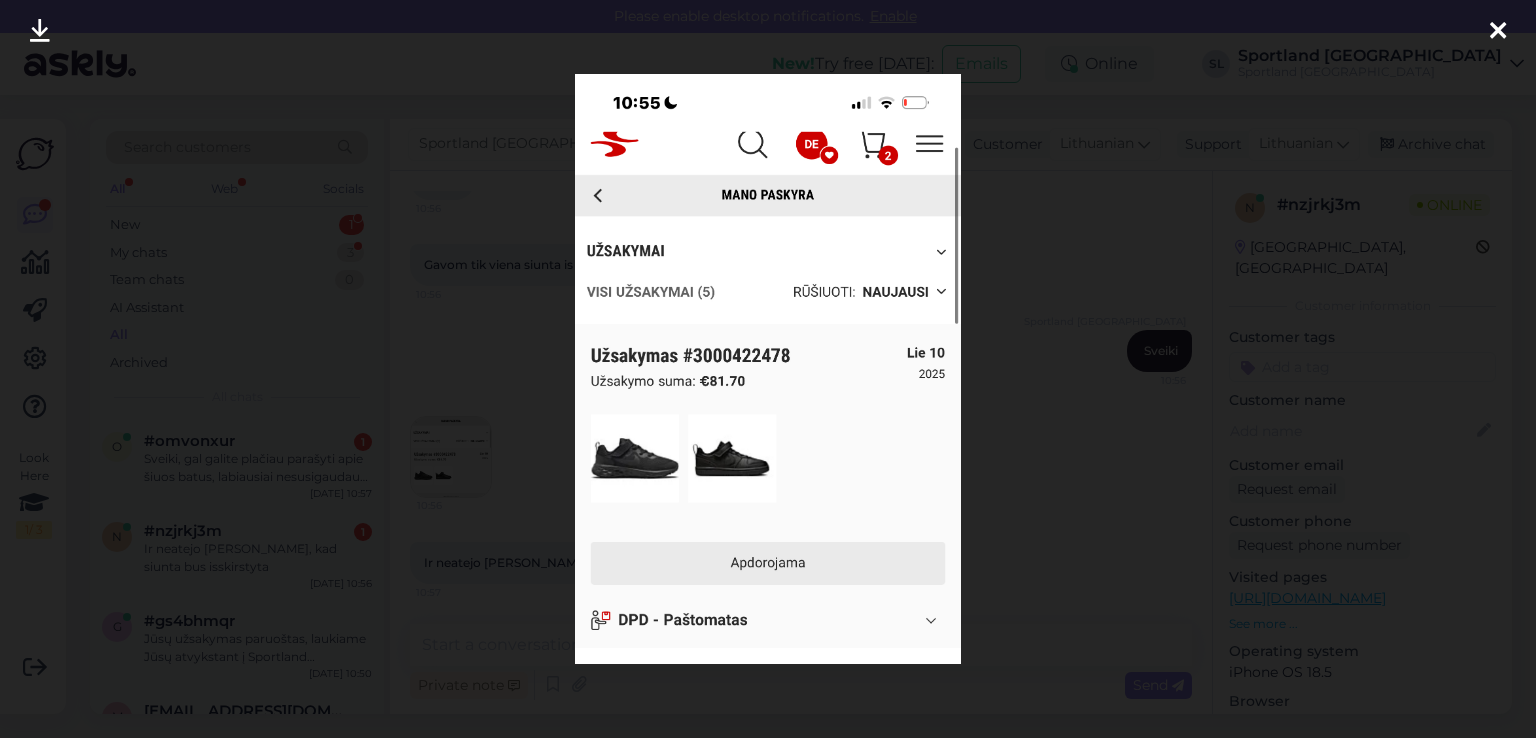 click at bounding box center (1498, 32) 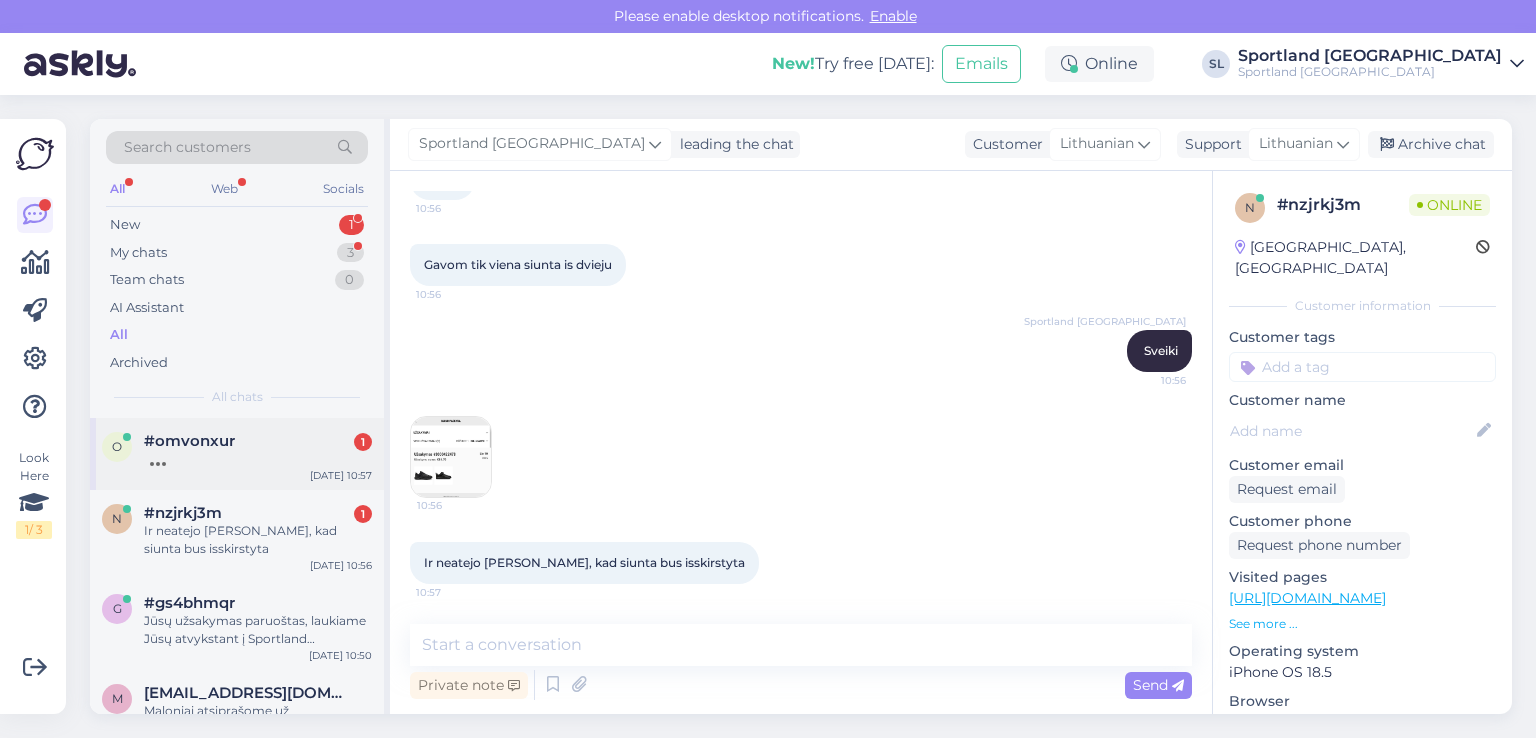 click at bounding box center [258, 459] 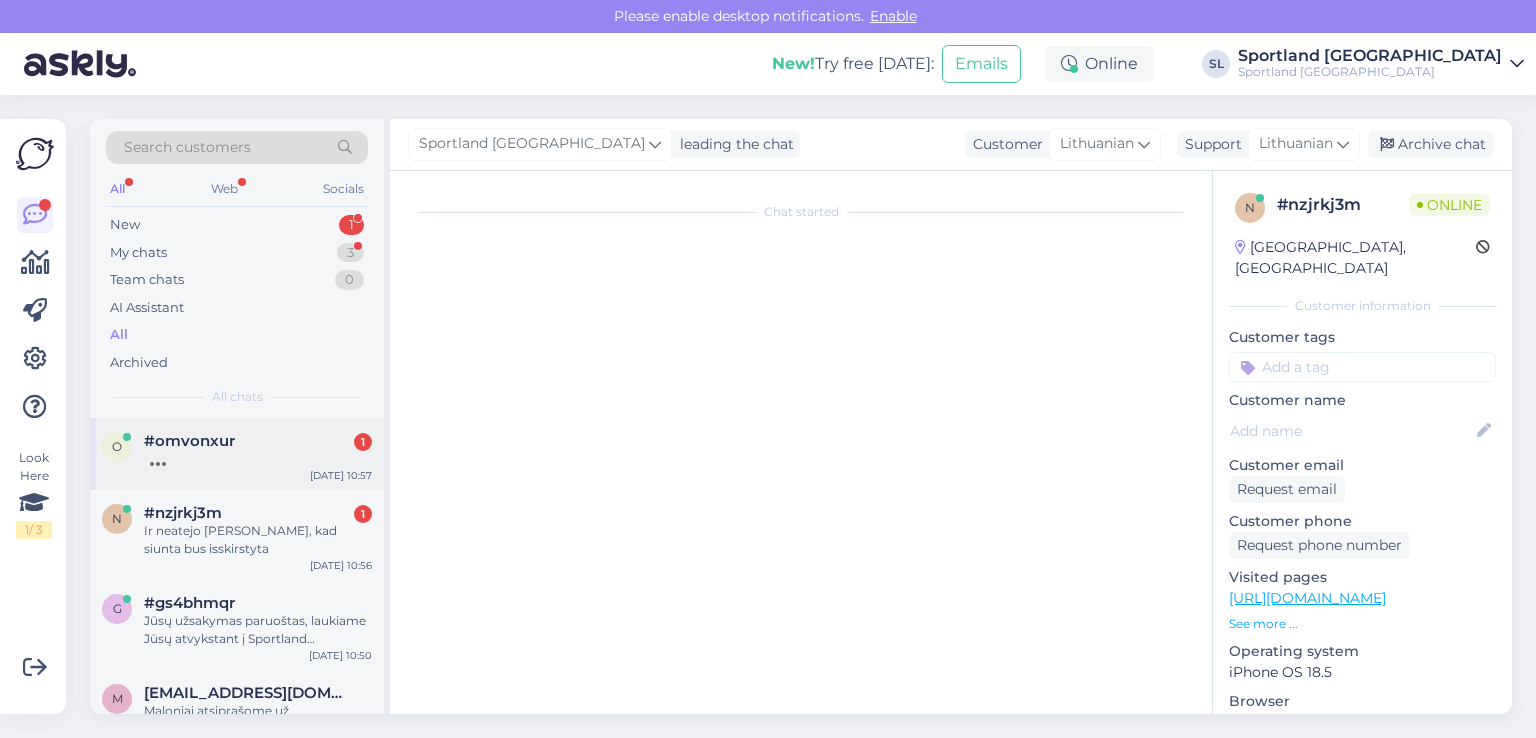 scroll, scrollTop: 0, scrollLeft: 0, axis: both 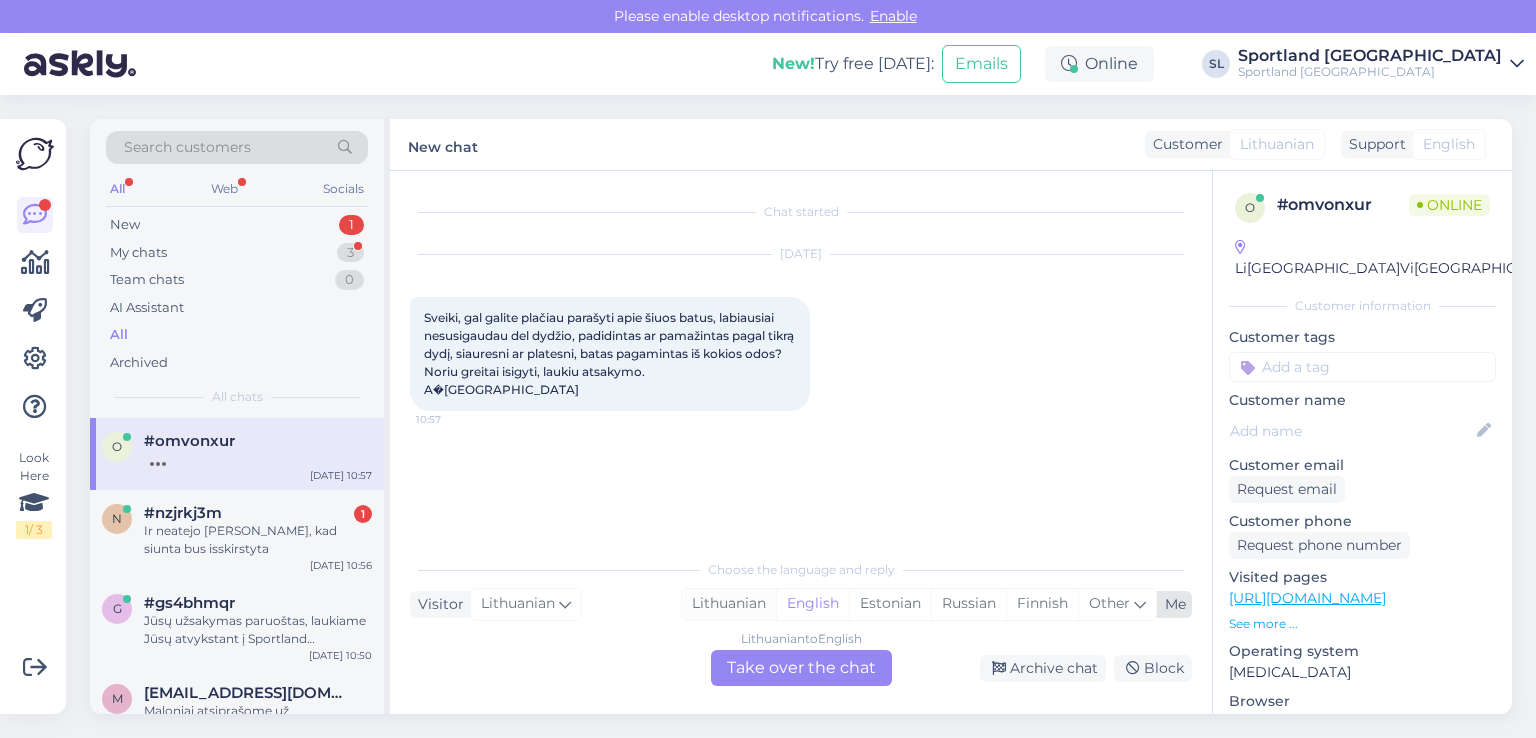 click on "Lithuanian" at bounding box center (729, 604) 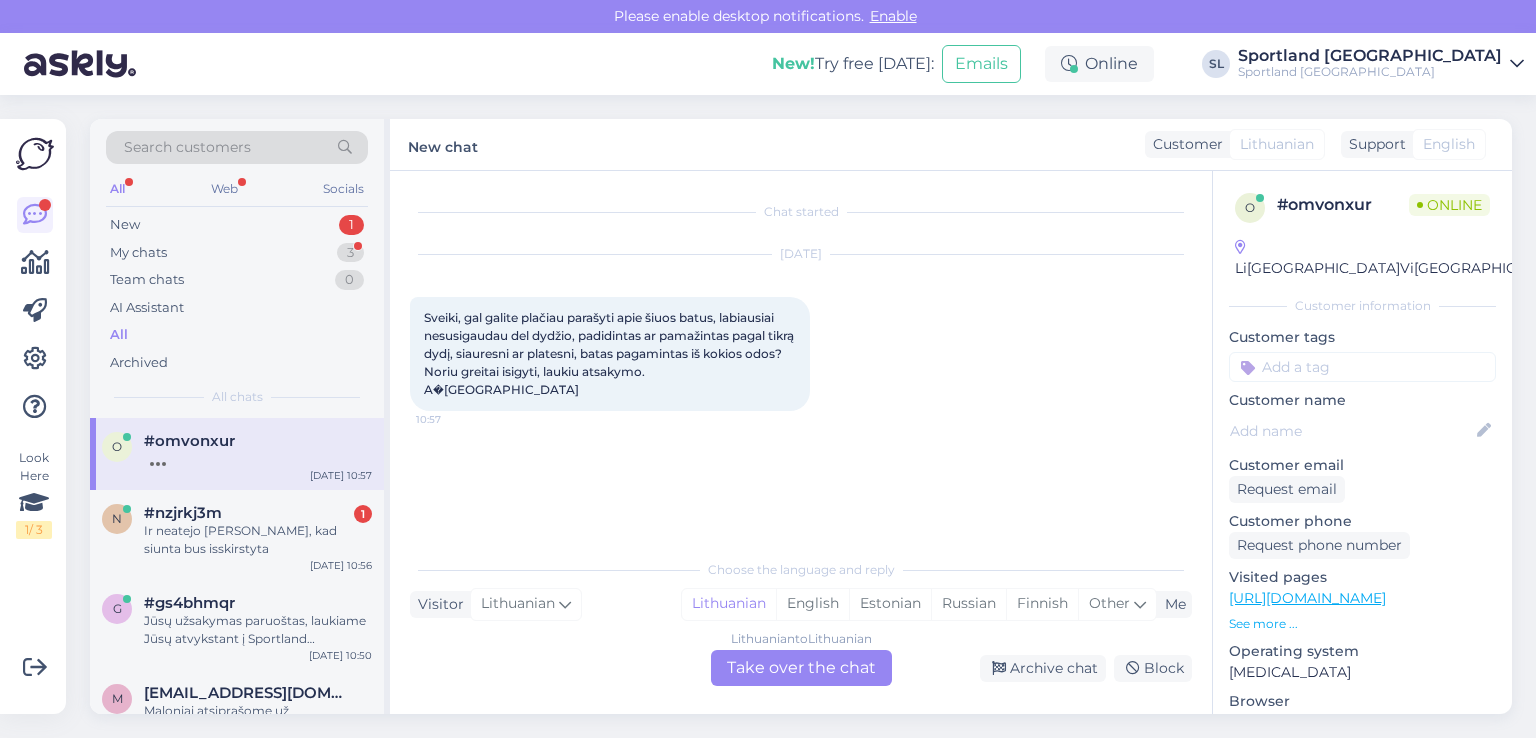 click on "Lithuanian  to  Lithuanian Take over the chat" at bounding box center (801, 668) 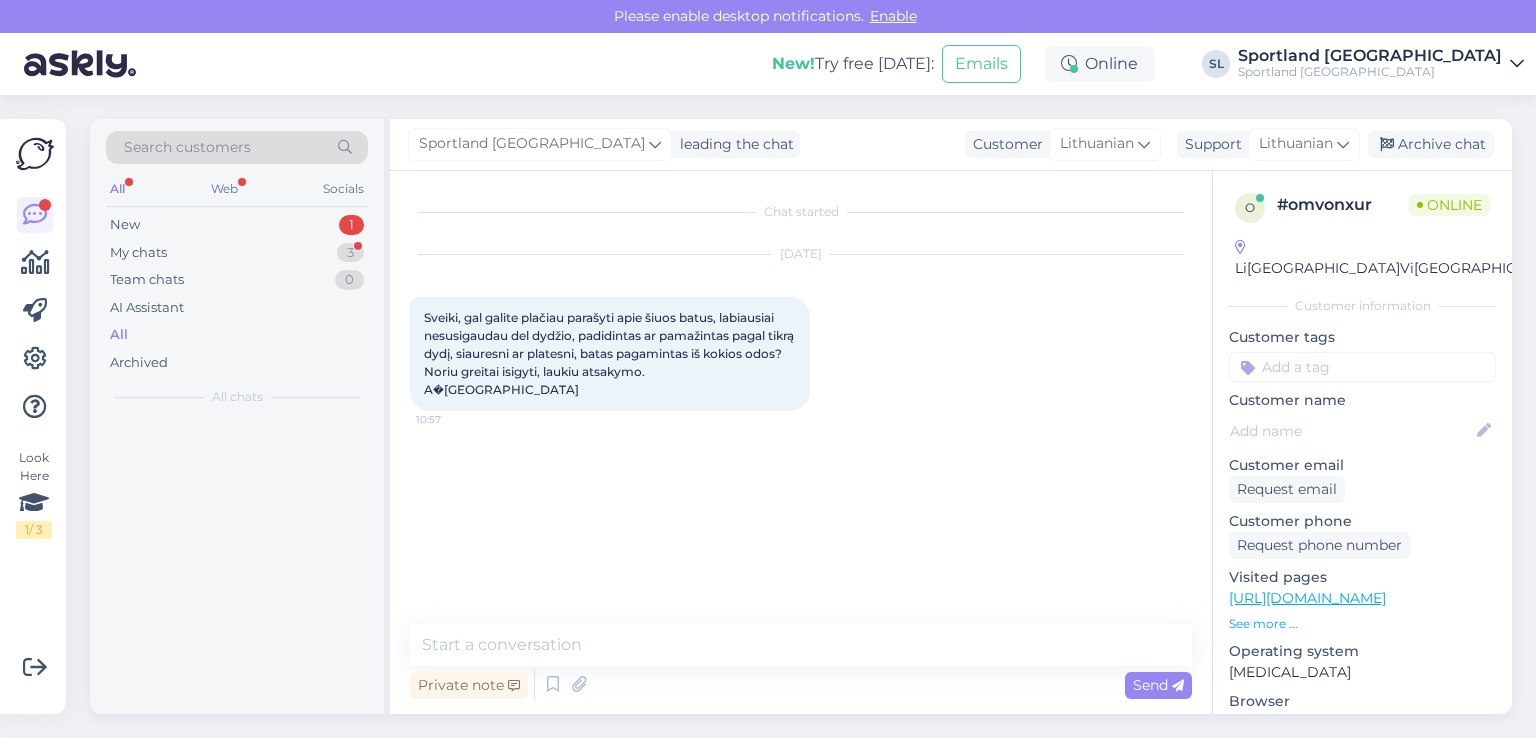 click on "Private note Send" at bounding box center (801, 685) 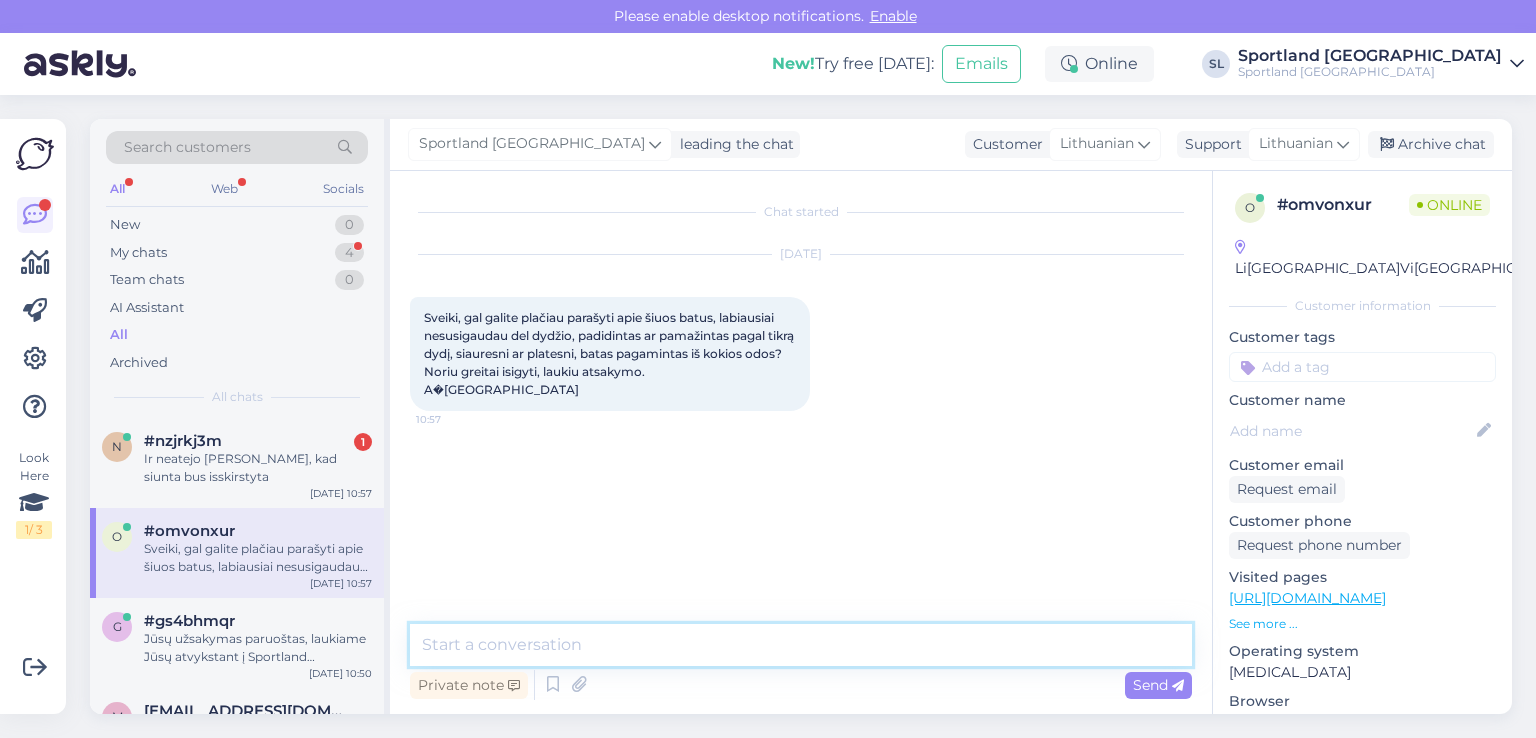 click at bounding box center [801, 645] 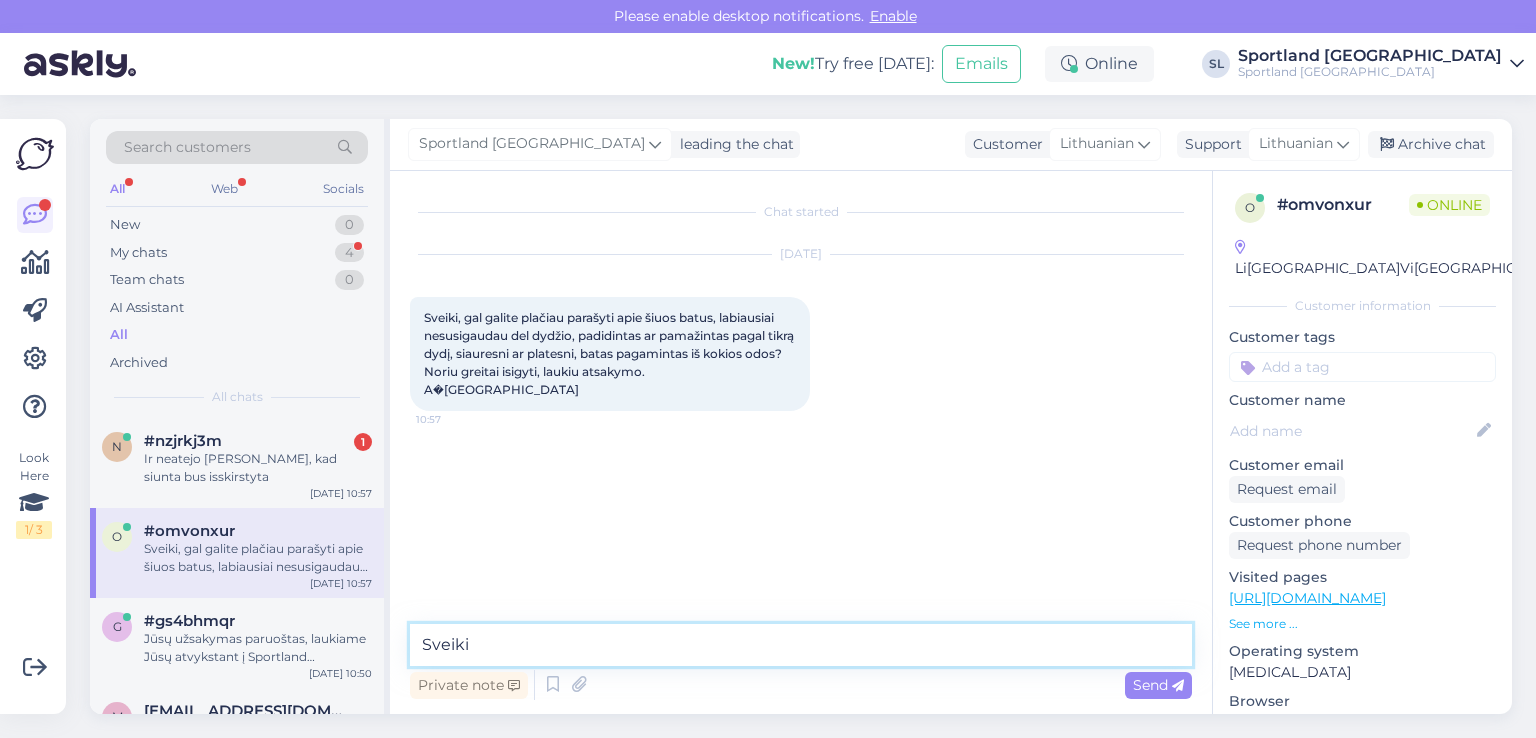type on "Sveiki" 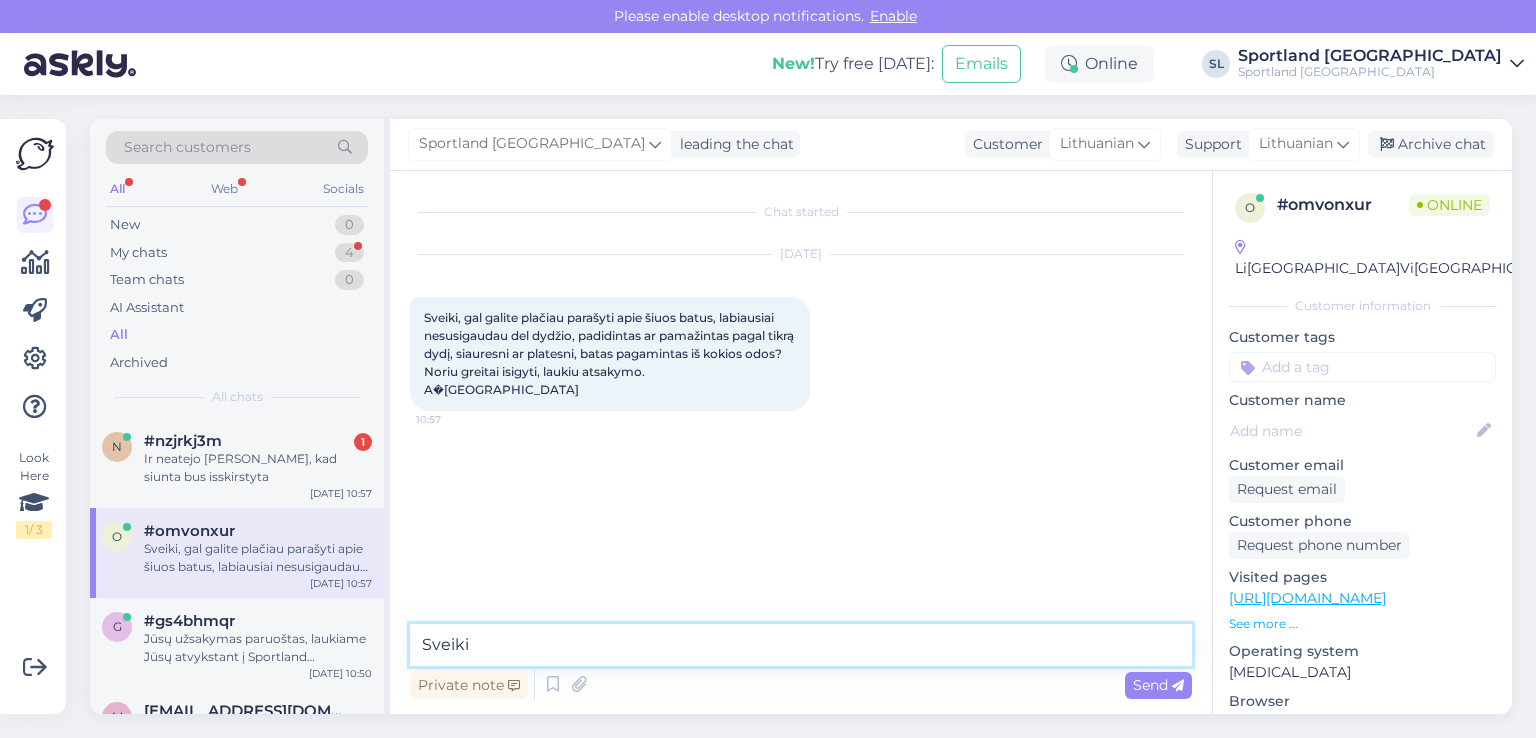 type 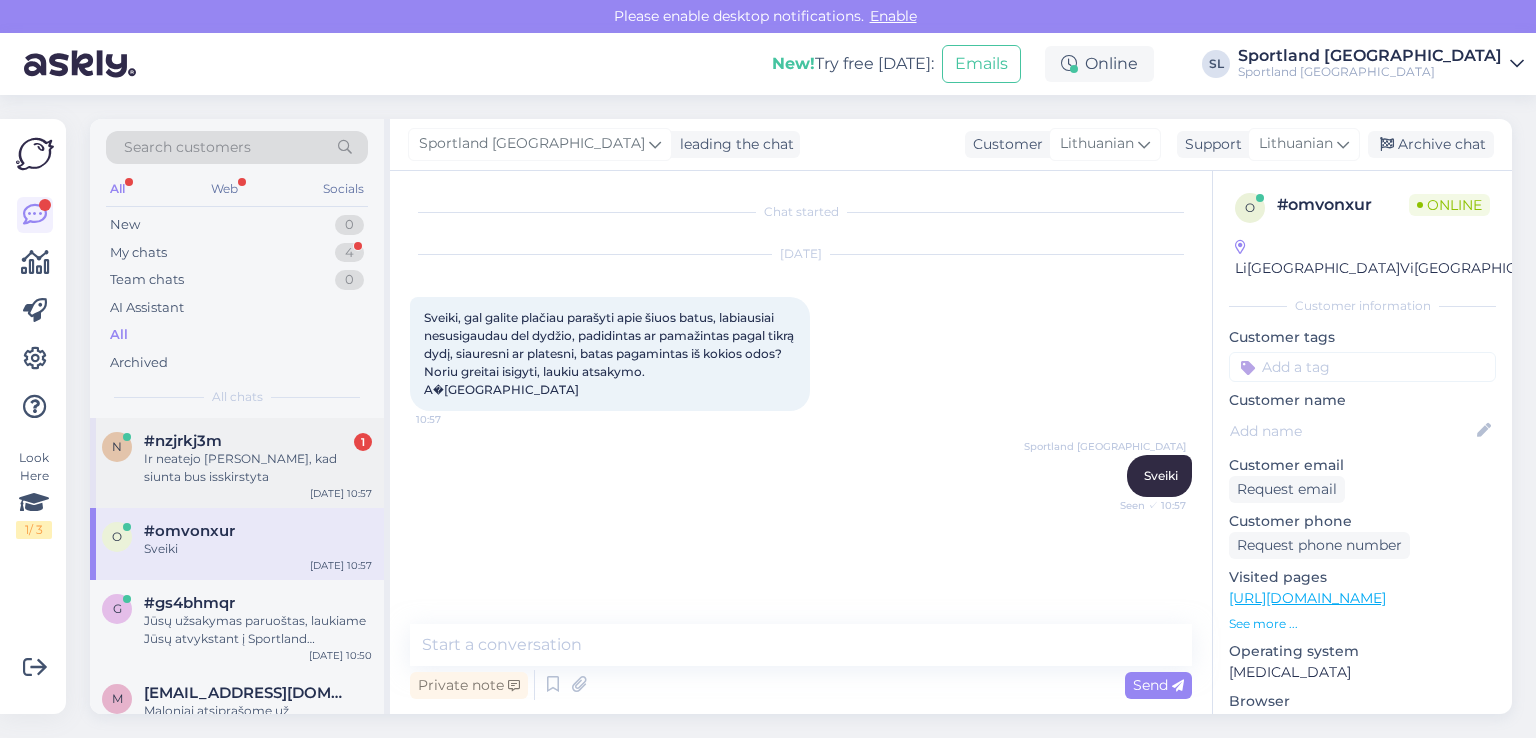 click on "n #nzjrkj3m 1 Ir neatejo joks laiskas, kad siunta bus isskirstyta Jul 14 10:57" at bounding box center [237, 463] 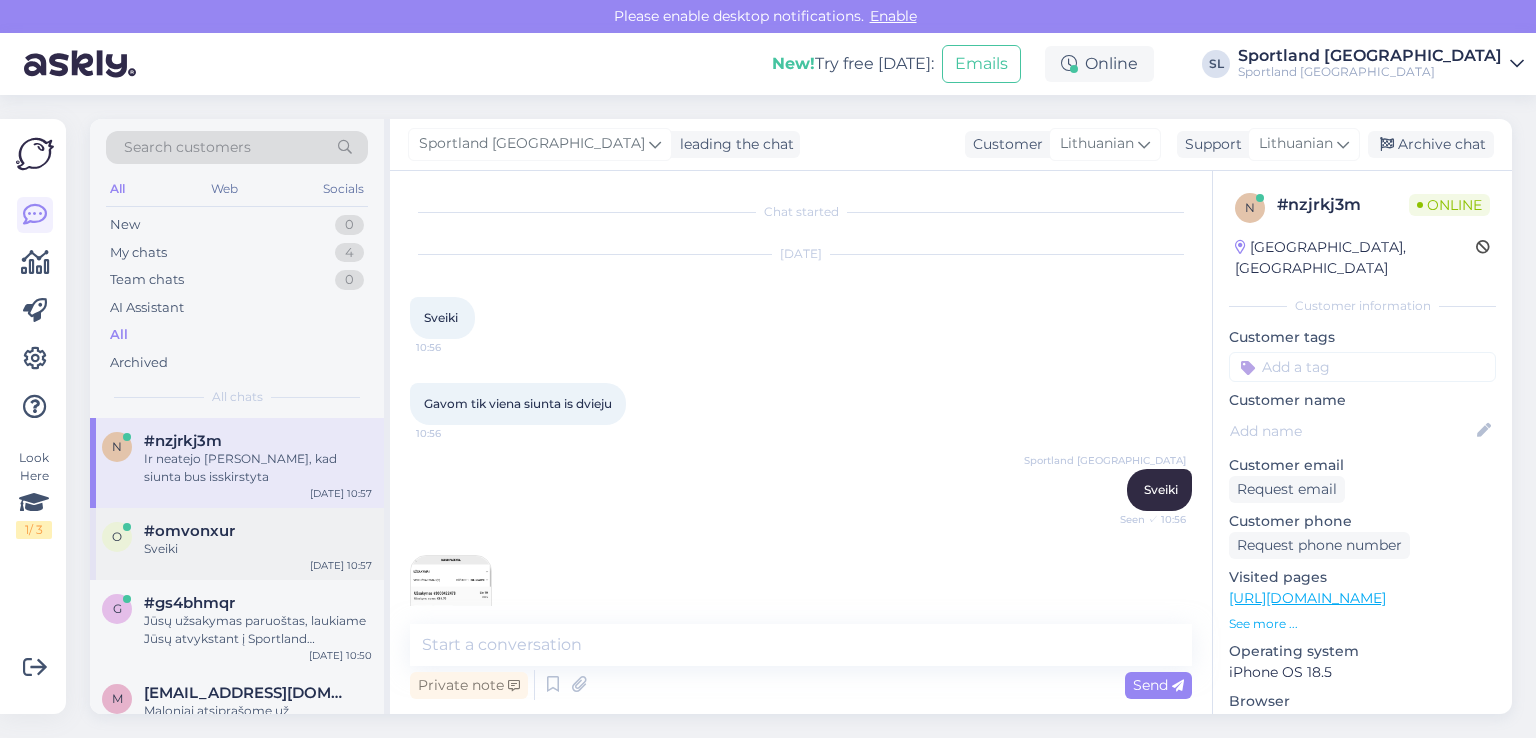 scroll, scrollTop: 139, scrollLeft: 0, axis: vertical 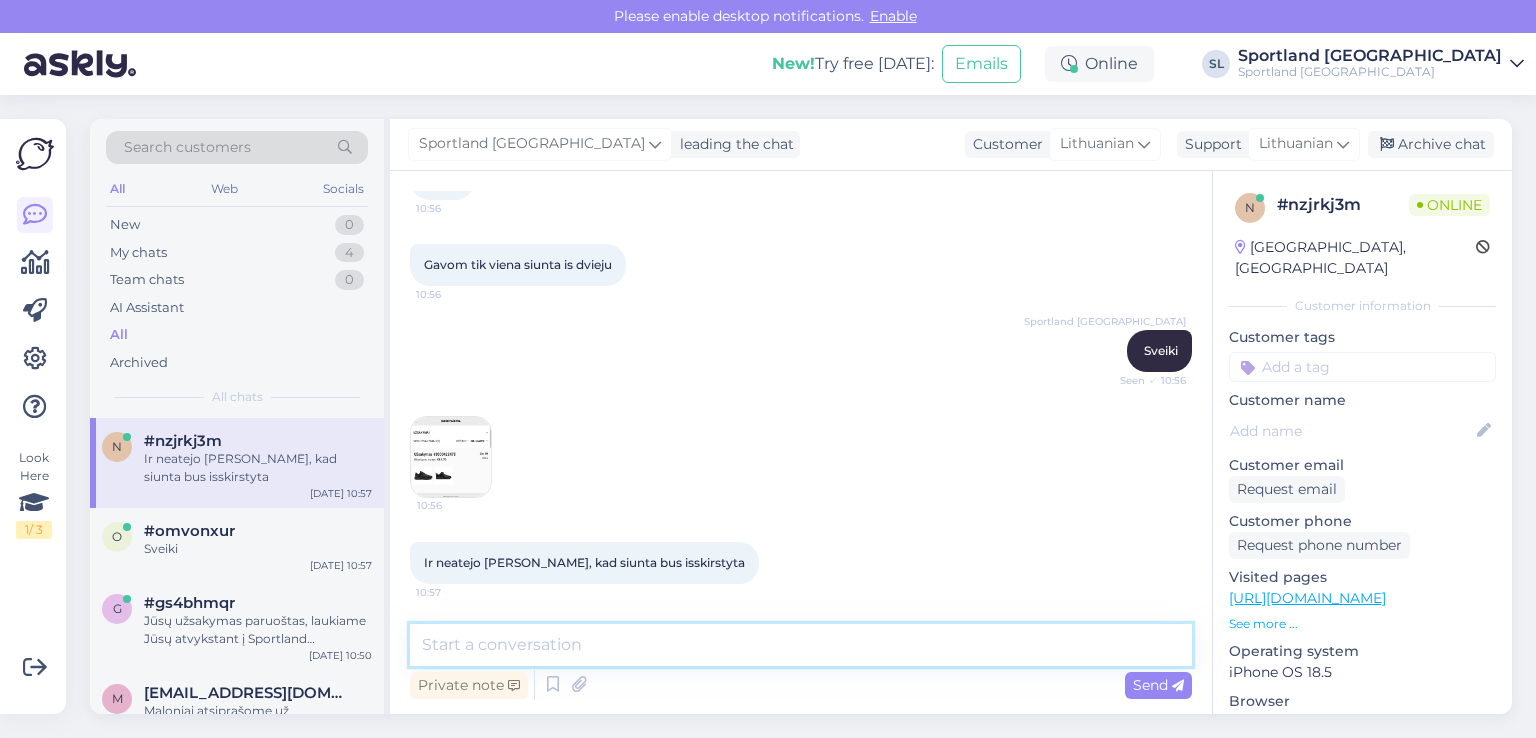 click at bounding box center [801, 645] 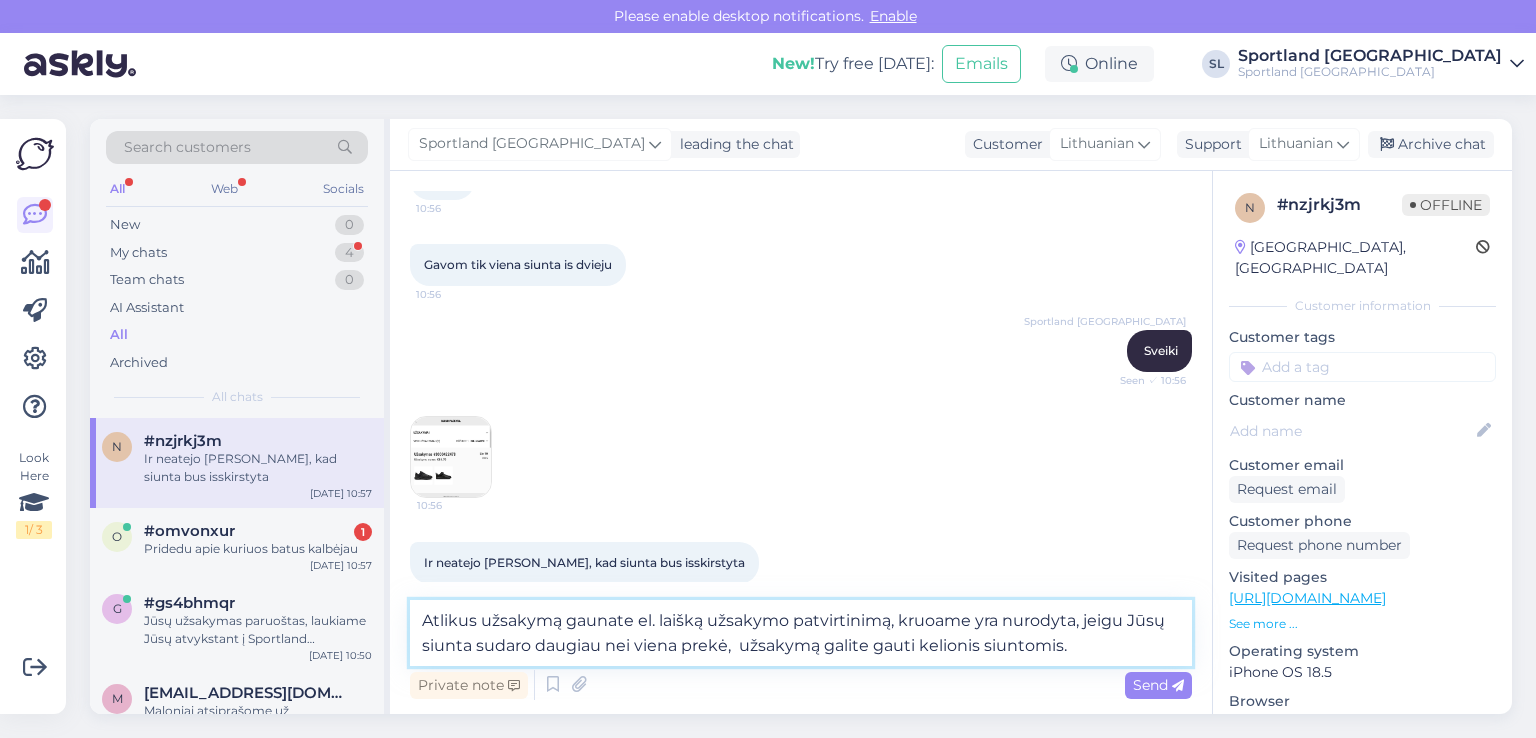 type on "Atlikus užsakymą gaunate el. laišką užsakymo patvirtinimą, kruoame yra nurodyta, jeigu Jūsų siunta sudaro daugiau nei viena prekė,  užsakymą galite gauti kelionis siuntomis." 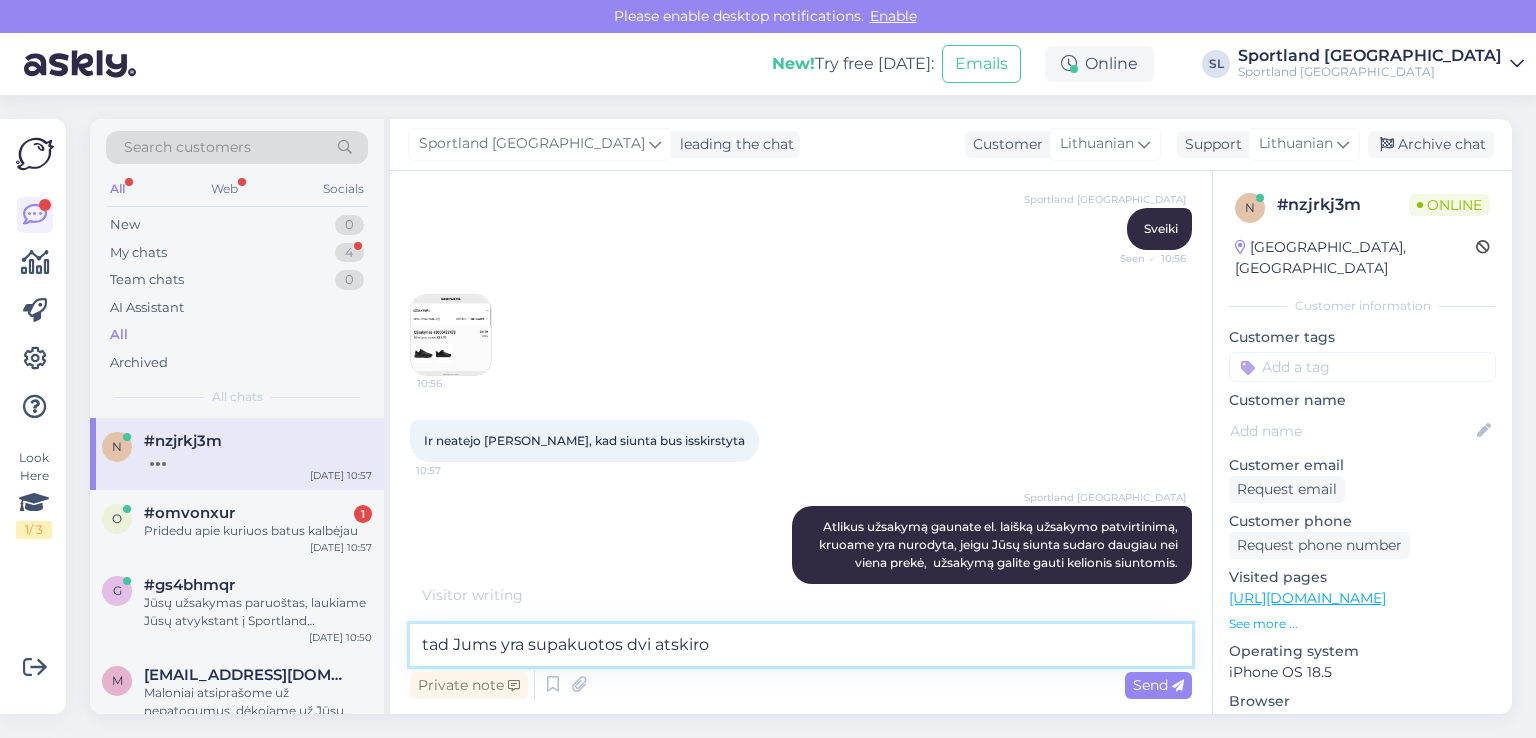 scroll, scrollTop: 282, scrollLeft: 0, axis: vertical 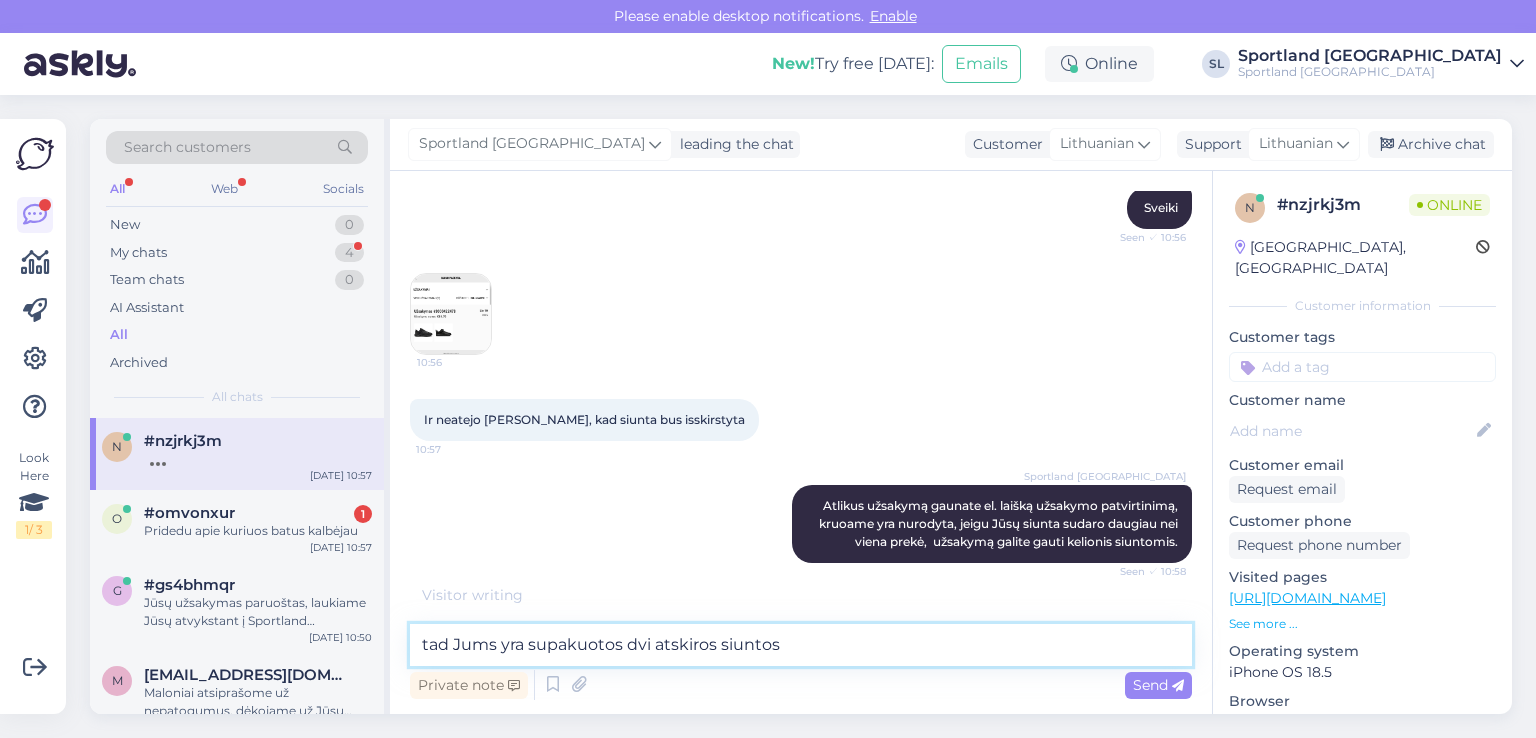type on "tad Jums yra supakuotos dvi atskiros siuntos" 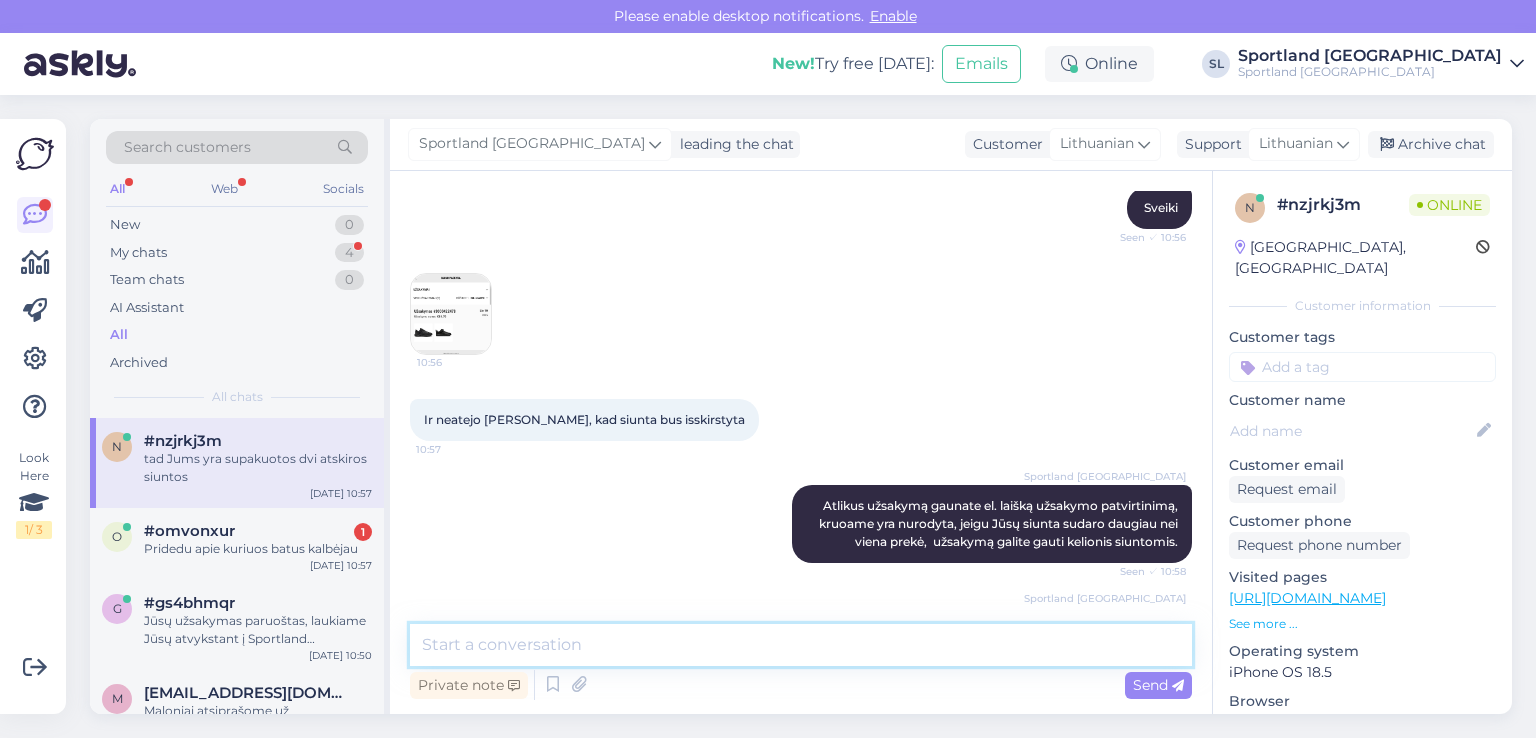 scroll, scrollTop: 347, scrollLeft: 0, axis: vertical 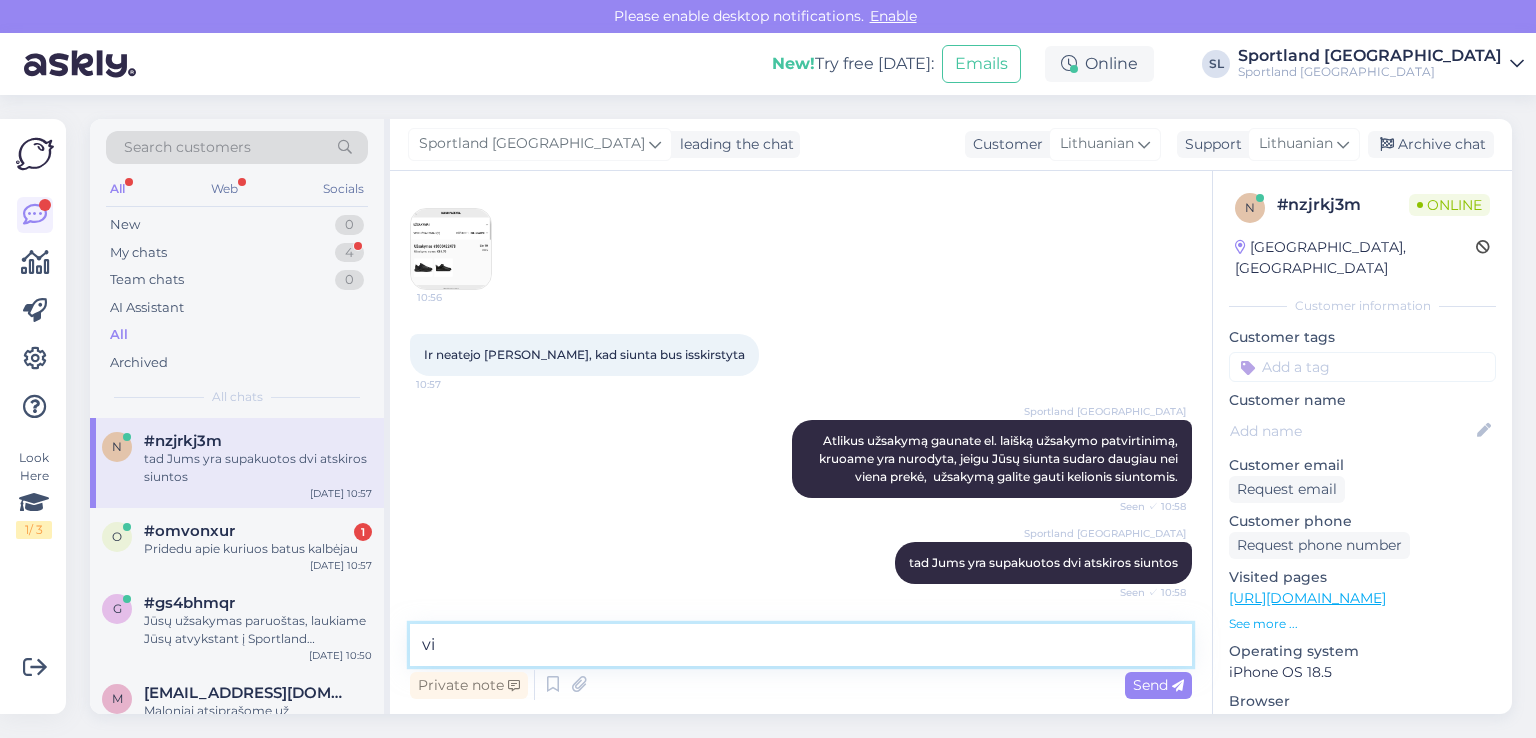 type on "v" 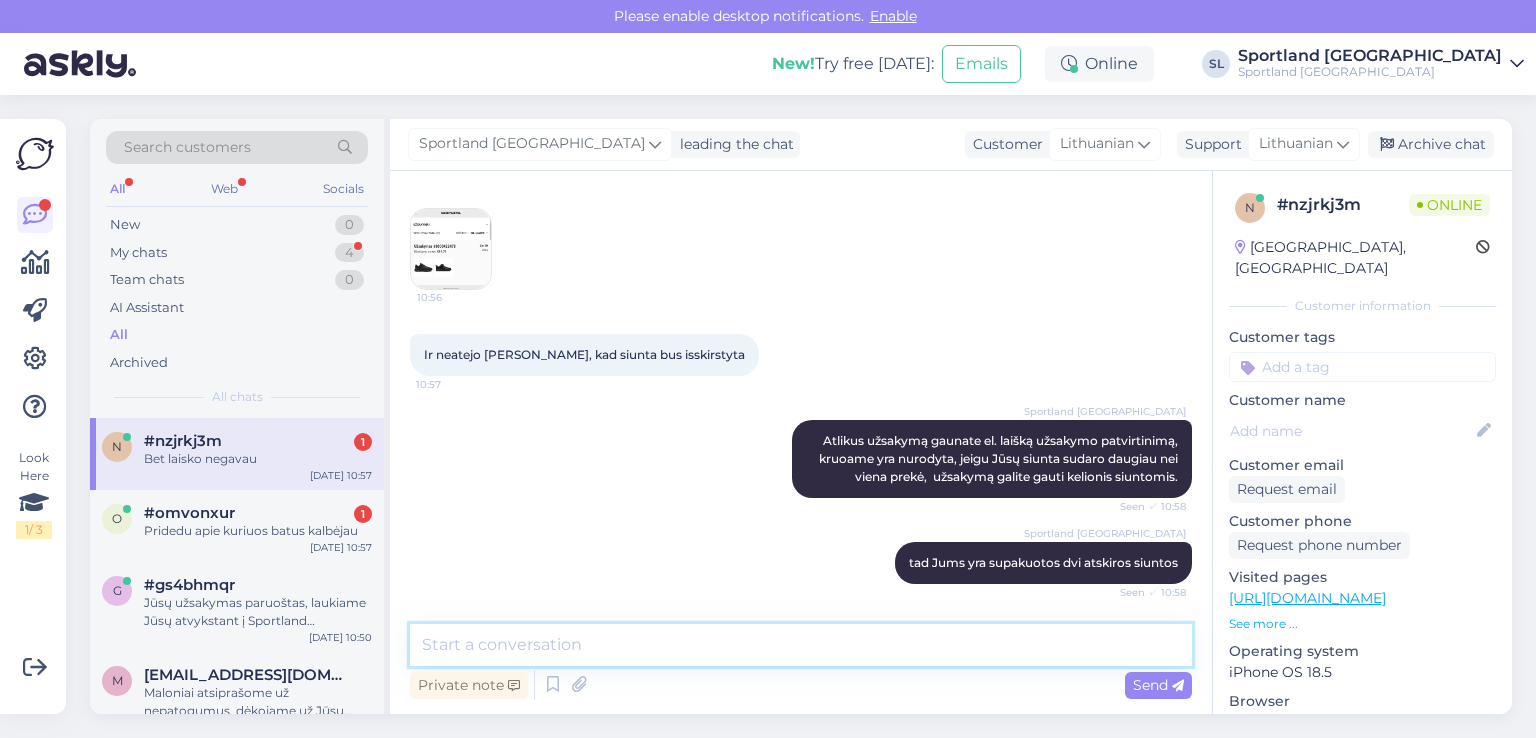 scroll, scrollTop: 433, scrollLeft: 0, axis: vertical 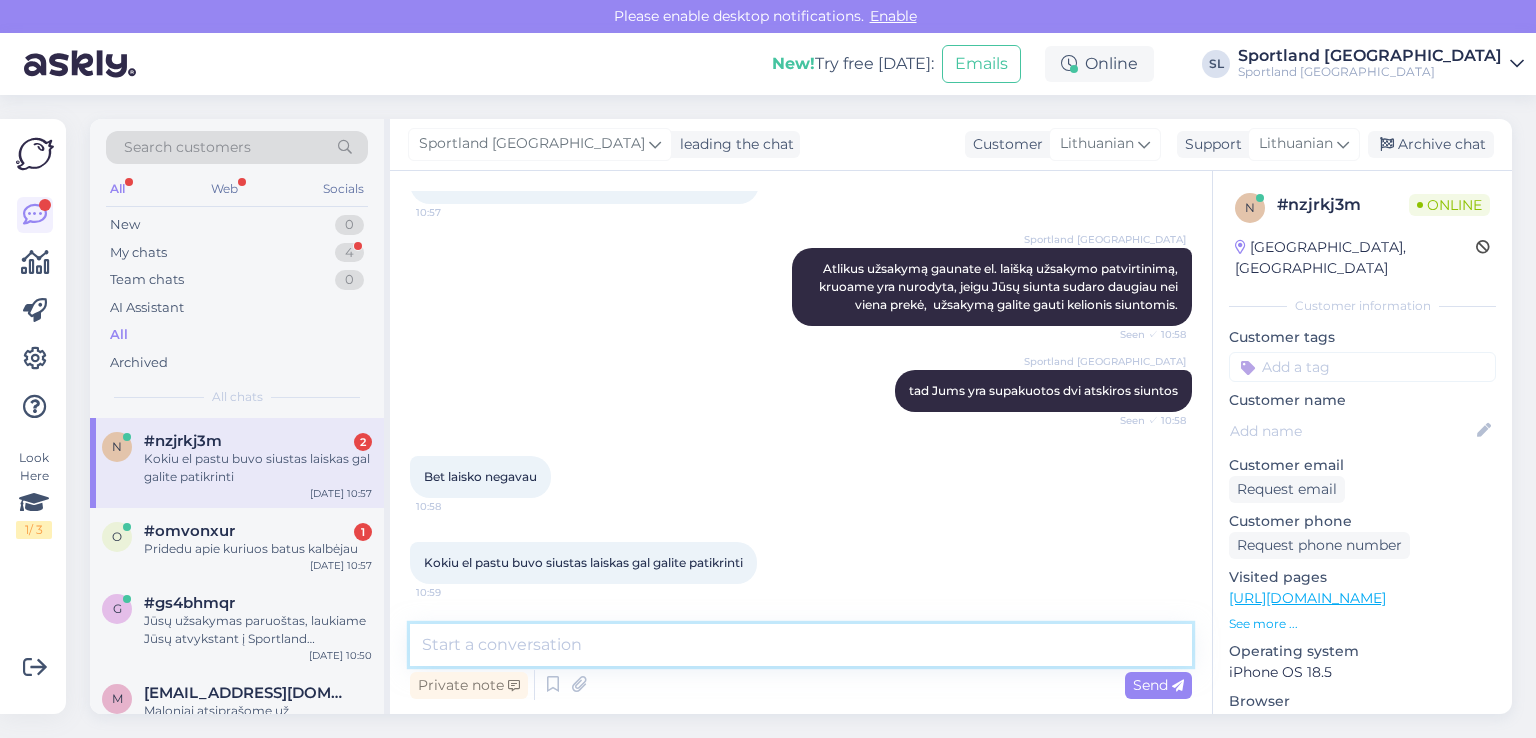 click at bounding box center (801, 645) 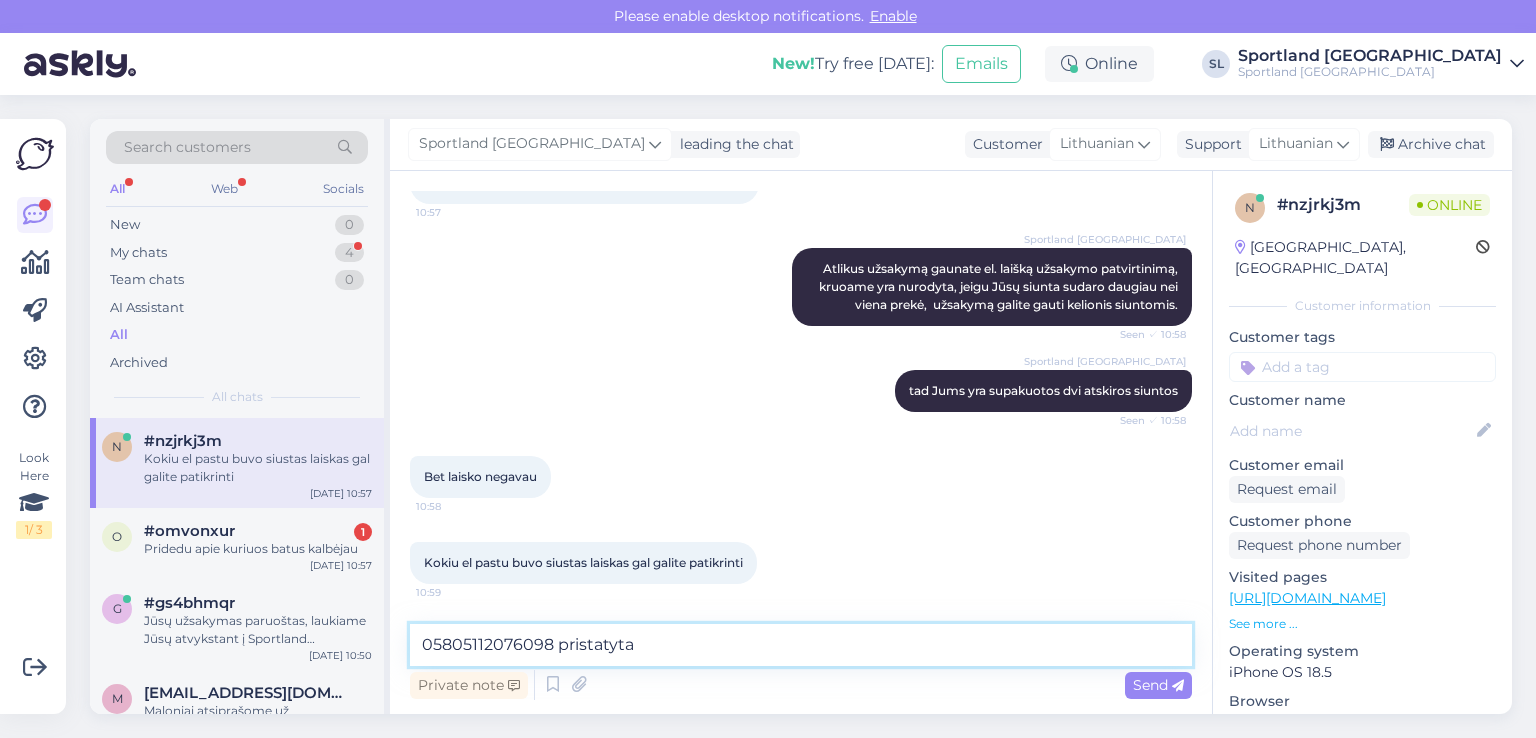 click on "05805112076098 pristatyta" at bounding box center (801, 645) 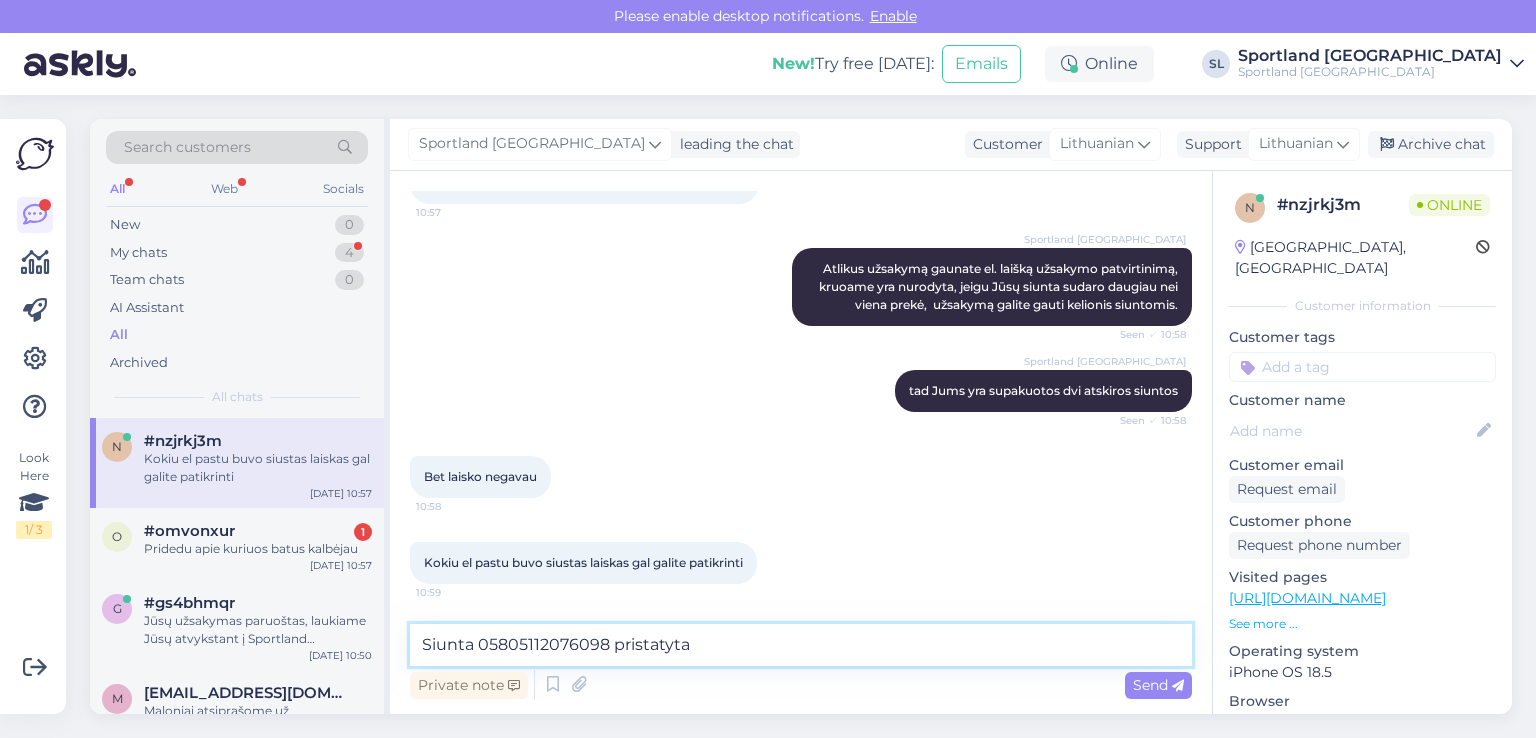 click on "Siunta 05805112076098 pristatyta" at bounding box center (801, 645) 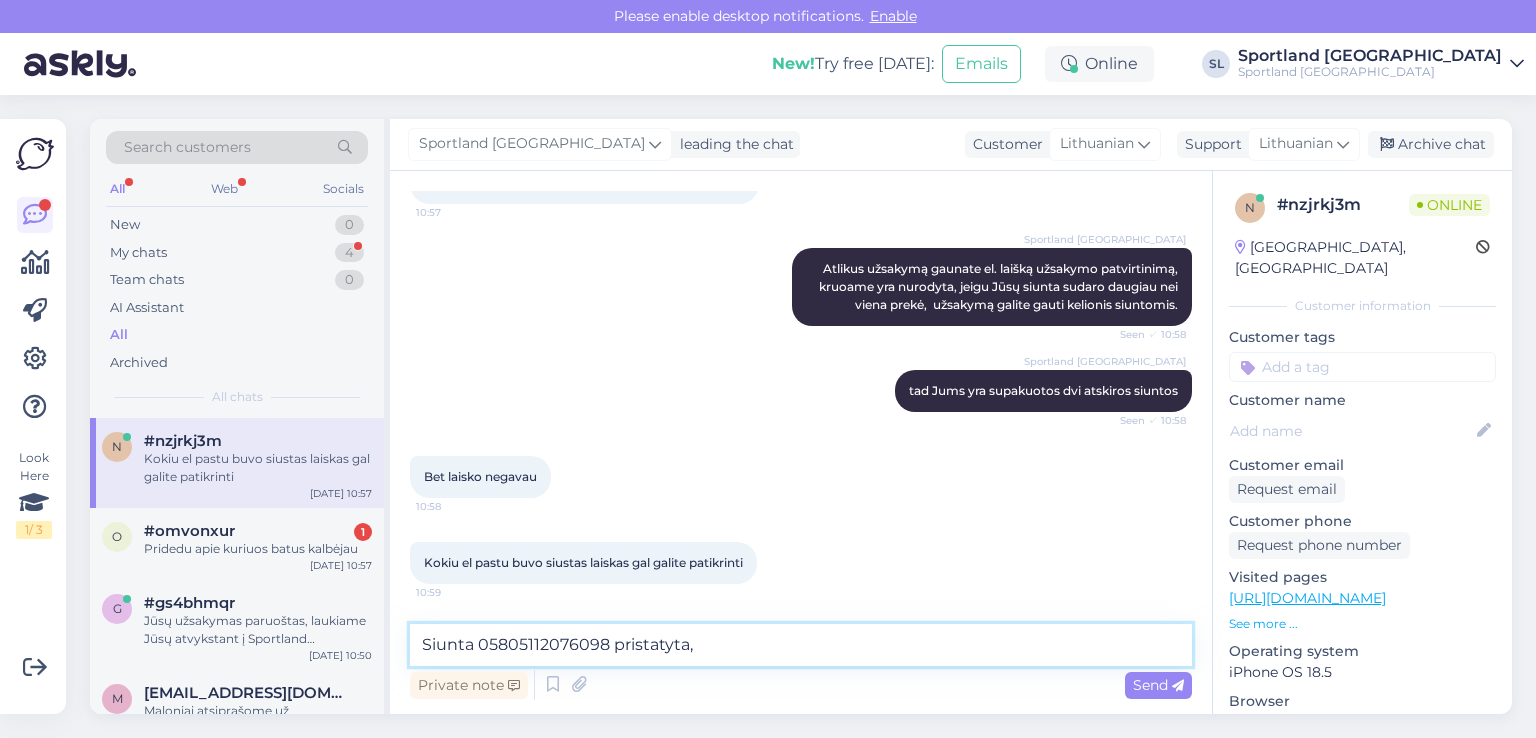 type on "Siunta 05805112076098 pristatyta" 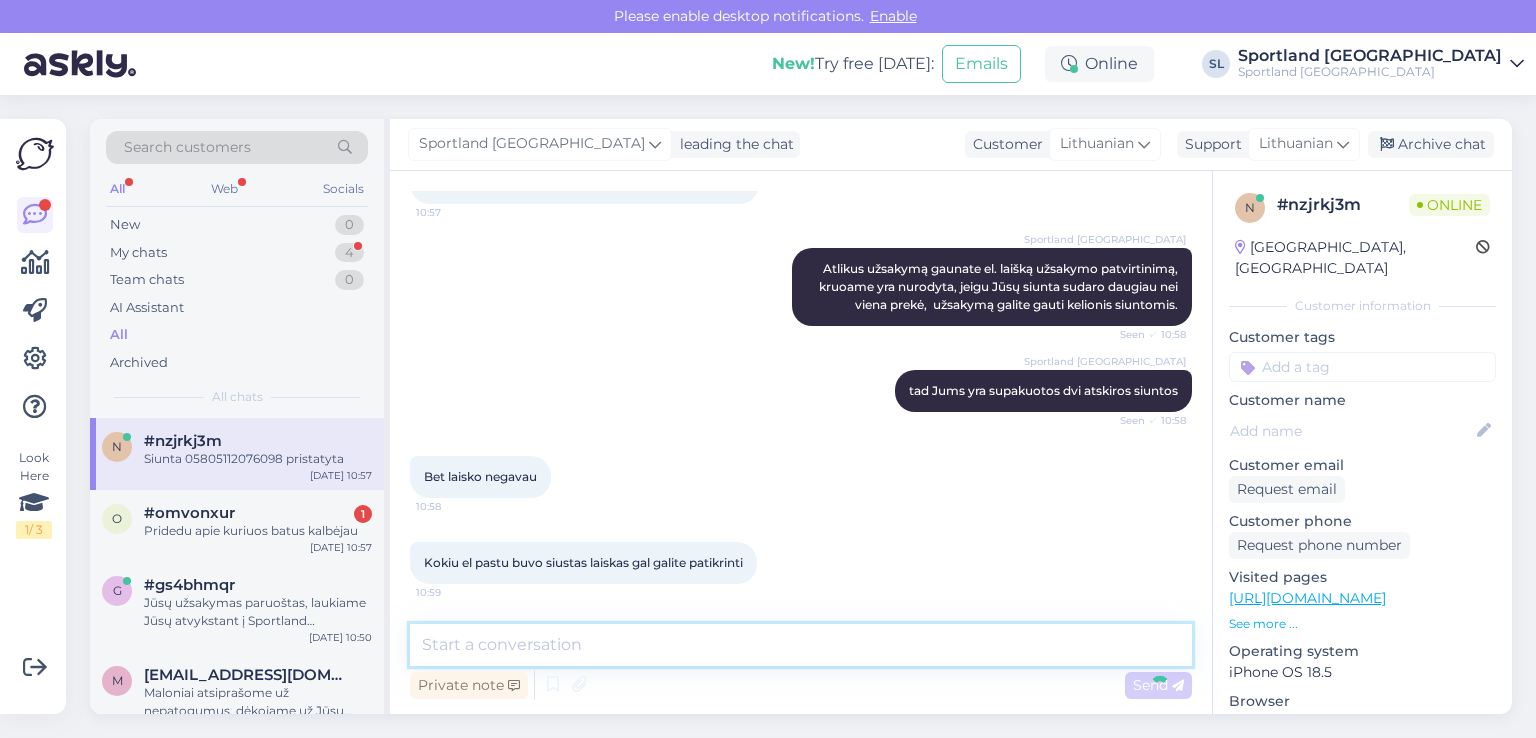 scroll, scrollTop: 605, scrollLeft: 0, axis: vertical 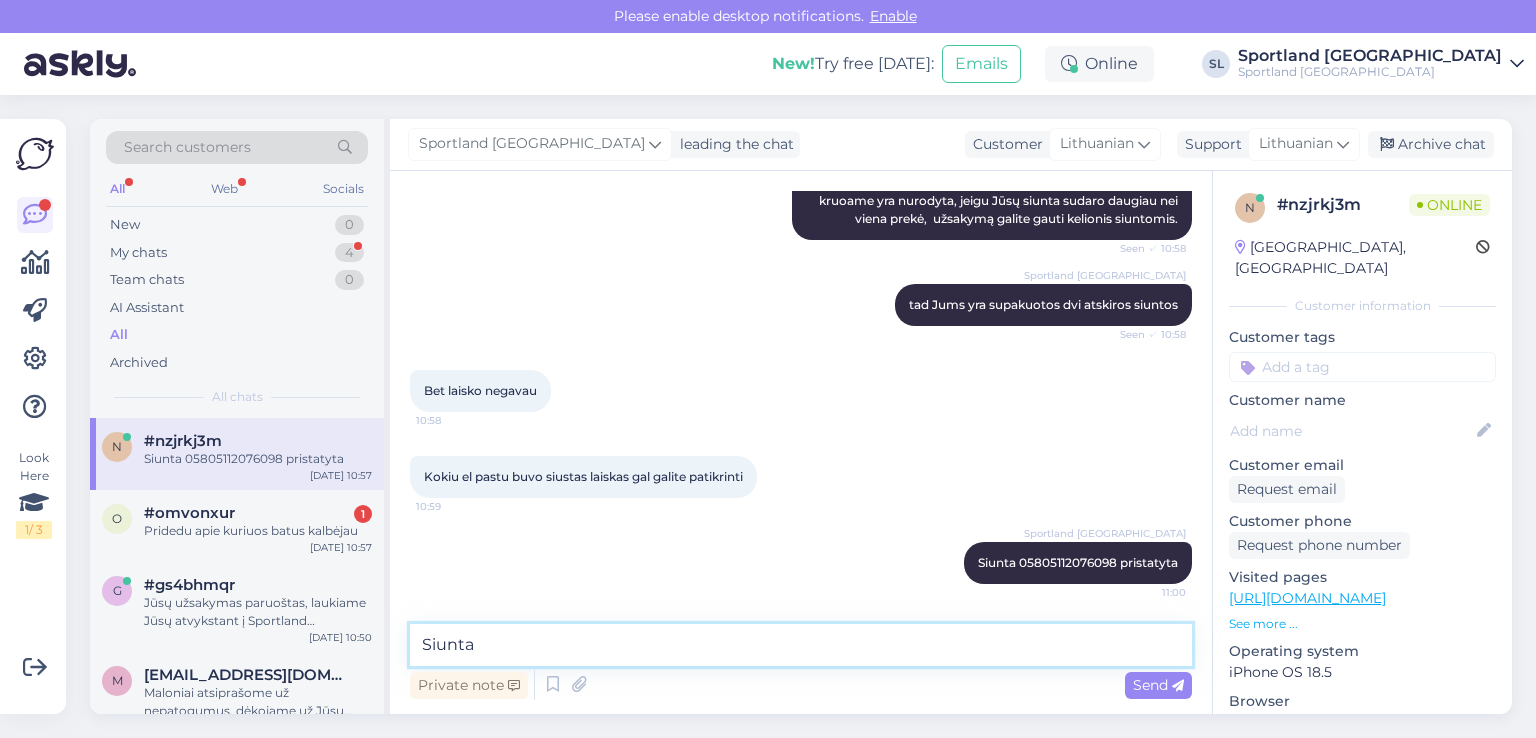 paste on "05757993009492" 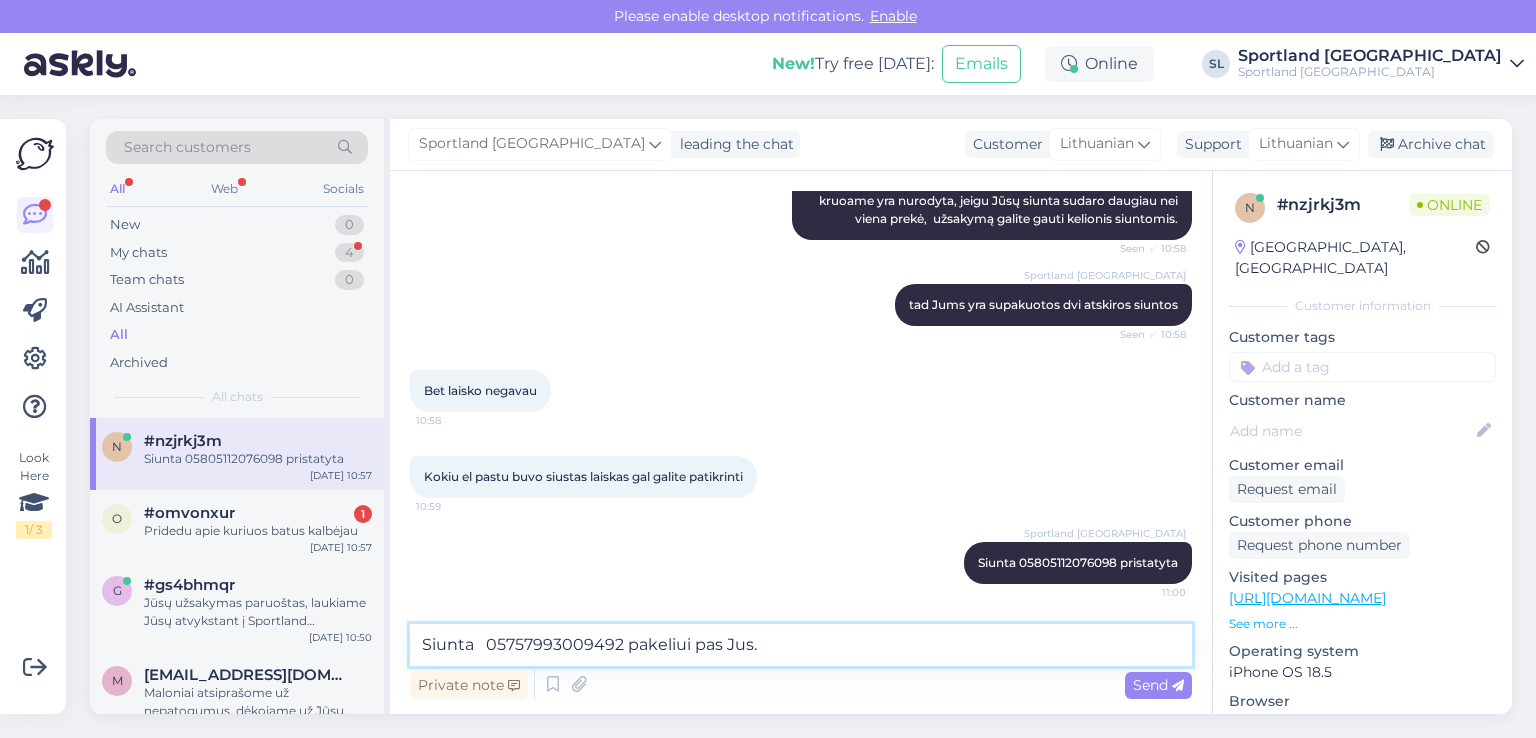 type on "Siunta 	05757993009492 pakeliui pas Jus." 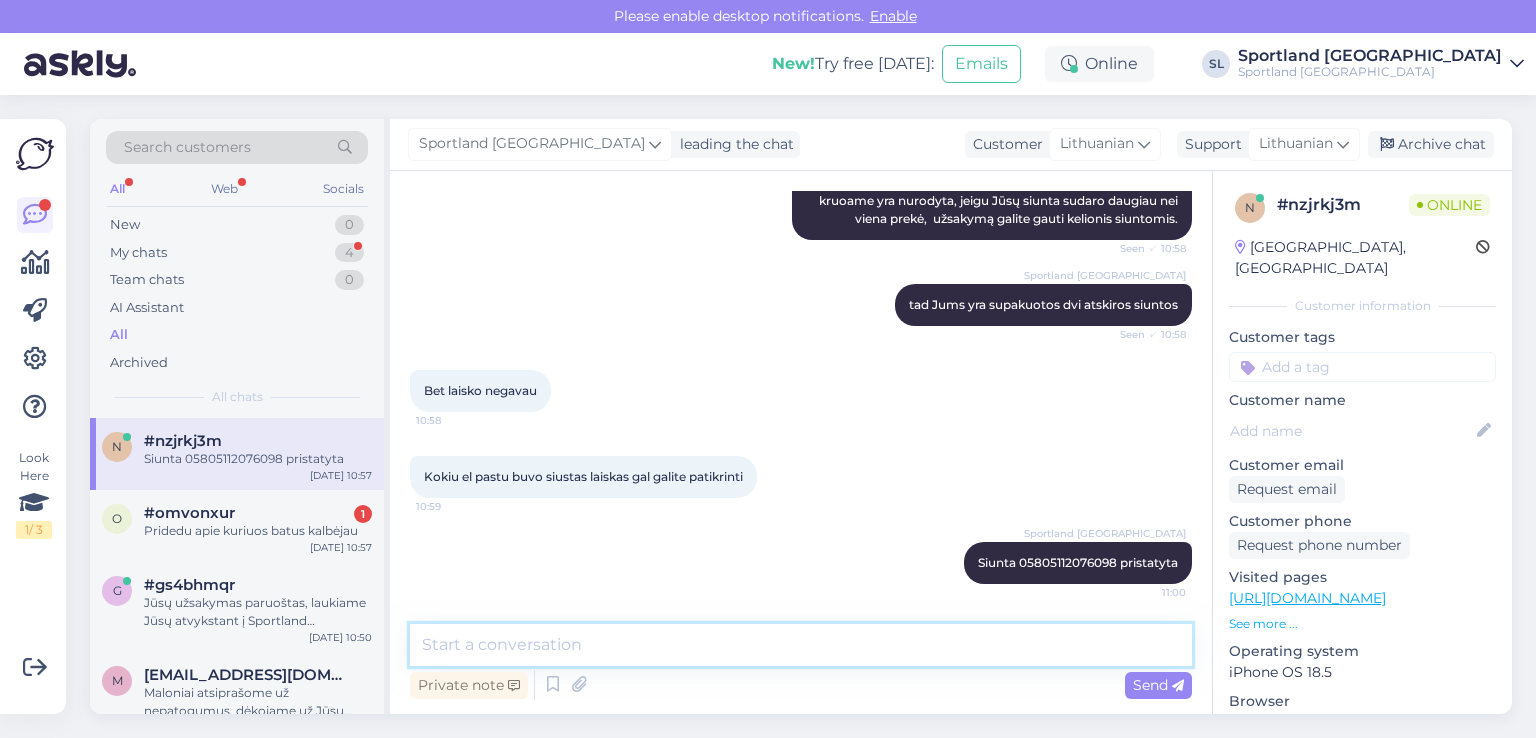 scroll, scrollTop: 691, scrollLeft: 0, axis: vertical 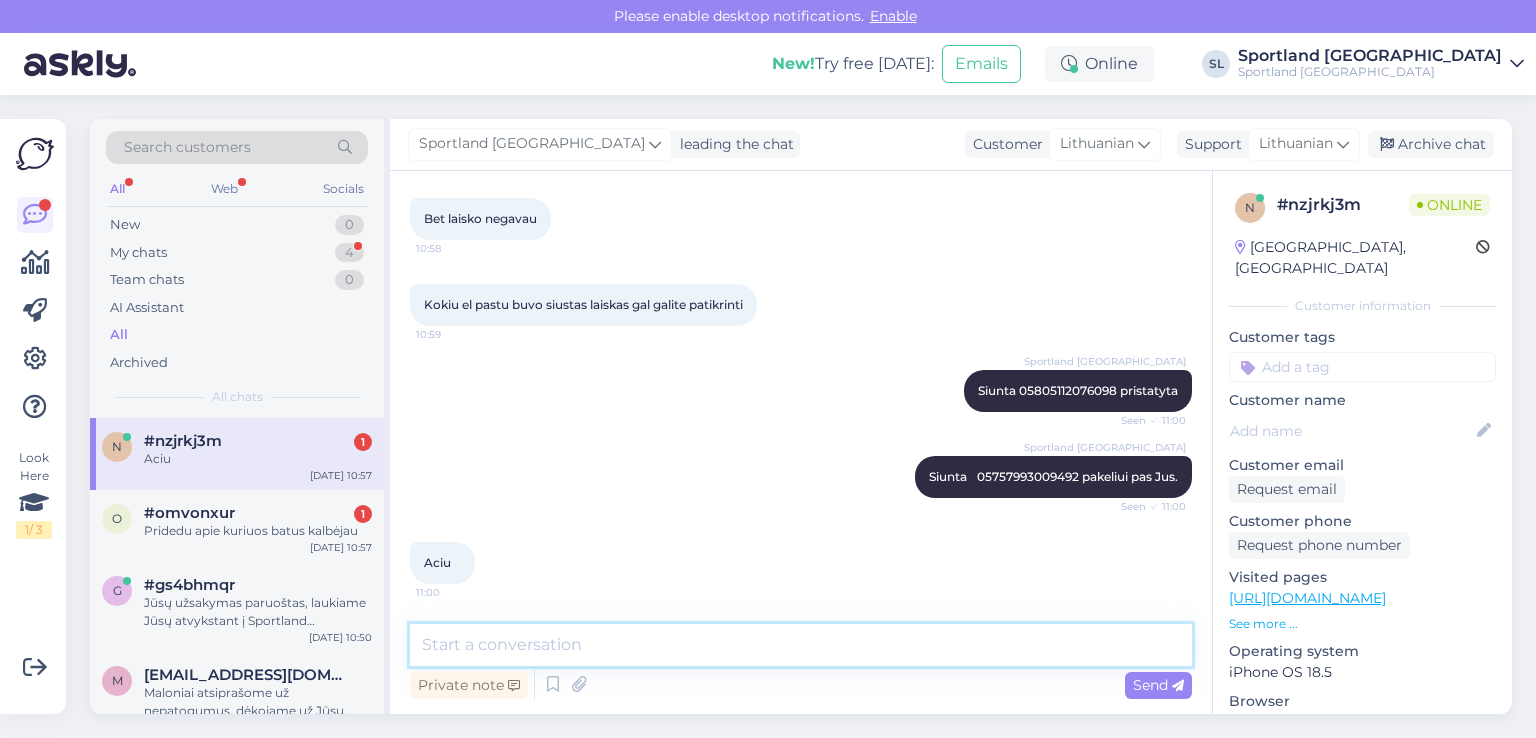 click at bounding box center (801, 645) 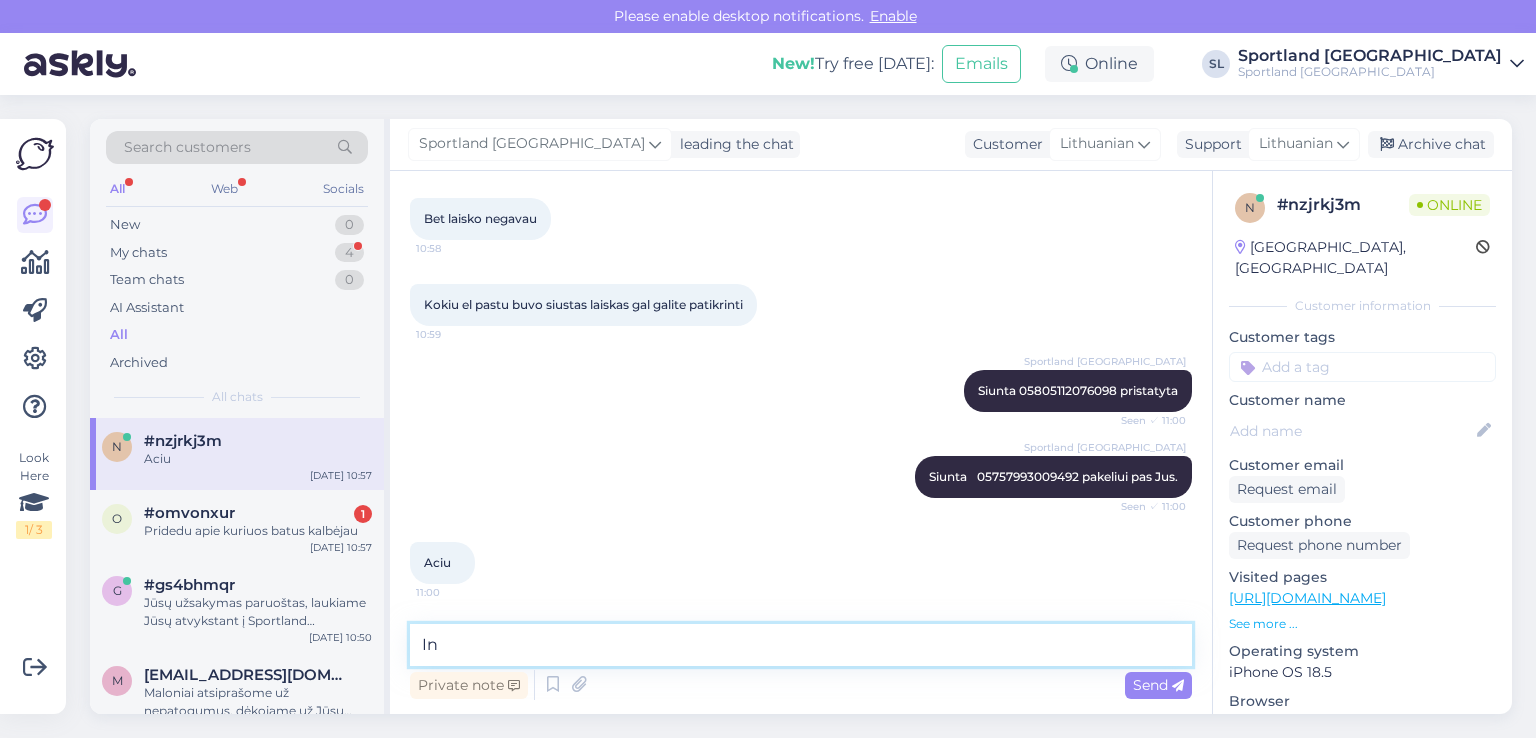 type on "I" 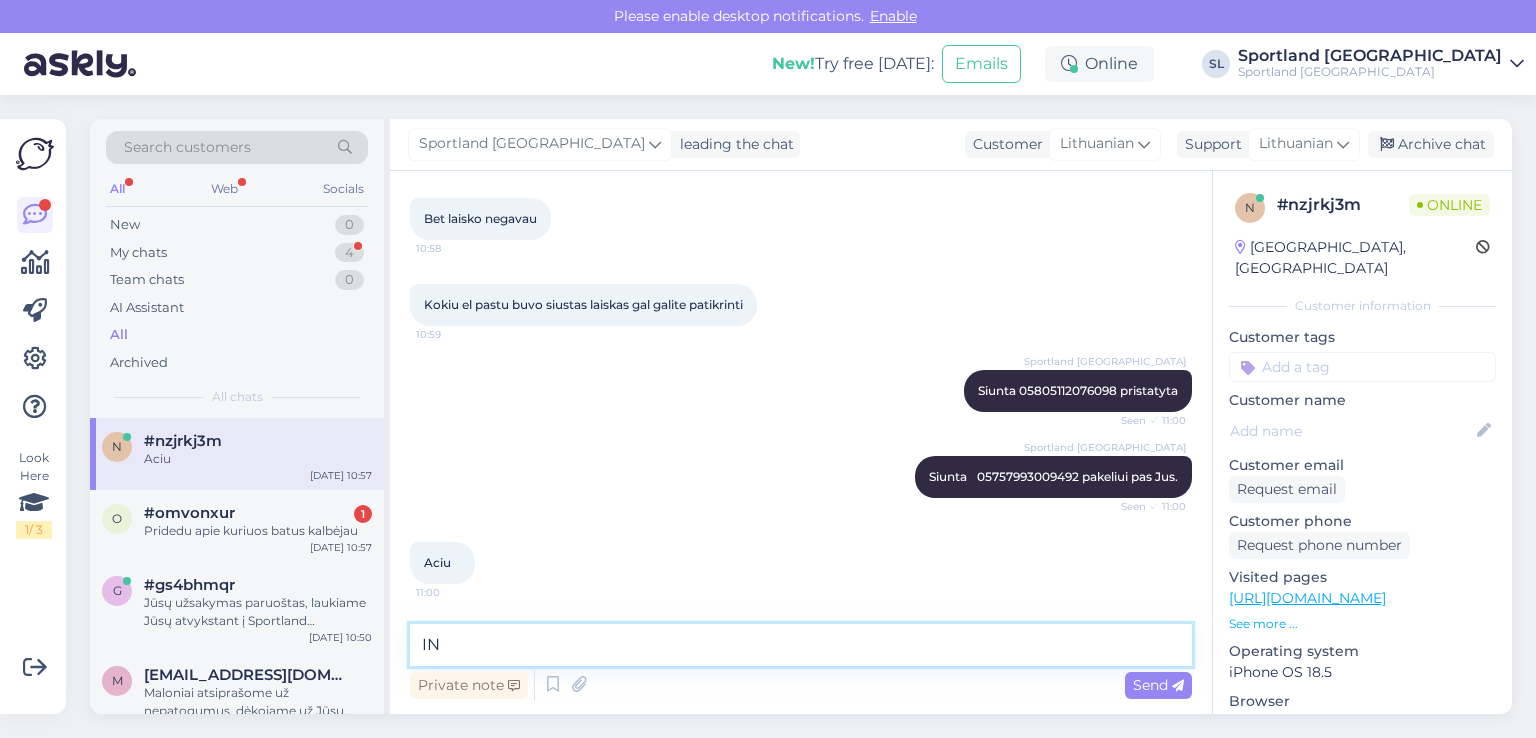 type on "I" 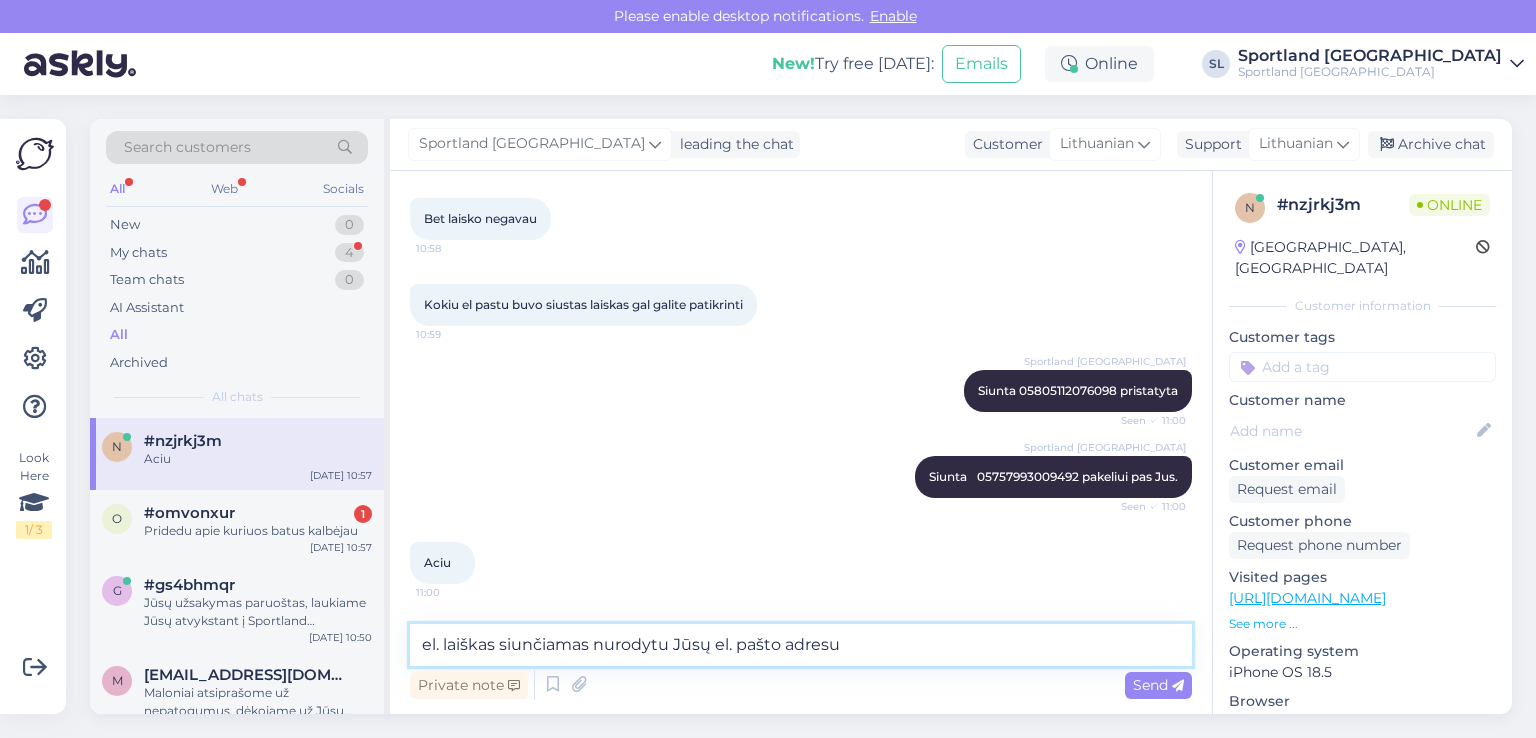 paste on "donata.eidintiene@gmail.com" 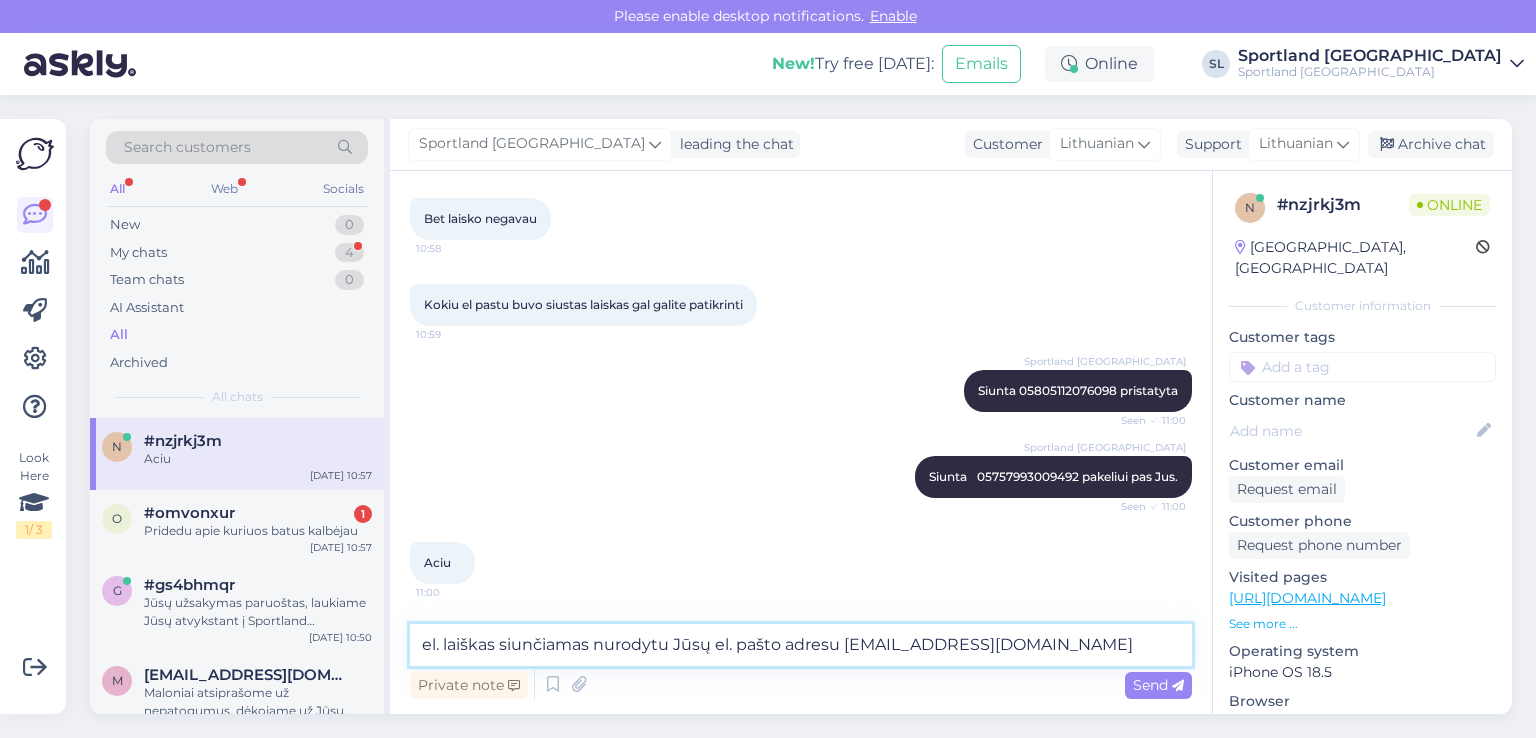 click on "el. laiškas siunčiamas nurodytu Jūsų el. pašto adresu donata.eidintiene@gmail.com" at bounding box center [801, 645] 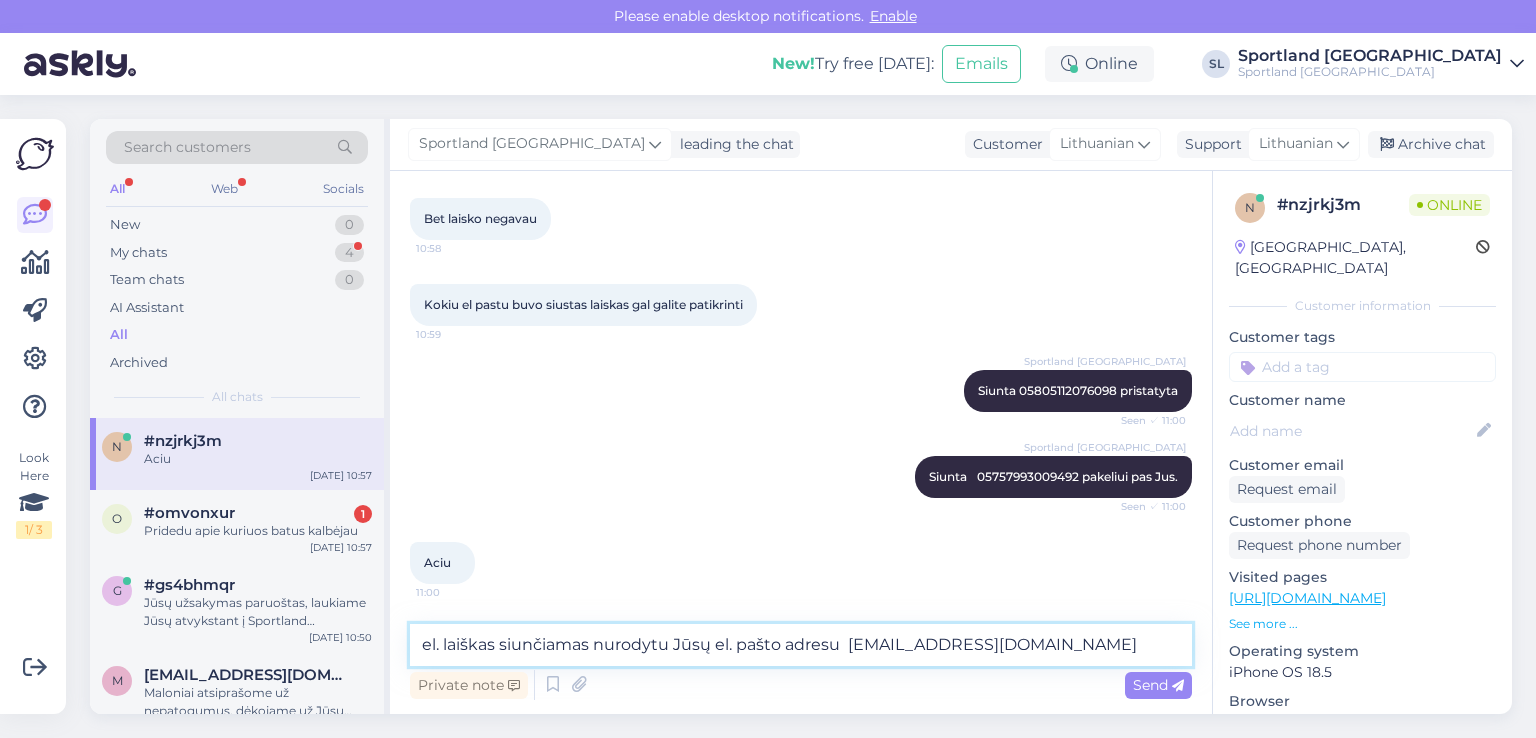 type on "el. laiškas siunčiamas nurodytu Jūsų el. pašto adresu - donata.eidintiene@gmail.com" 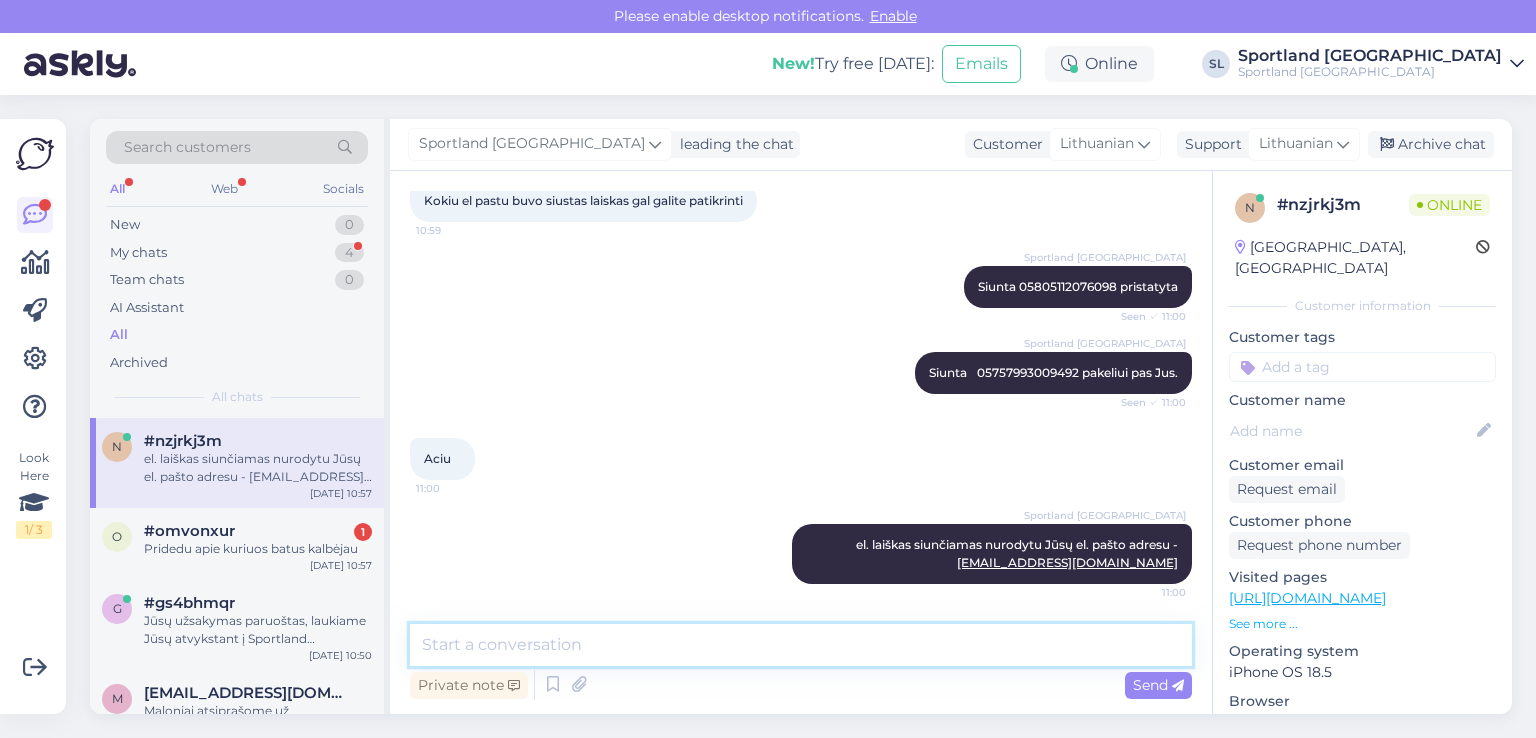 scroll, scrollTop: 880, scrollLeft: 0, axis: vertical 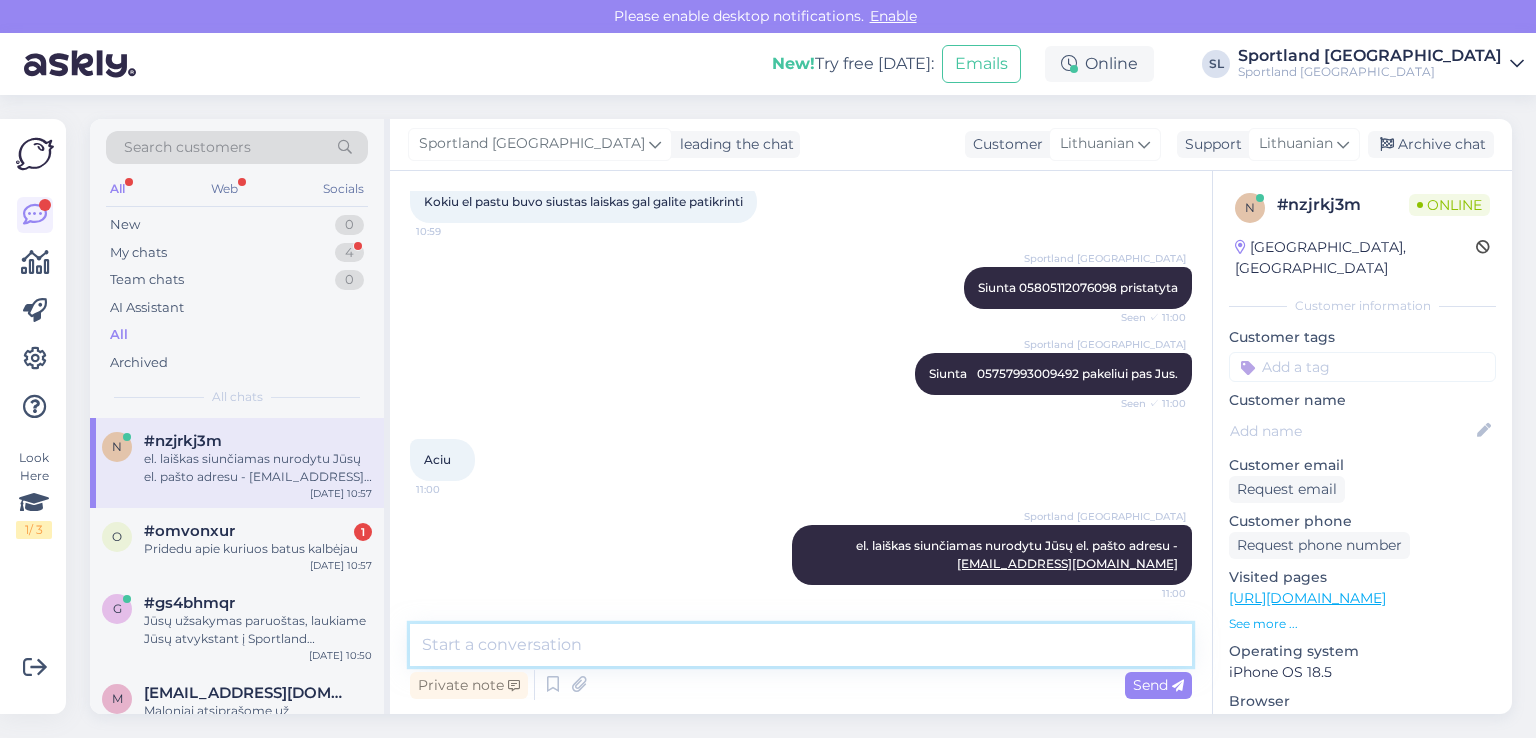 click at bounding box center [801, 645] 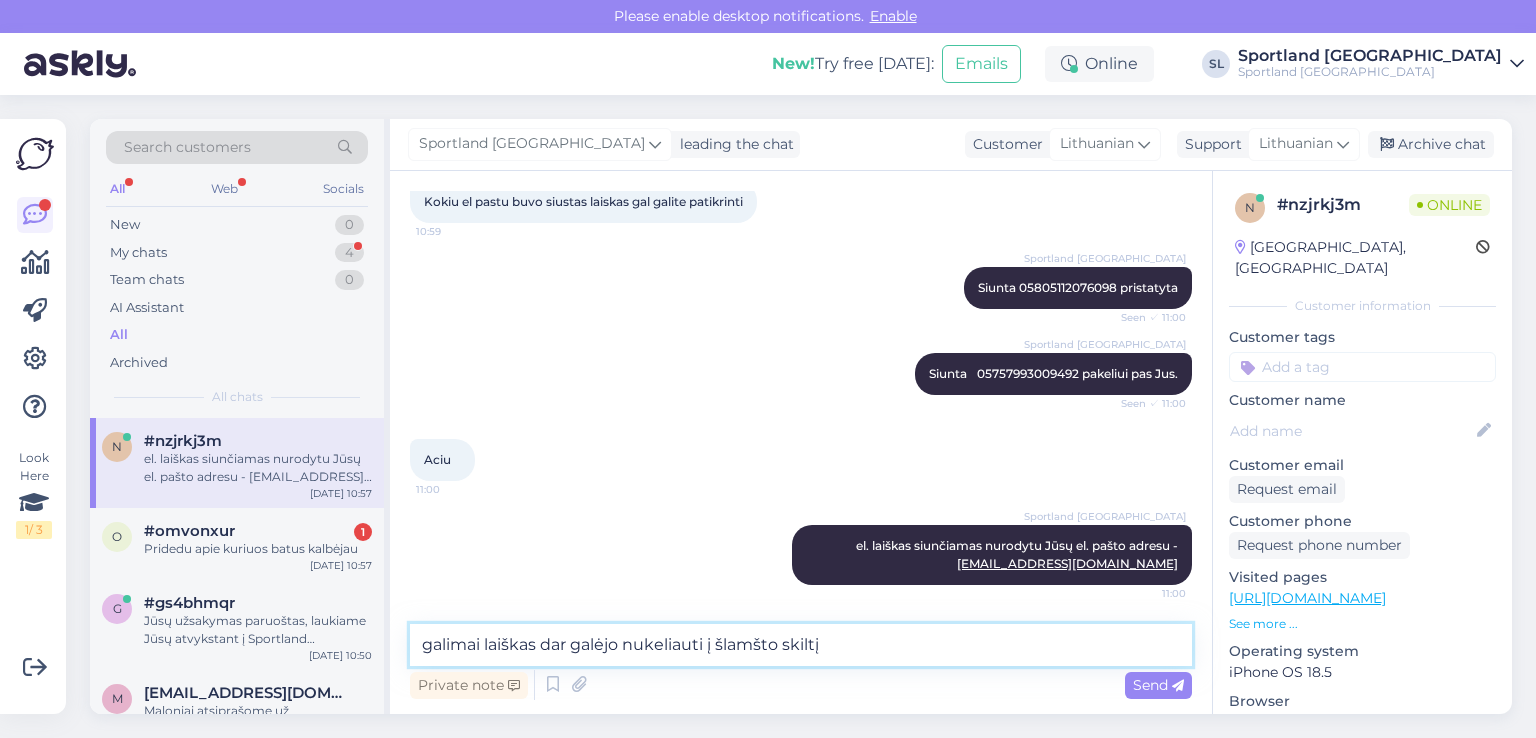 type on "galimai laiškas dar galėjo nukeliauti į šlamšto skiltį" 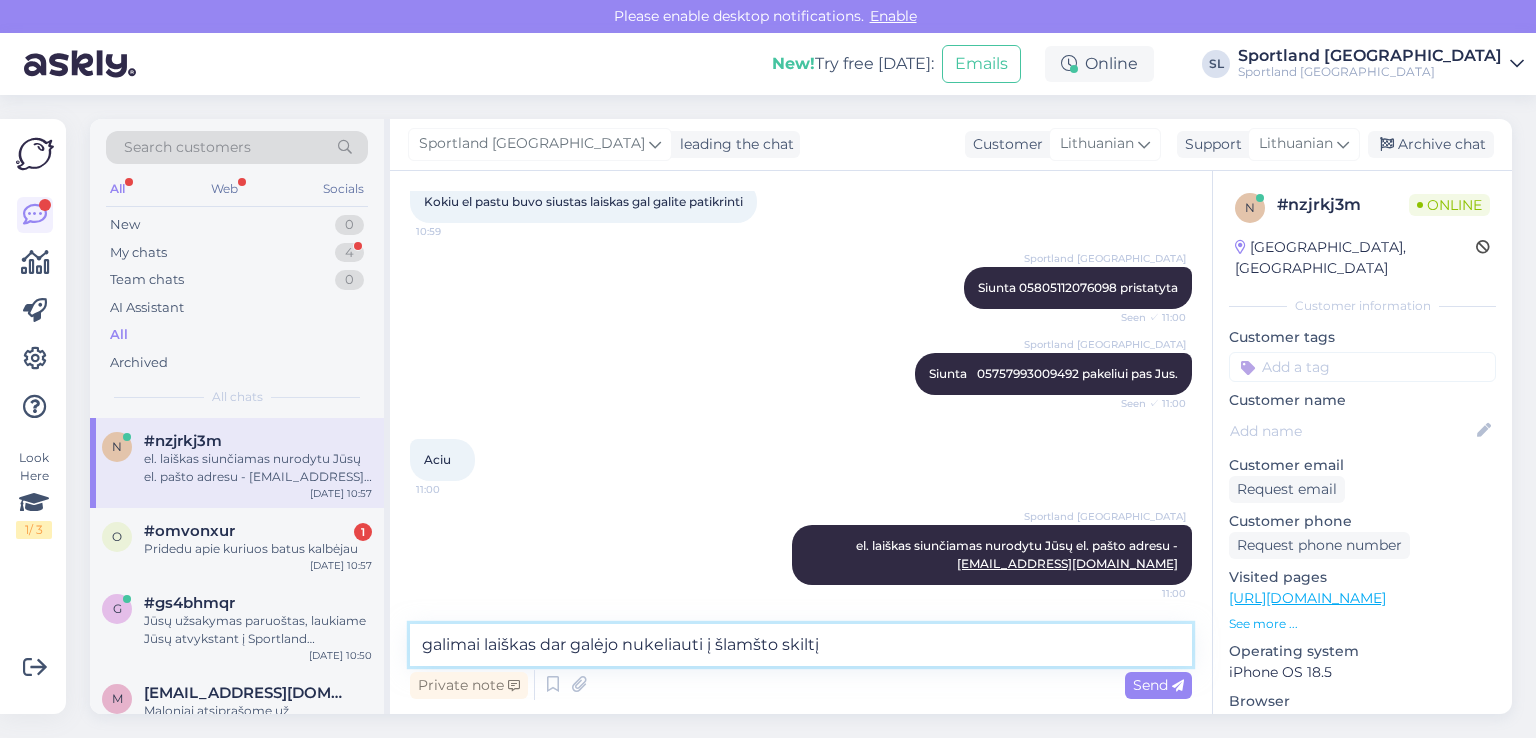 type 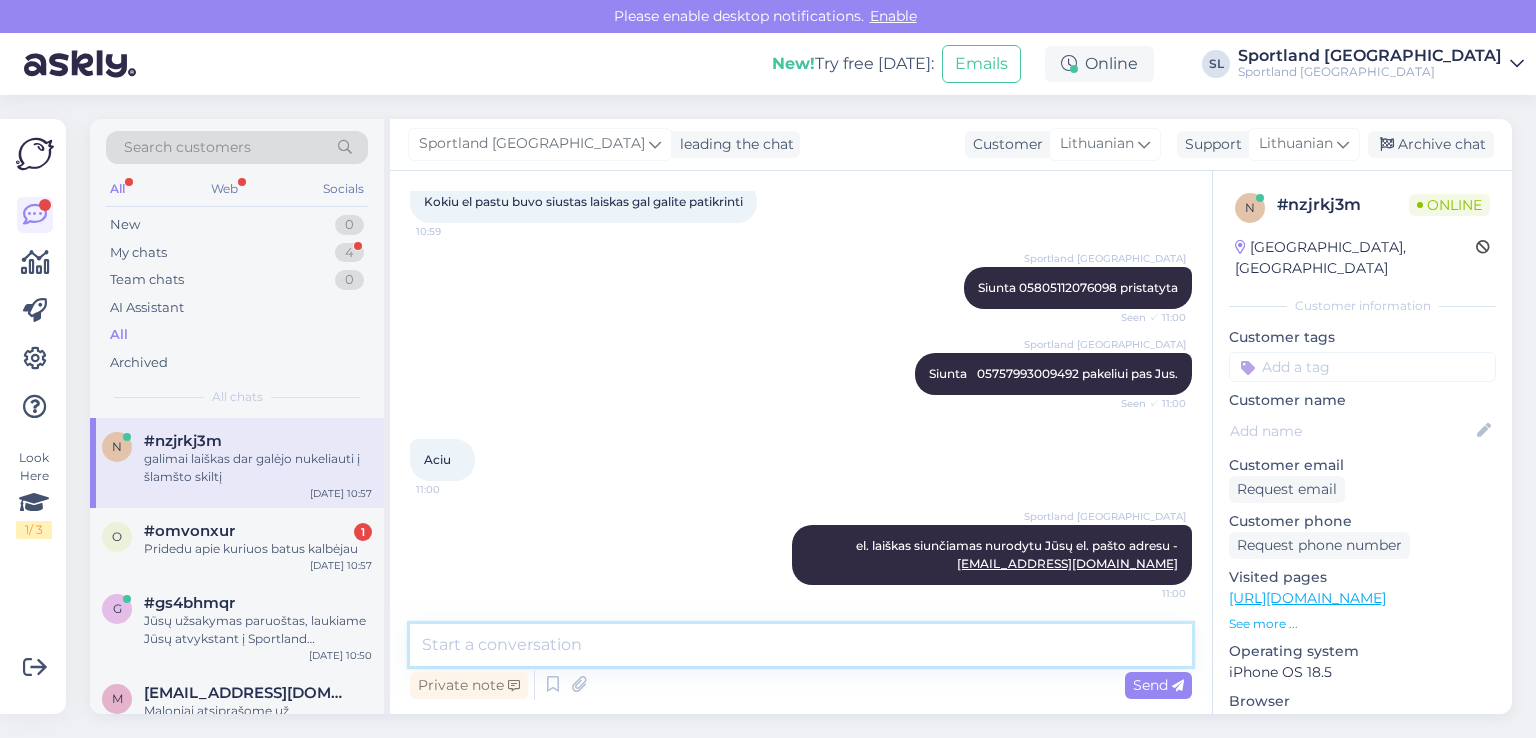 scroll, scrollTop: 967, scrollLeft: 0, axis: vertical 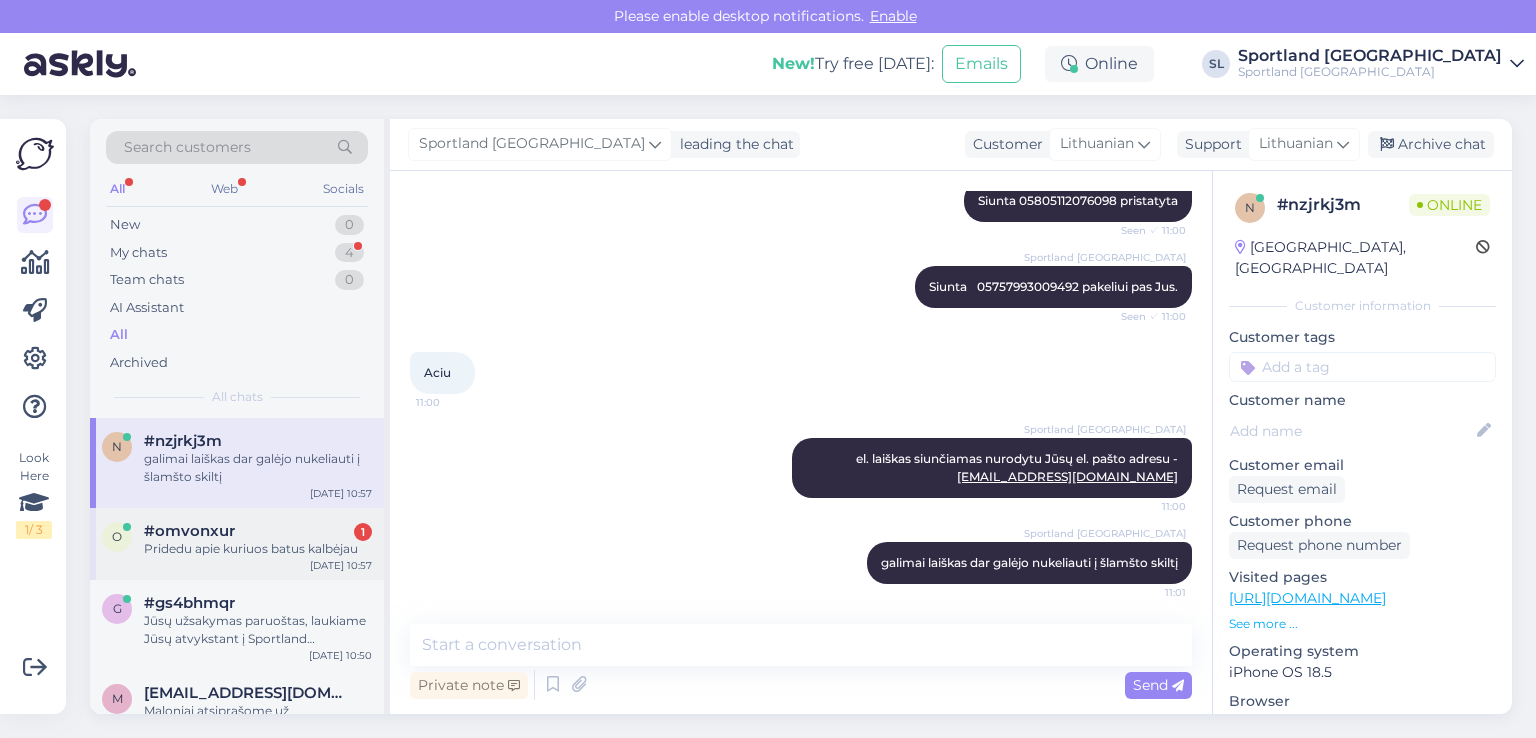 click on "Pridedu apie kuriuos batus kalbėjau" at bounding box center (258, 549) 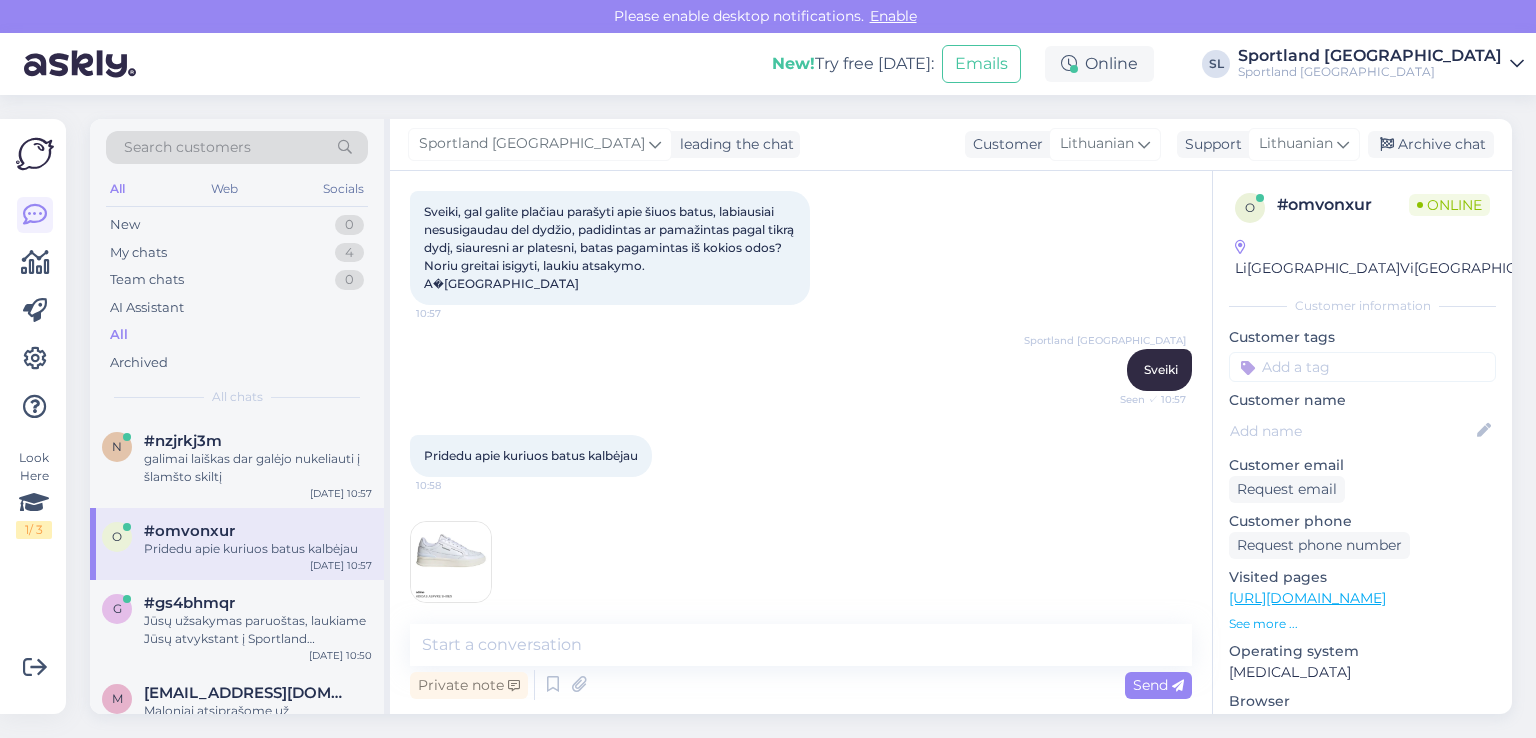 scroll, scrollTop: 107, scrollLeft: 0, axis: vertical 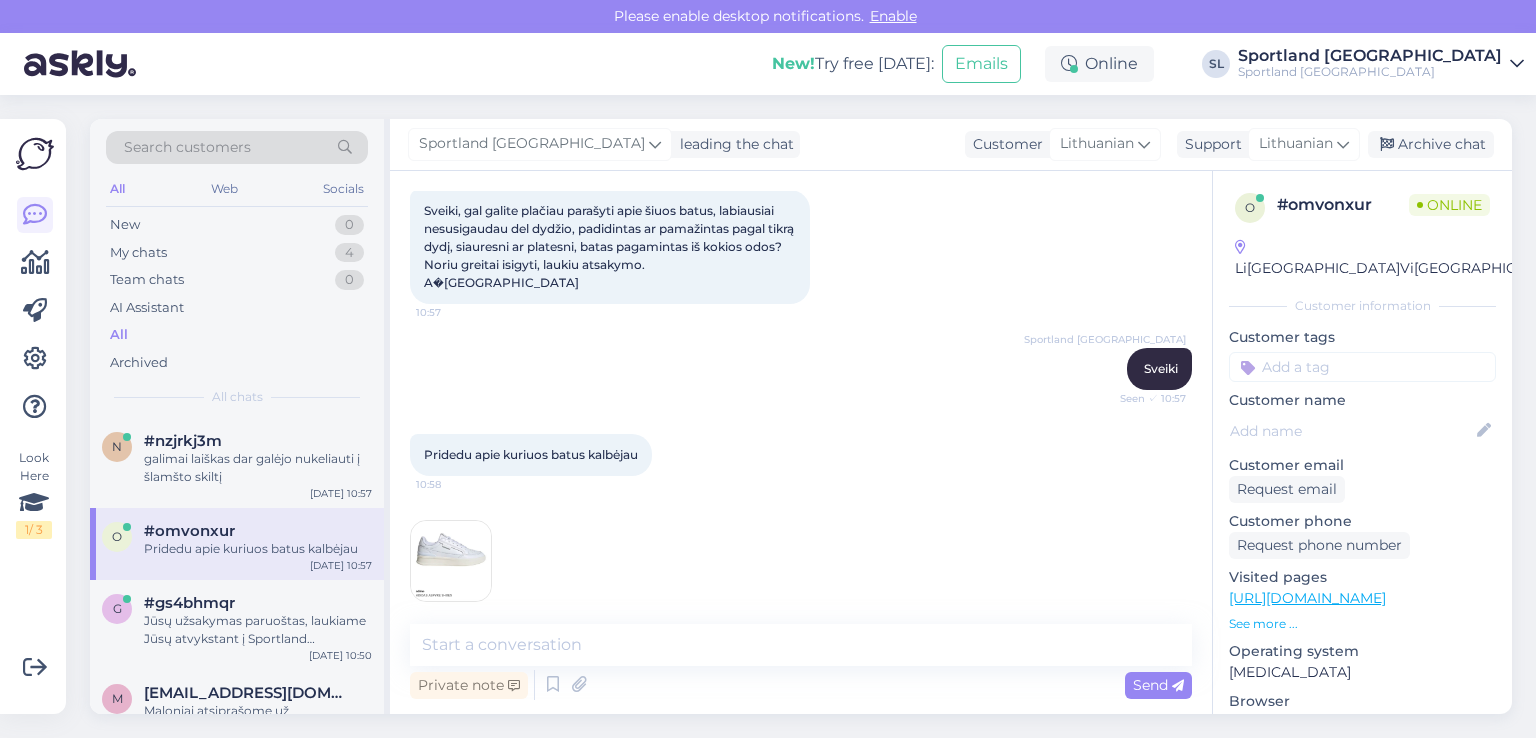 click at bounding box center [451, 561] 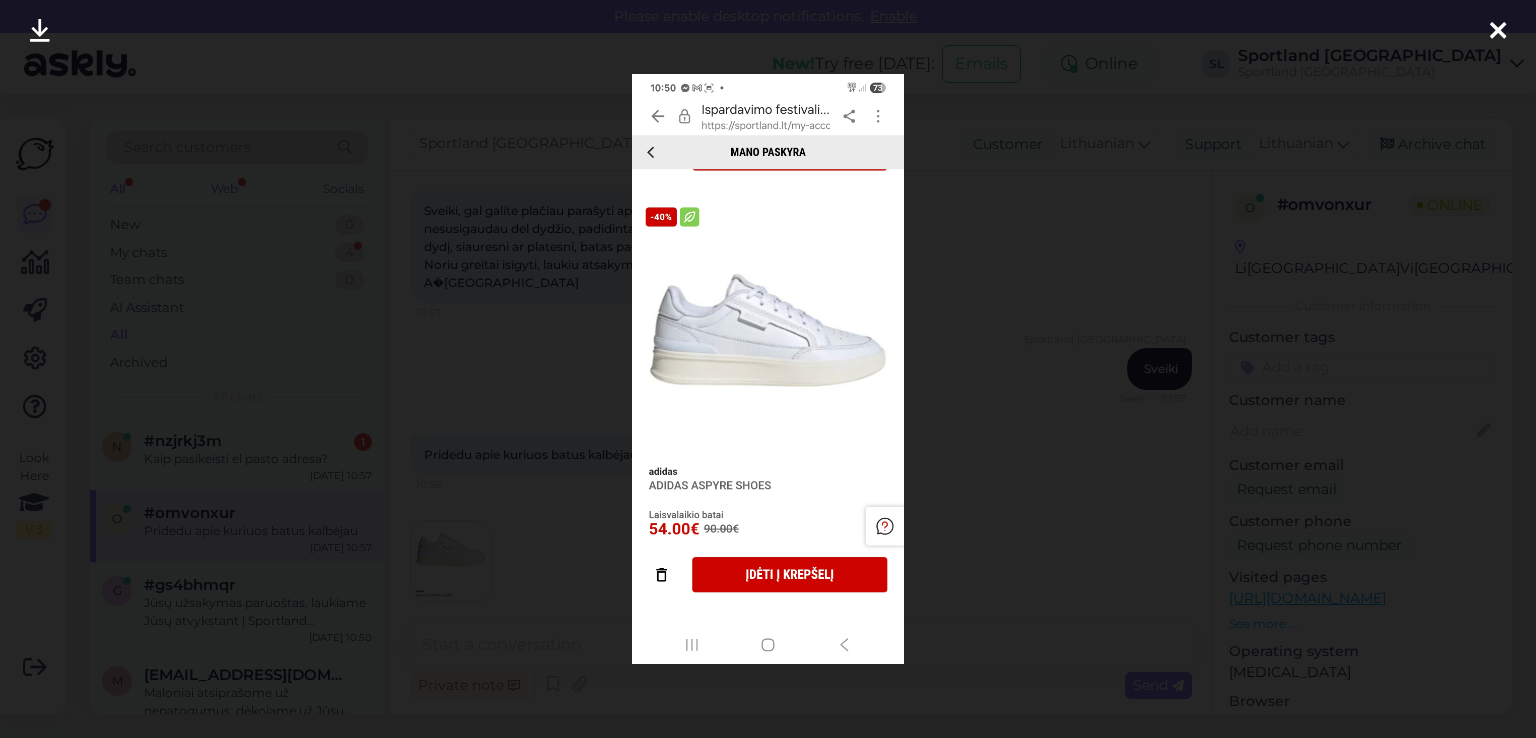 click at bounding box center (768, 369) 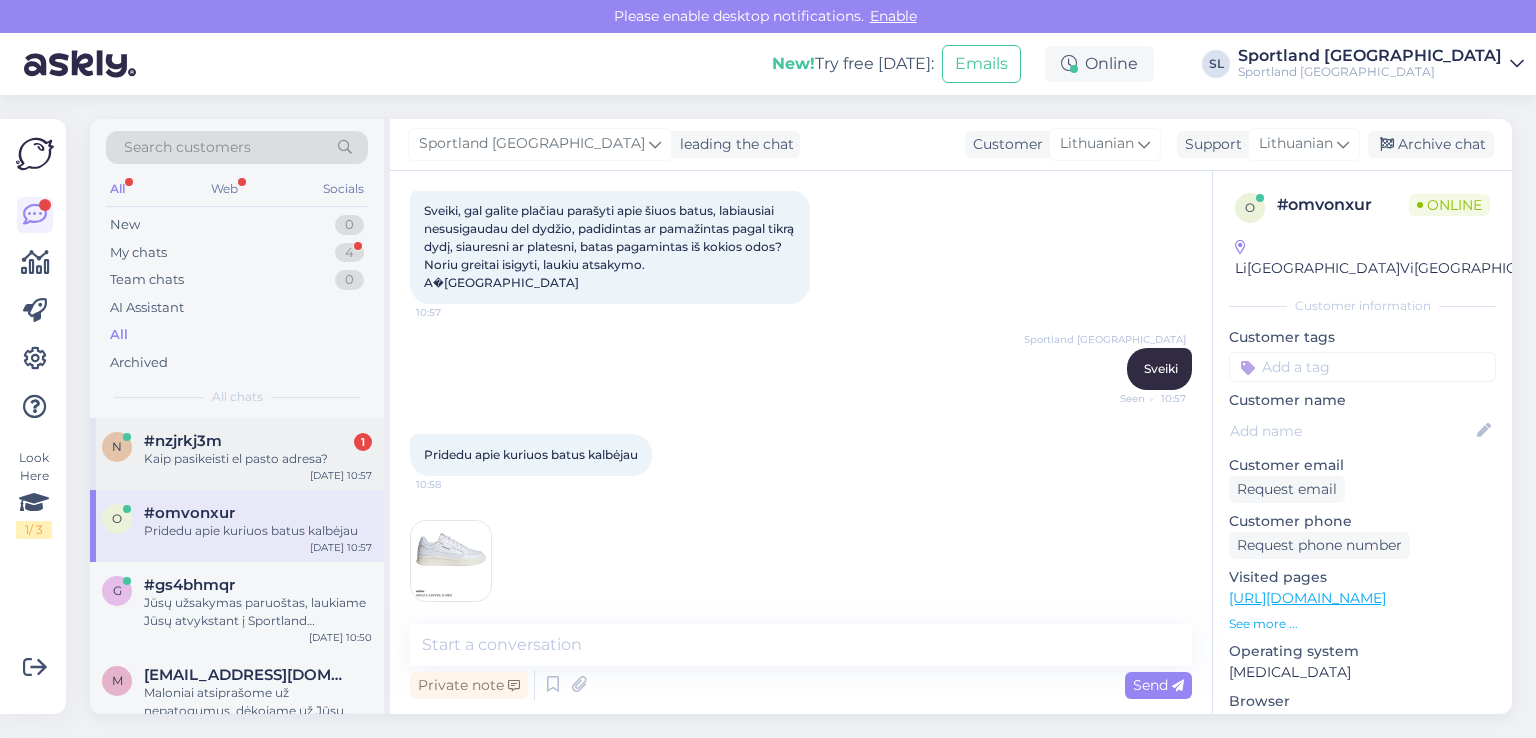 click on "Kaip pasikeisti el pasto adresa?" at bounding box center (258, 459) 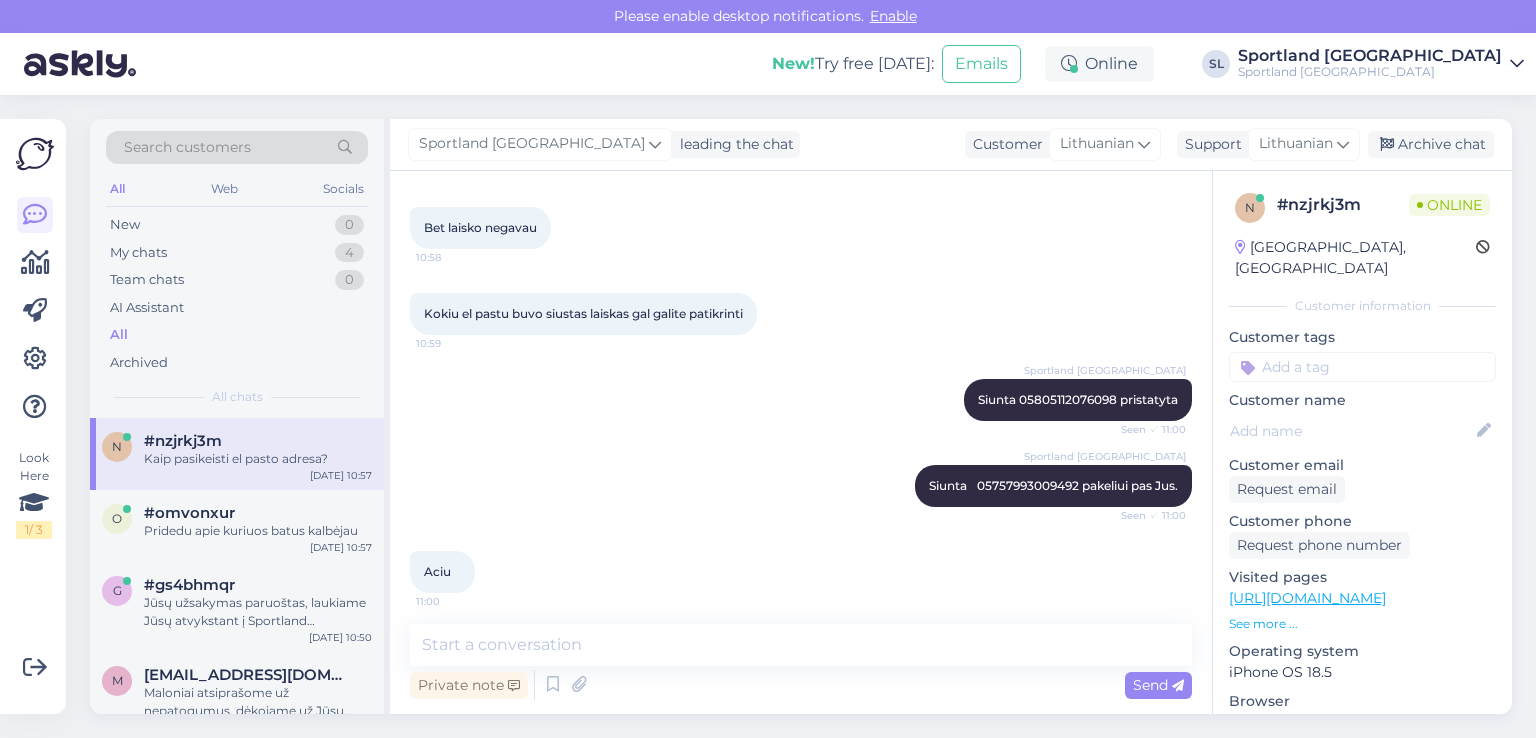 scroll, scrollTop: 1052, scrollLeft: 0, axis: vertical 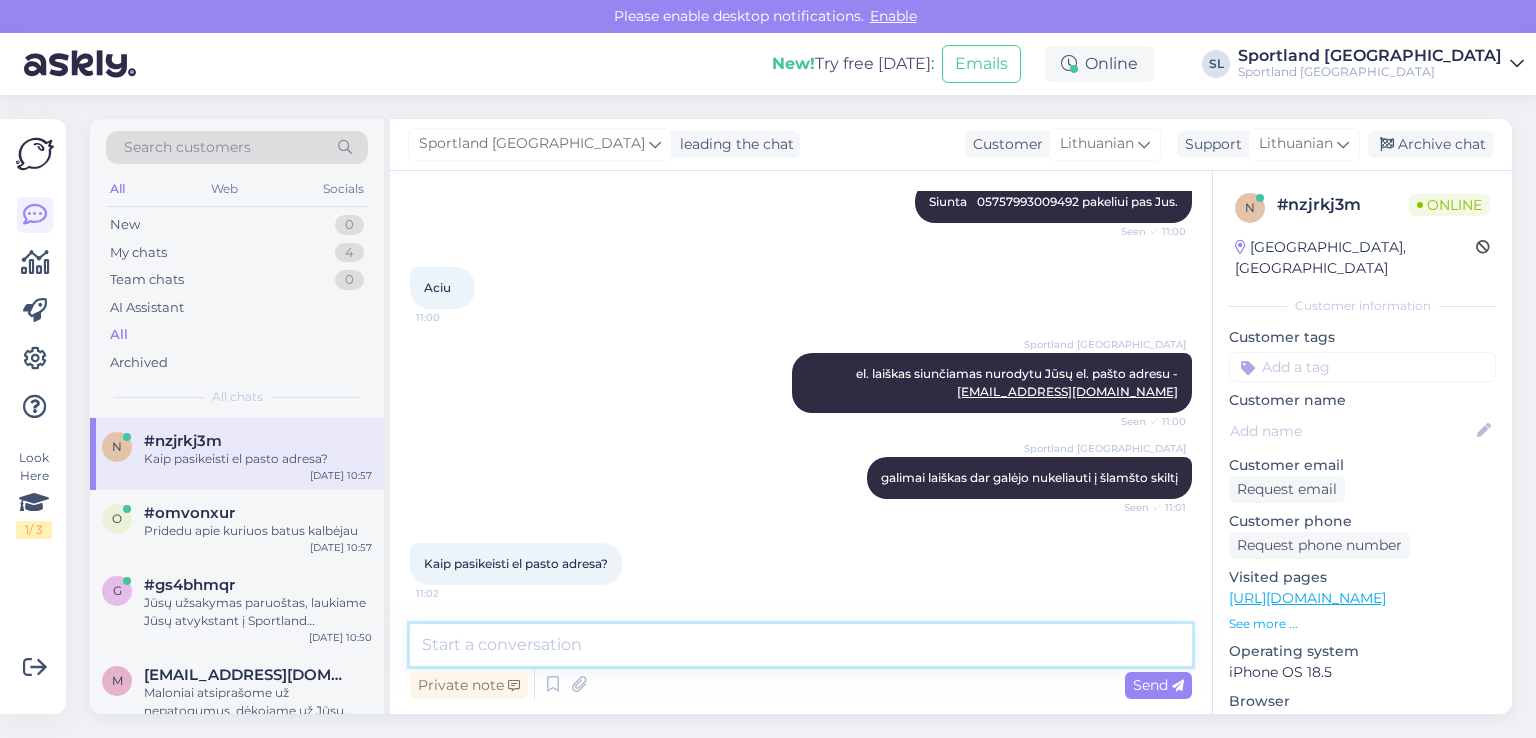 click at bounding box center [801, 645] 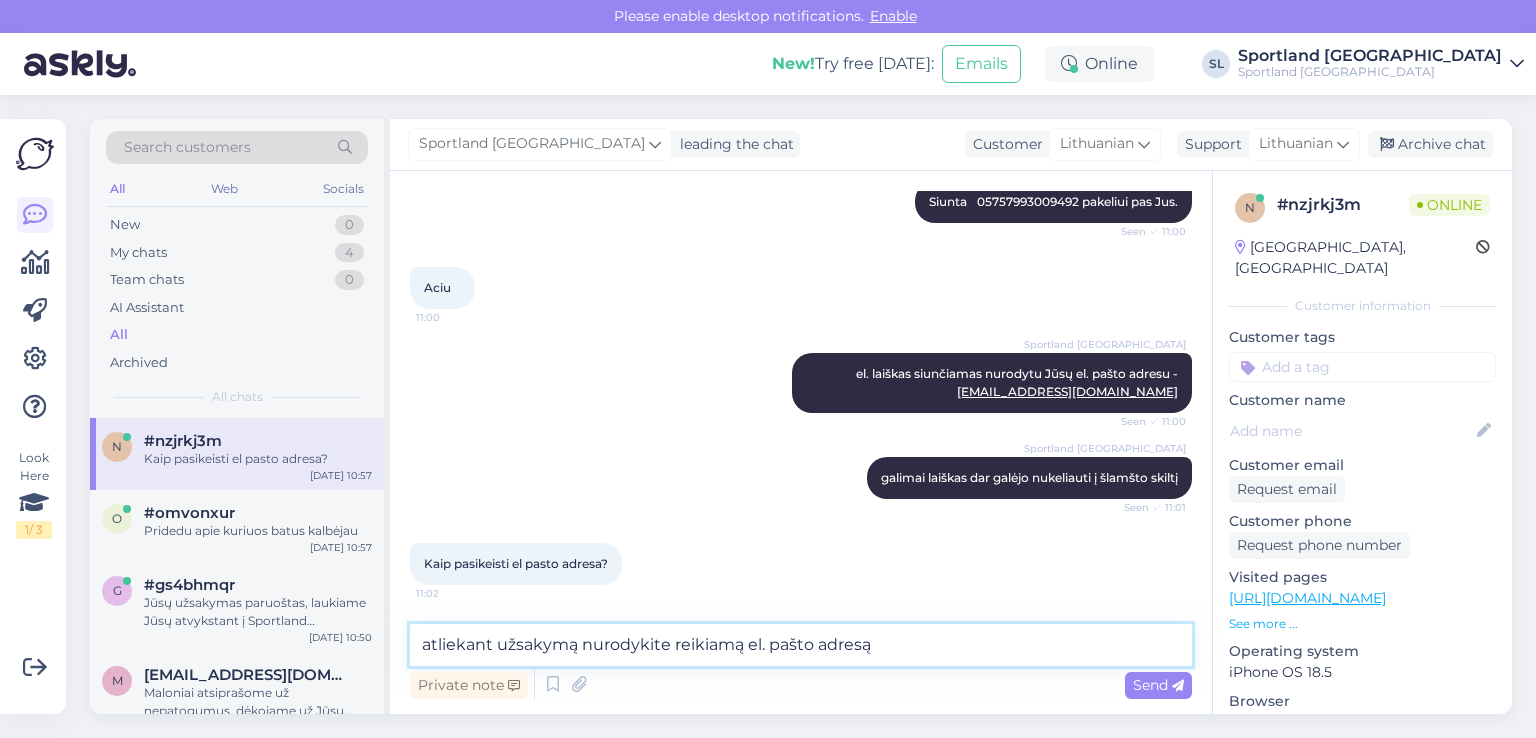 type on "atliekant užsakymą nurodykite reikiamą el. pašto adresą" 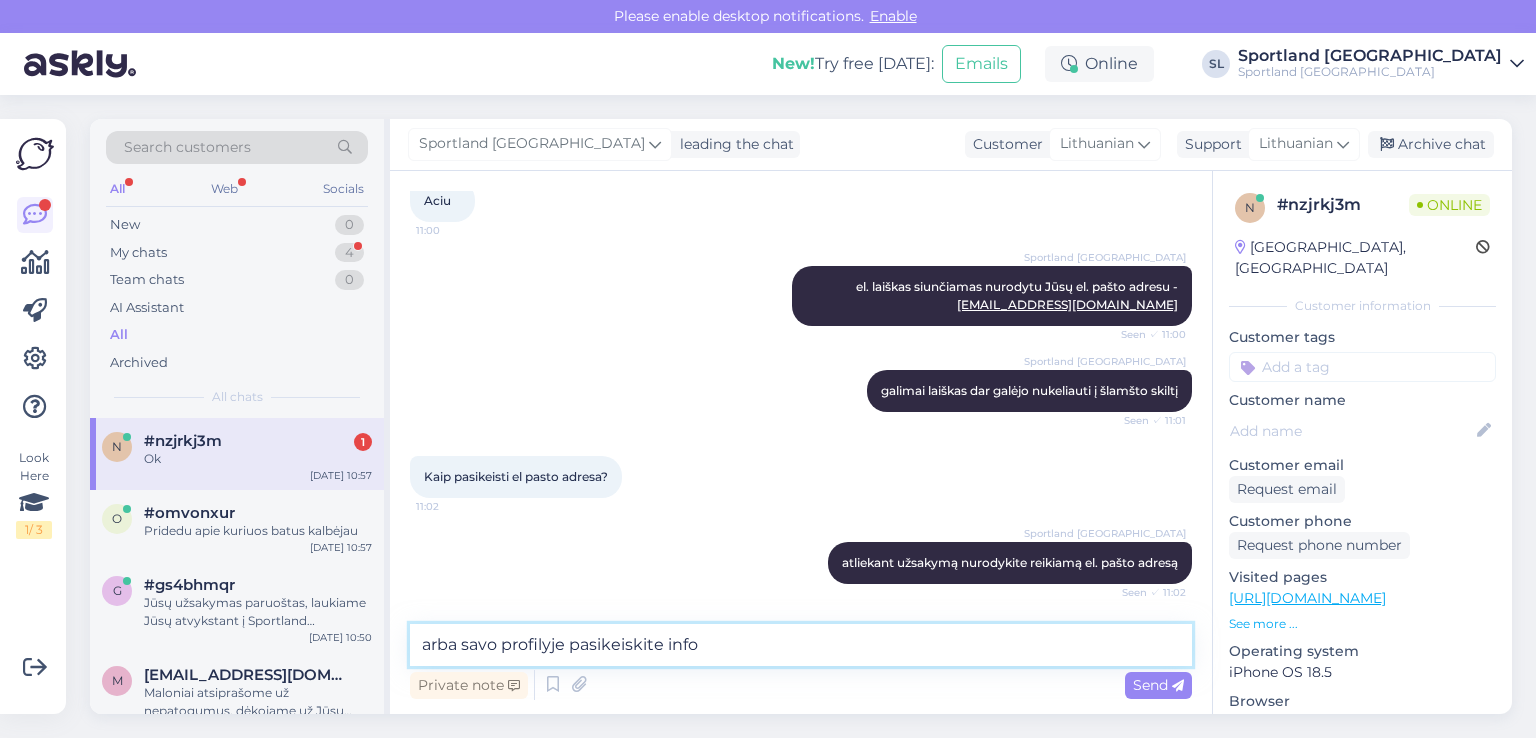 scroll, scrollTop: 1225, scrollLeft: 0, axis: vertical 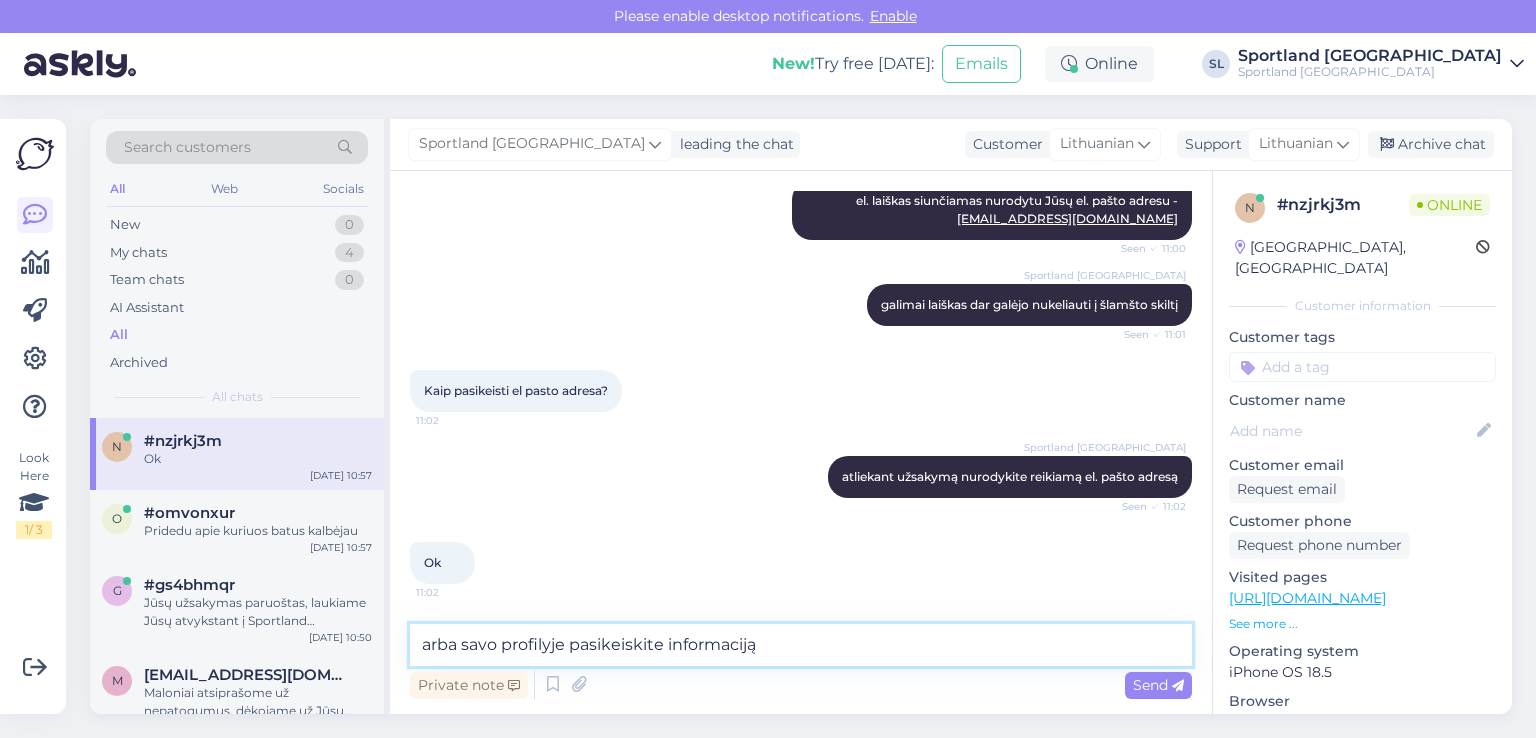 type on "arba savo profilyje pasikeiskite informaciją" 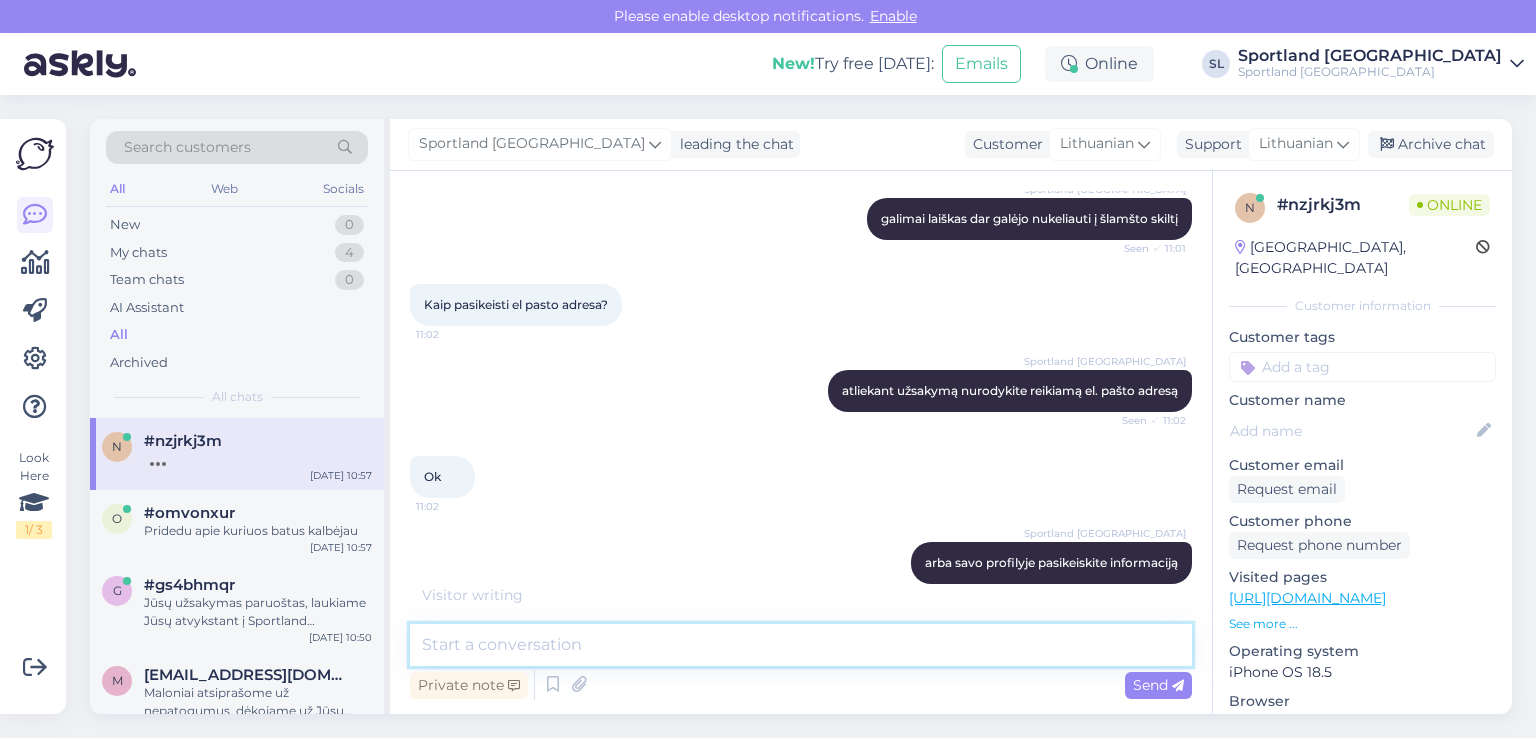 scroll, scrollTop: 1397, scrollLeft: 0, axis: vertical 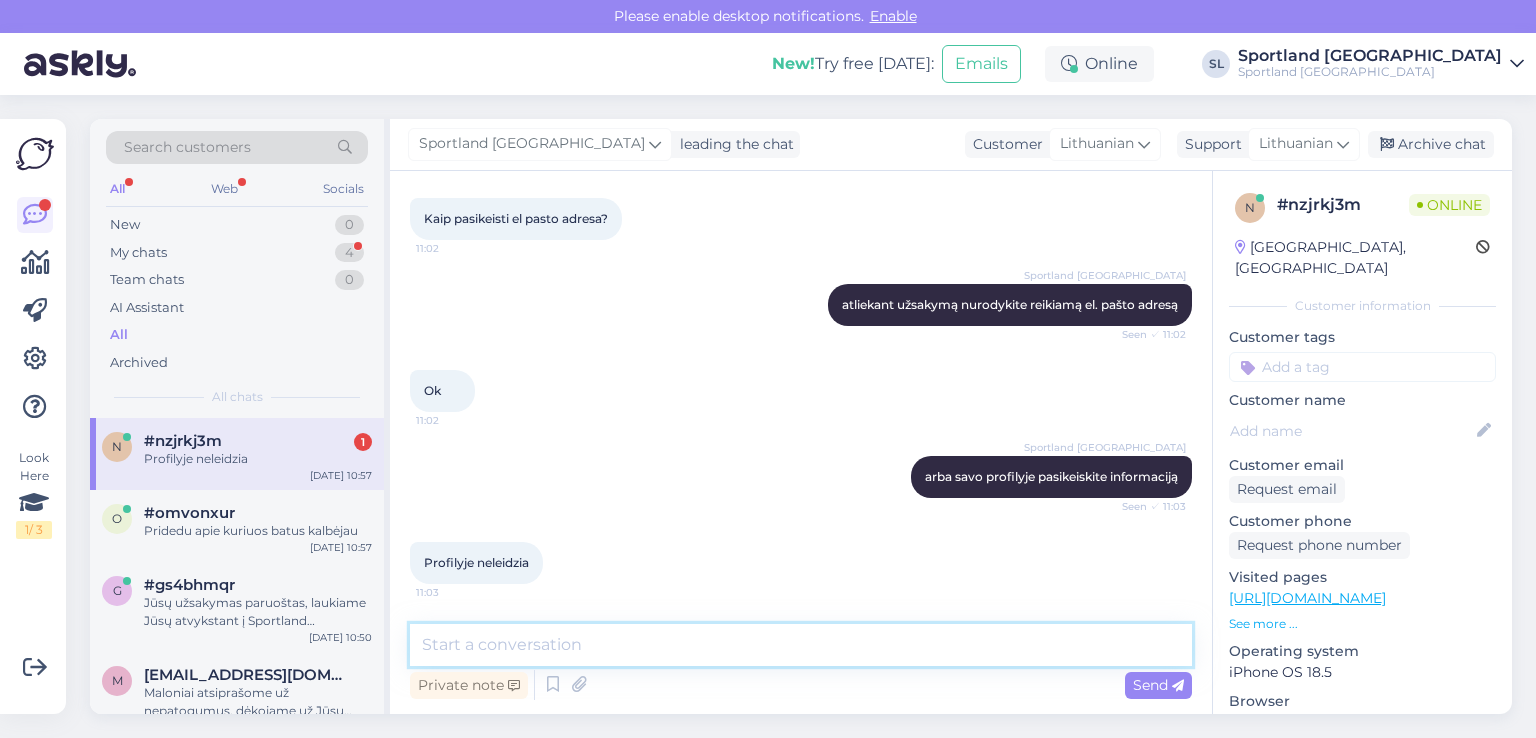 drag, startPoint x: 691, startPoint y: 655, endPoint x: 698, endPoint y: 682, distance: 27.89265 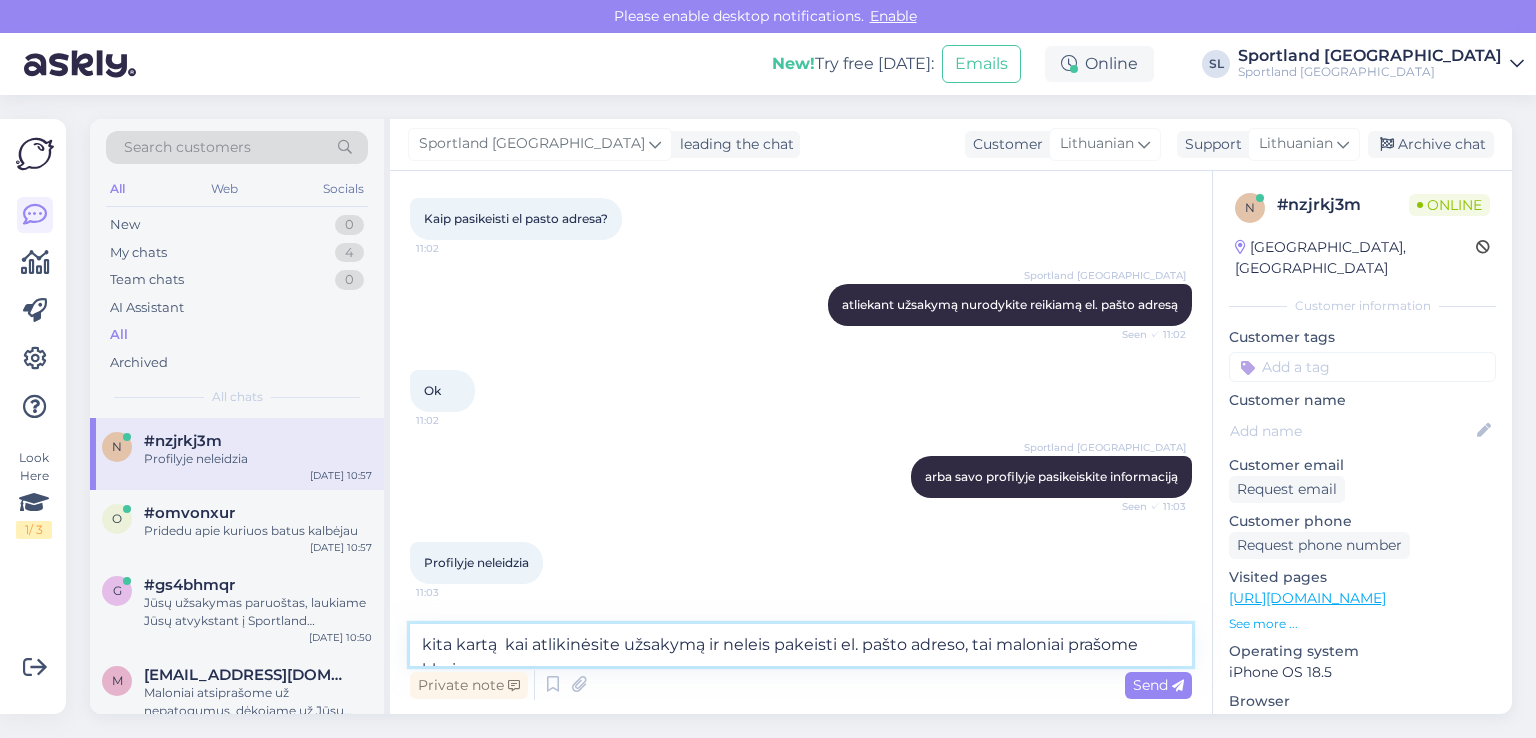 scroll, scrollTop: 1418, scrollLeft: 0, axis: vertical 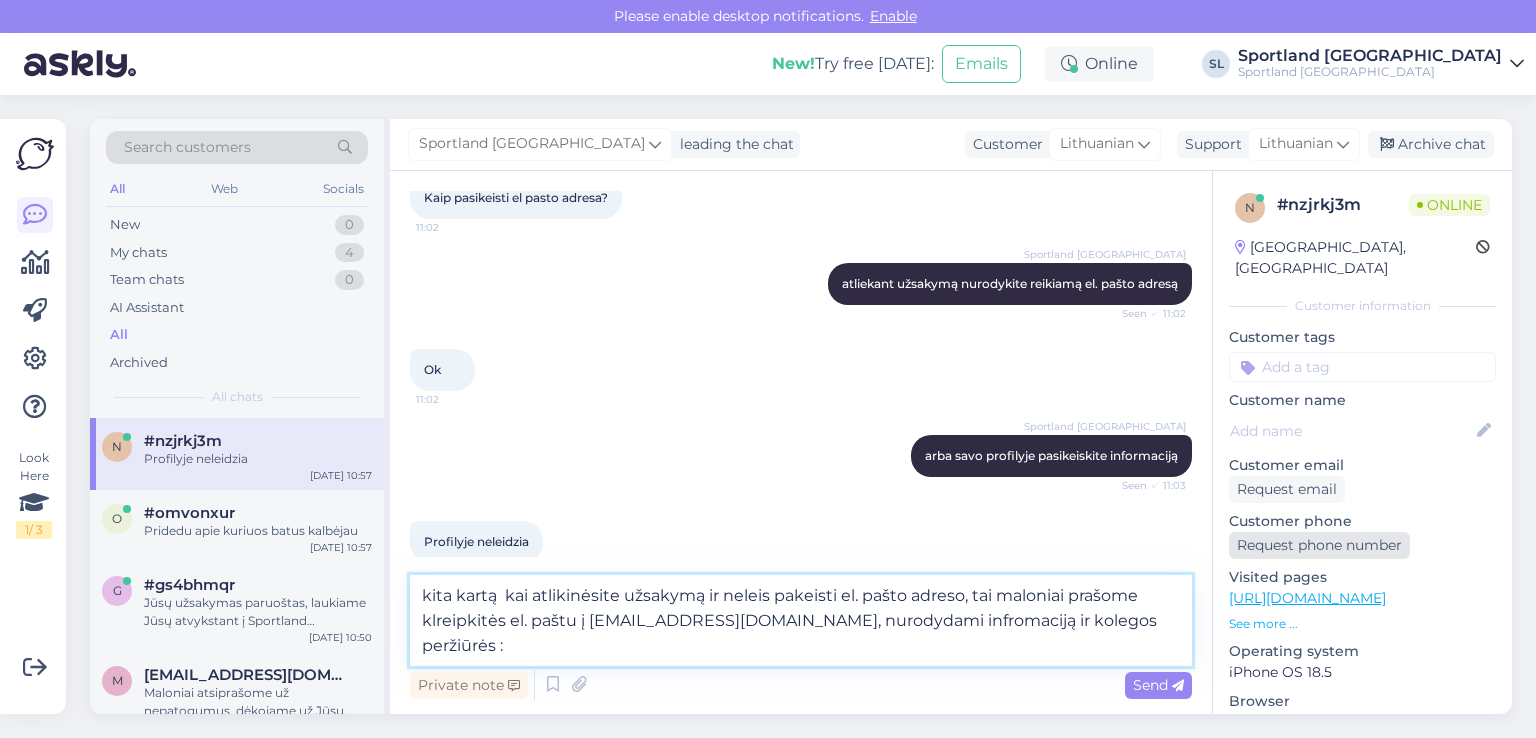 type on "kita kartą  kai atlikinėsite užsakymą ir neleis pakeisti el. pašto adreso, tai maloniai prašome klreipkitės el. paštu į [EMAIL_ADDRESS][DOMAIN_NAME], nurodydami infromaciją ir kolegos peržiūrės :)" 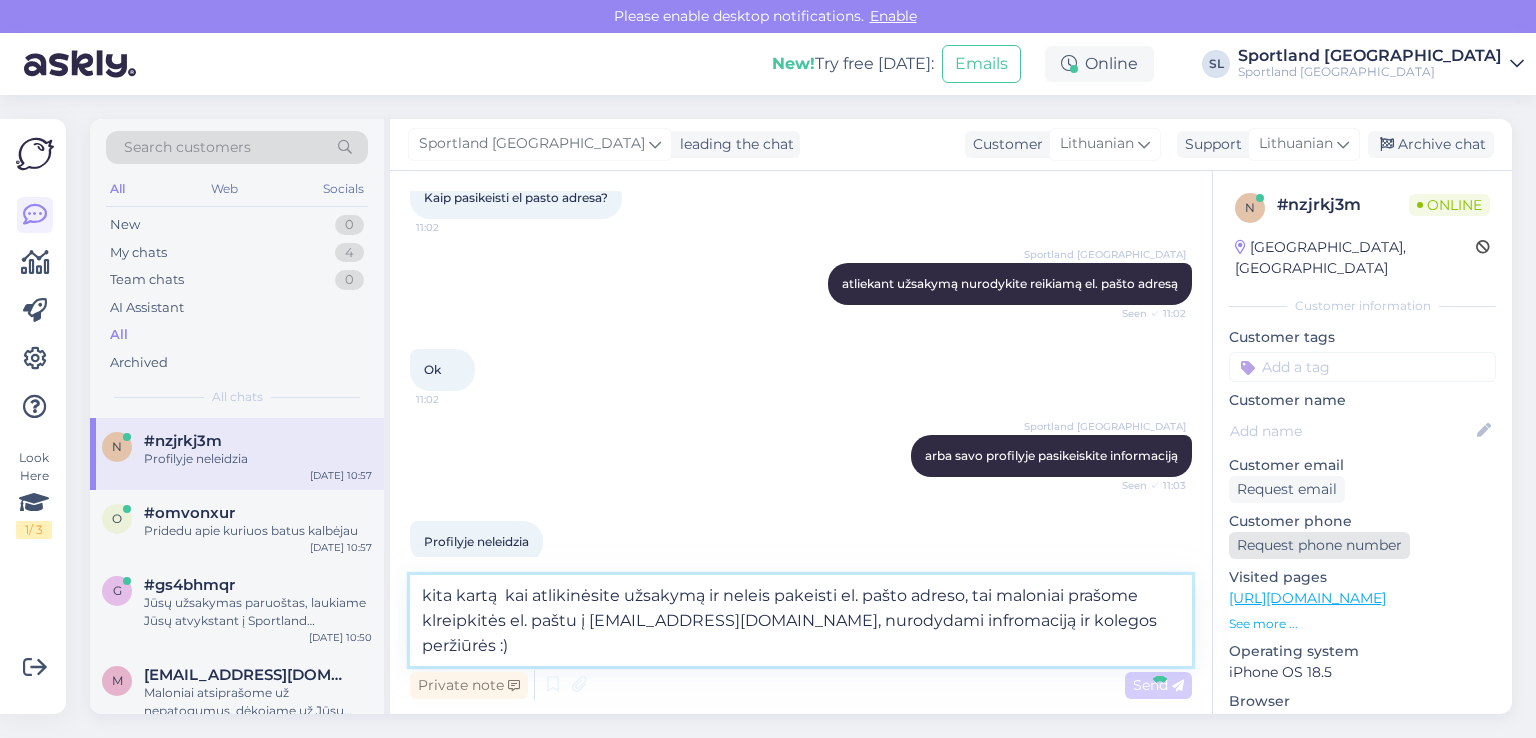 type 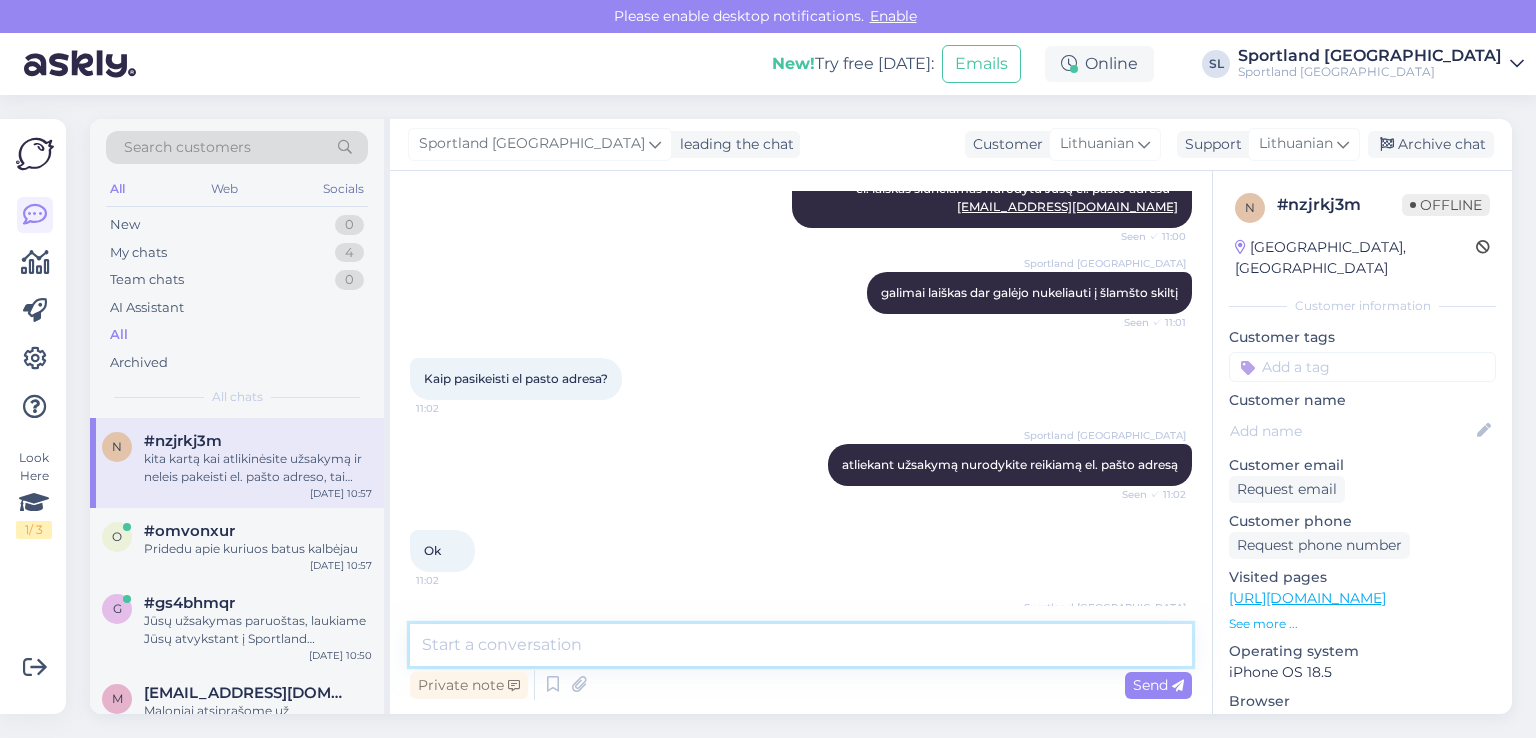 scroll, scrollTop: 1536, scrollLeft: 0, axis: vertical 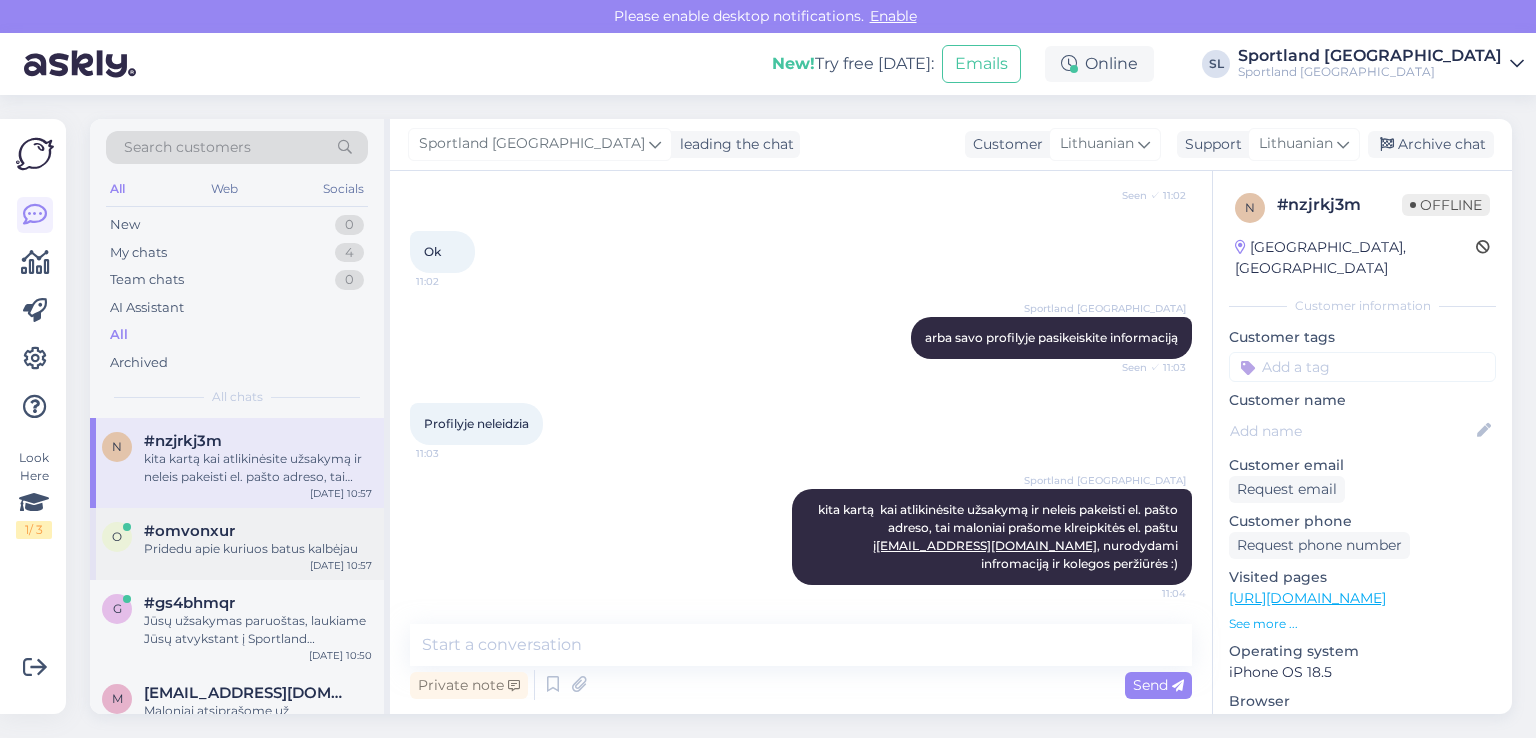click on "Pridedu apie kuriuos batus kalbėjau" at bounding box center [258, 549] 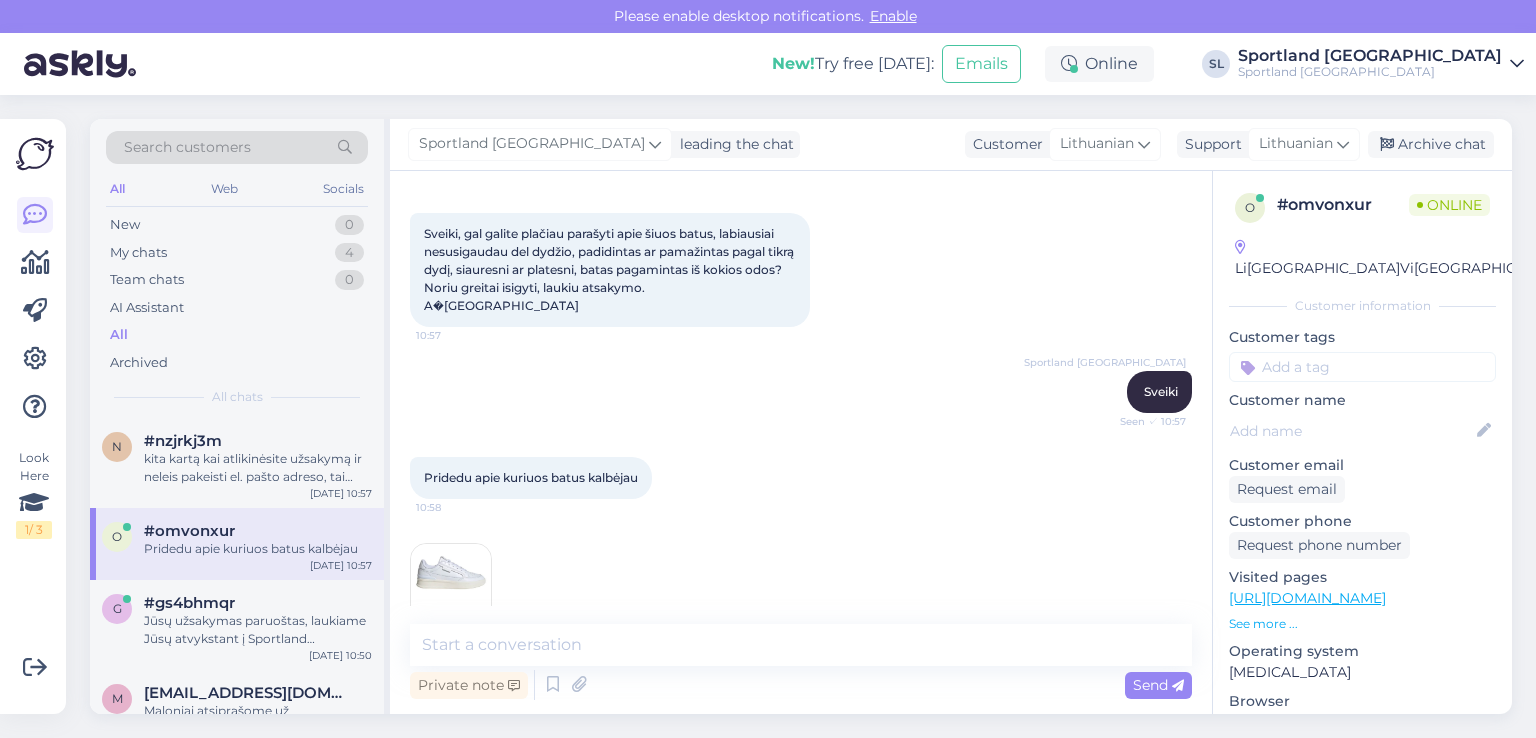 scroll, scrollTop: 107, scrollLeft: 0, axis: vertical 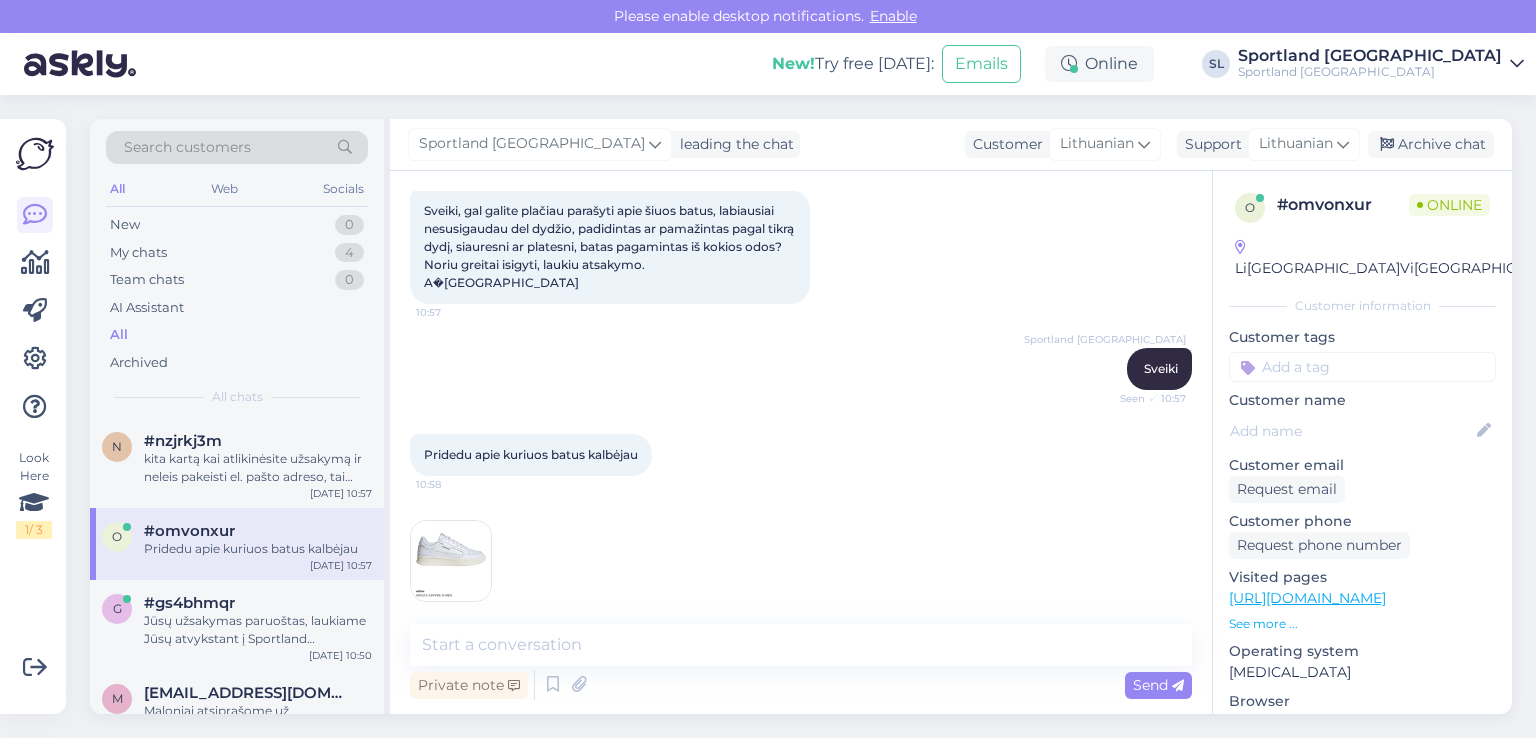 click at bounding box center (451, 561) 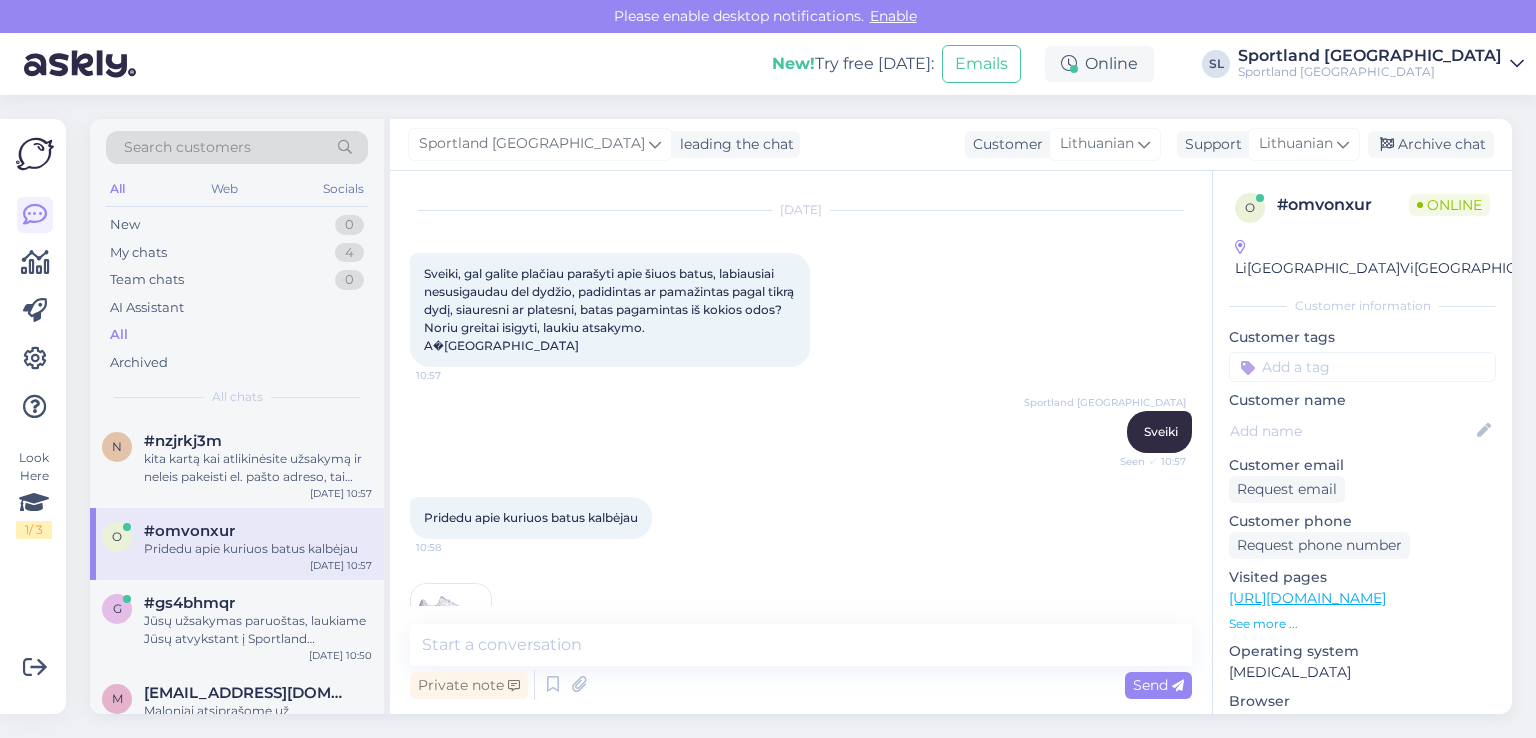 scroll, scrollTop: 107, scrollLeft: 0, axis: vertical 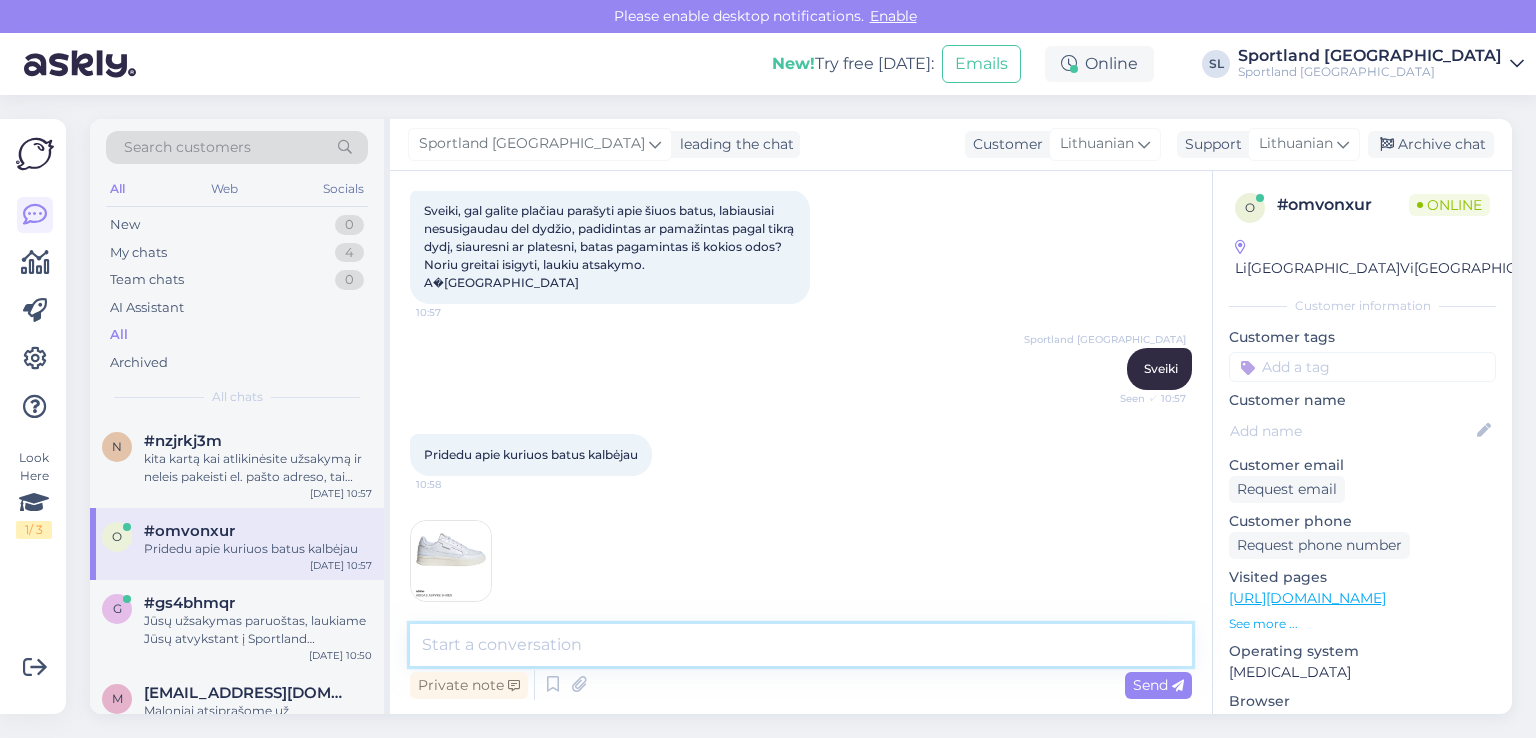 click at bounding box center (801, 645) 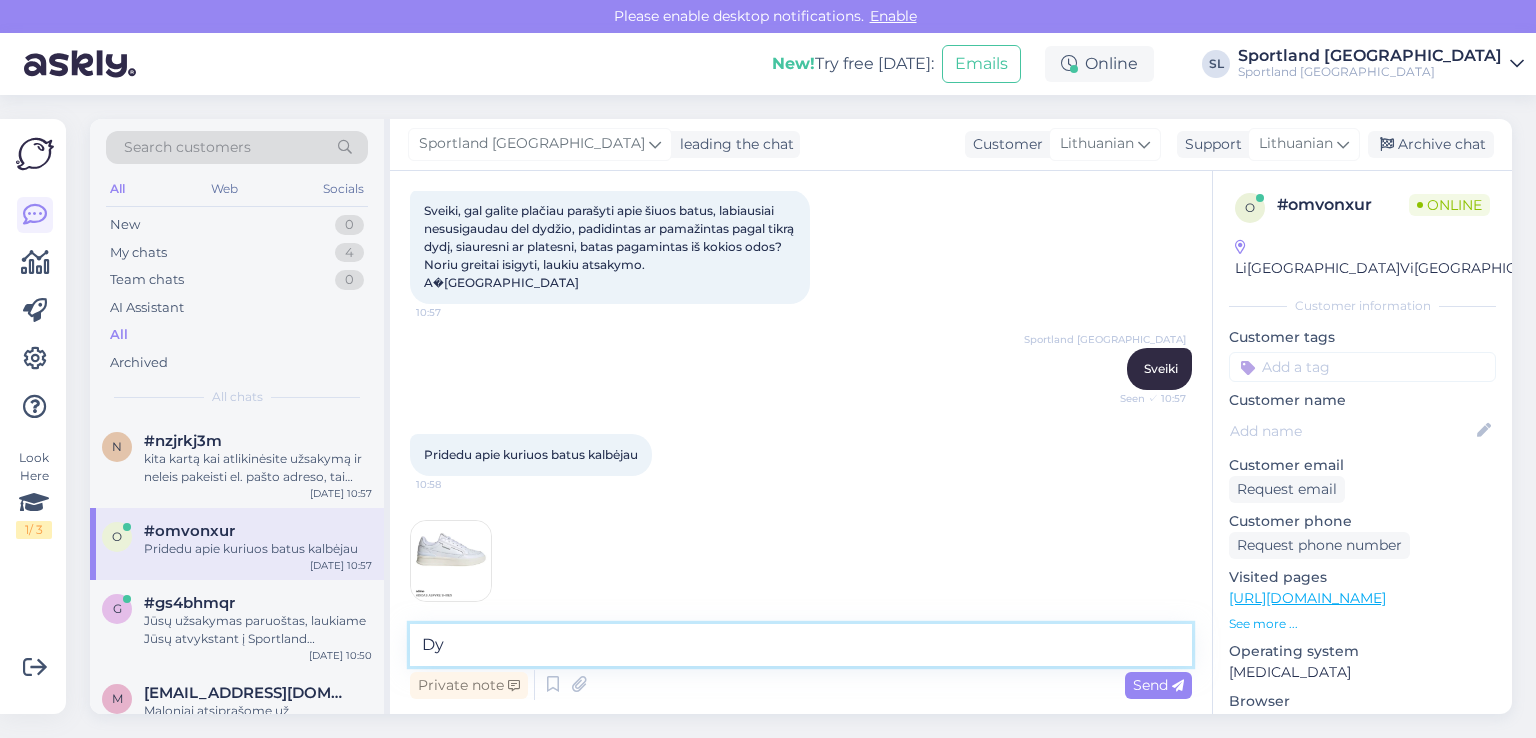 type on "D" 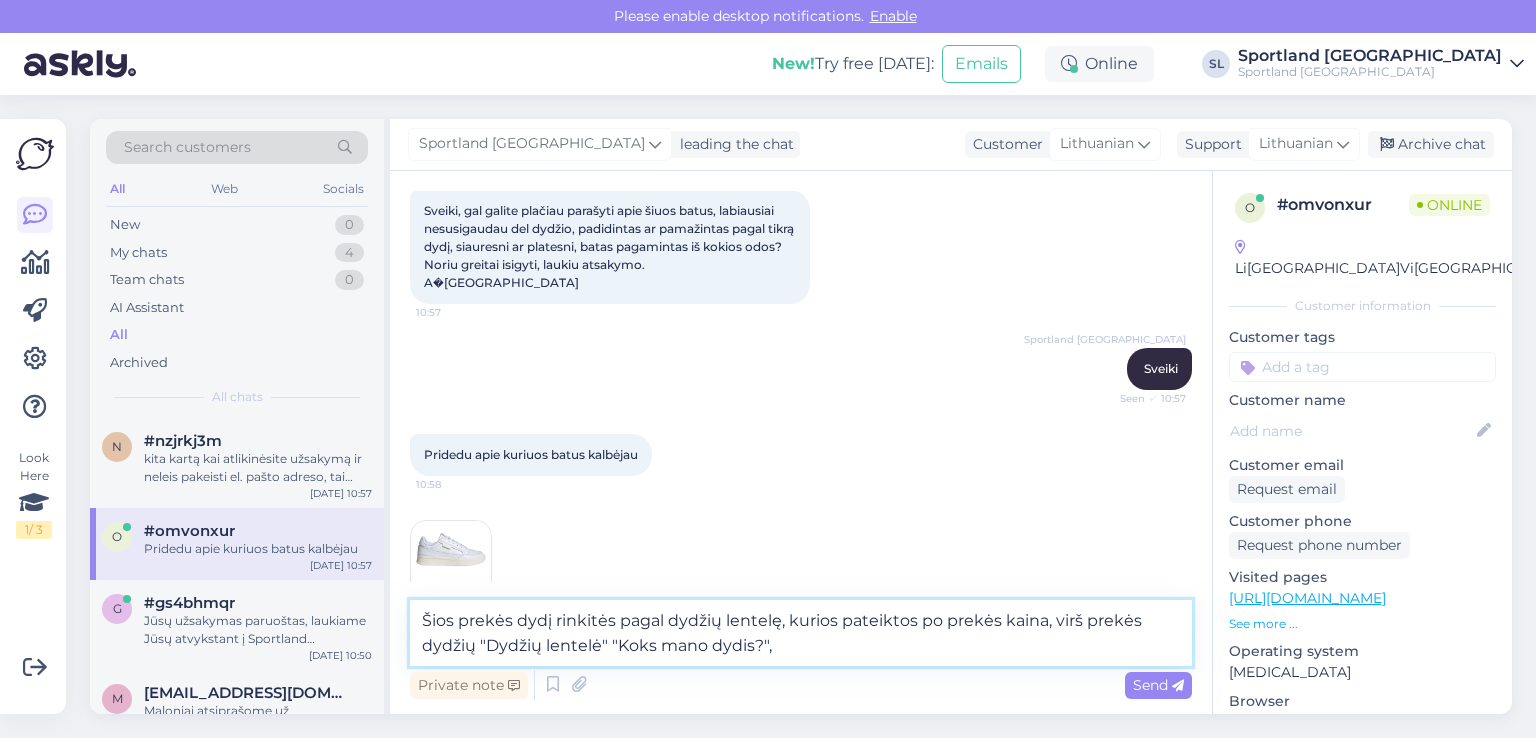 click on "Šios prekės dydį rinkitės pagal dydžių lentelę, kurios pateiktos po prekės kaina, virš prekės dydžių "Dydžių lentelė" "Koks mano dydis?"," at bounding box center (801, 633) 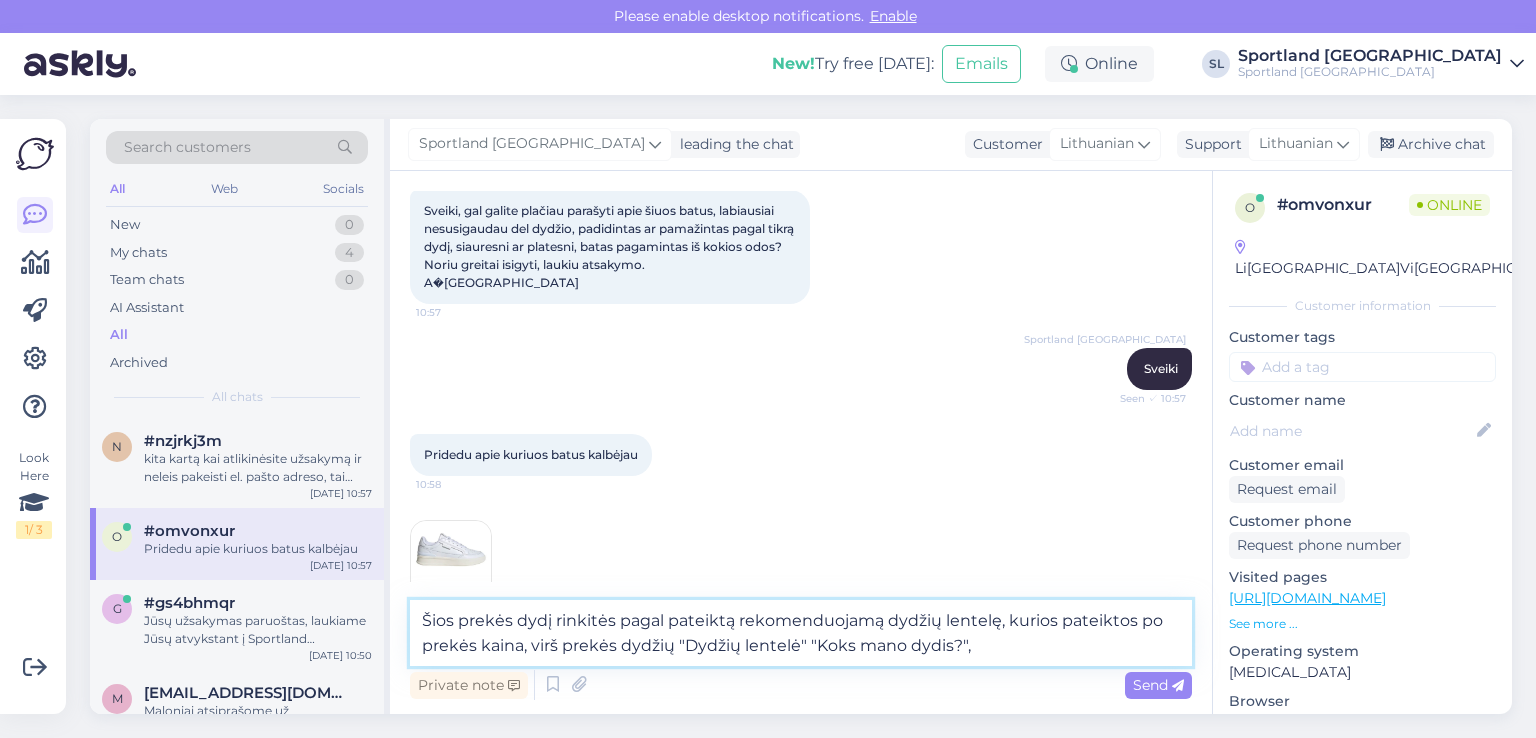 click on "Šios prekės dydį rinkitės pagal pateiktą rekomenduojamą dydžių lentelę, kurios pateiktos po prekės kaina, virš prekės dydžių "Dydžių lentelė" "Koks mano dydis?"," at bounding box center (801, 633) 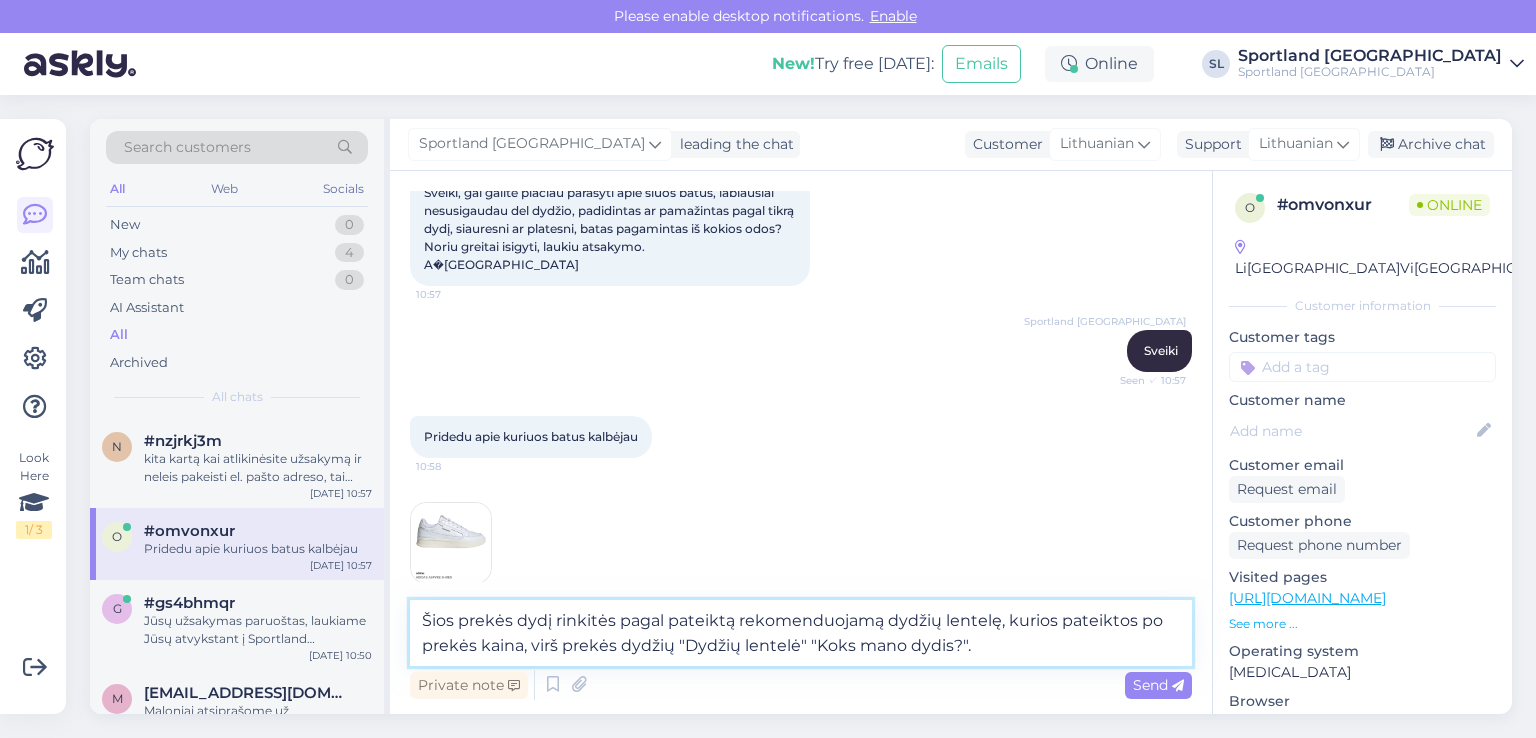 scroll, scrollTop: 131, scrollLeft: 0, axis: vertical 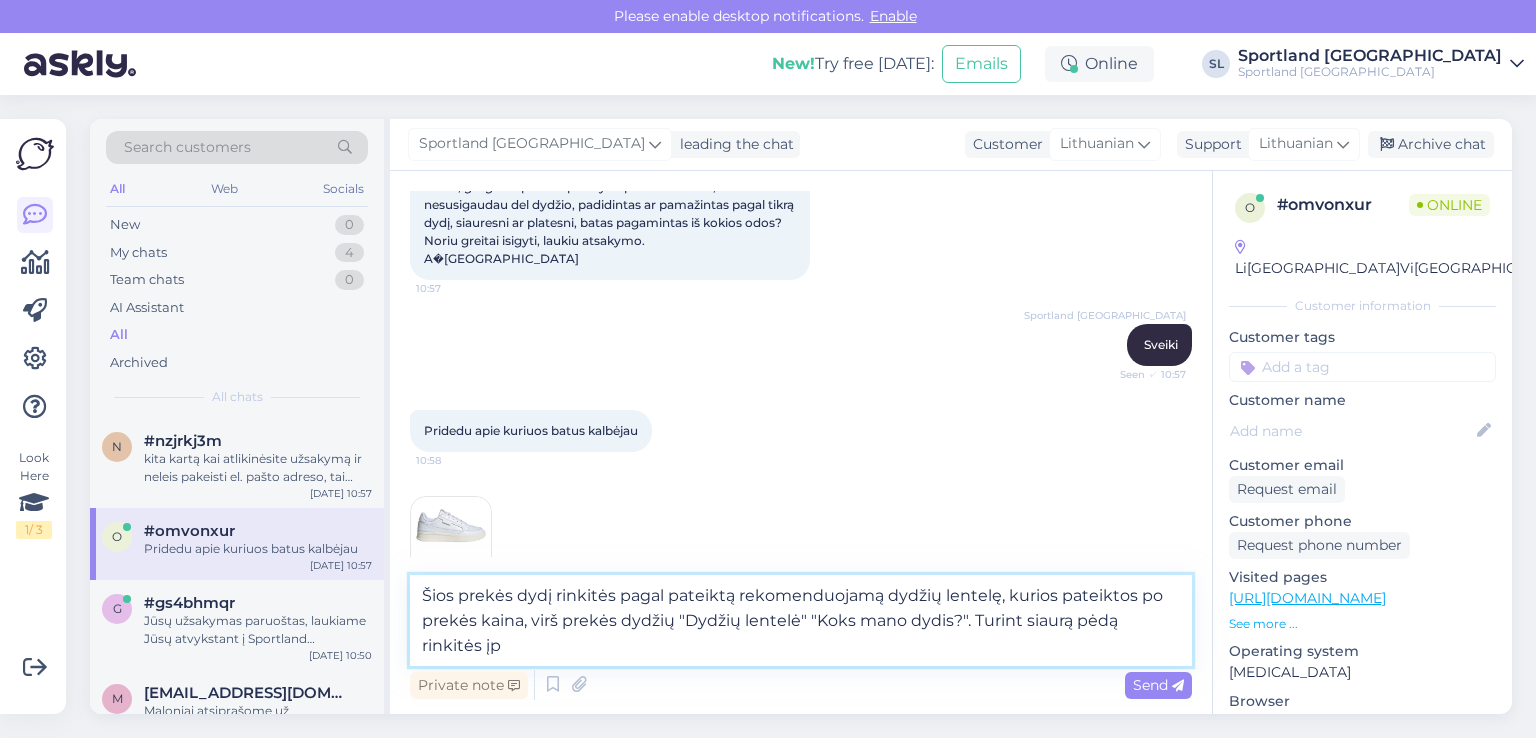 click on "Šios prekės dydį rinkitės pagal pateiktą rekomenduojamą dydžių lentelę, kurios pateiktos po prekės kaina, virš prekės dydžių "Dydžių lentelė" "Koks mano dydis?". Turint siaurą pėdą rinkitės įp" at bounding box center (801, 620) 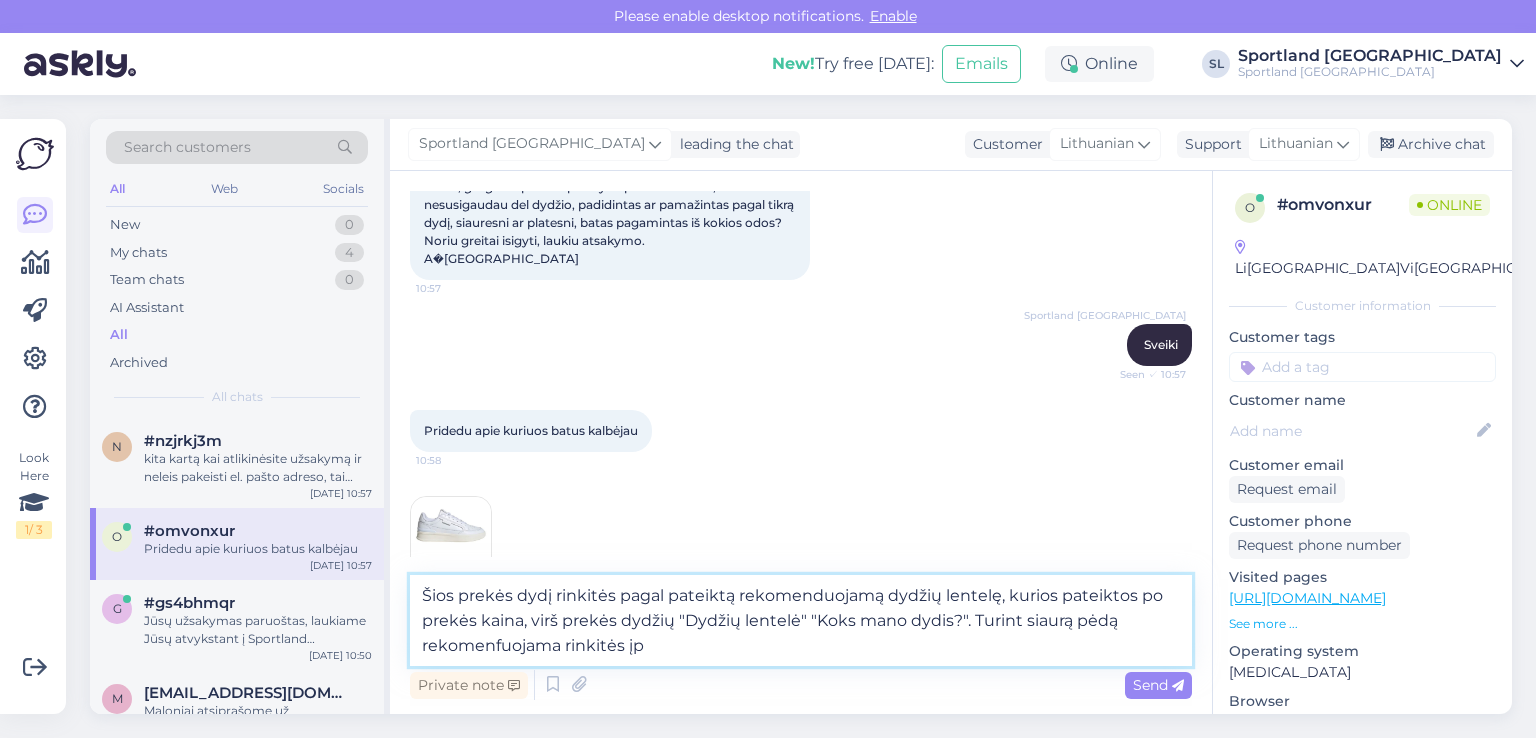 click on "Šios prekės dydį rinkitės pagal pateiktą rekomenduojamą dydžių lentelę, kurios pateiktos po prekės kaina, virš prekės dydžių "Dydžių lentelė" "Koks mano dydis?". Turint siaurą pėdą rekomenfuojama rinkitės įp" at bounding box center (801, 620) 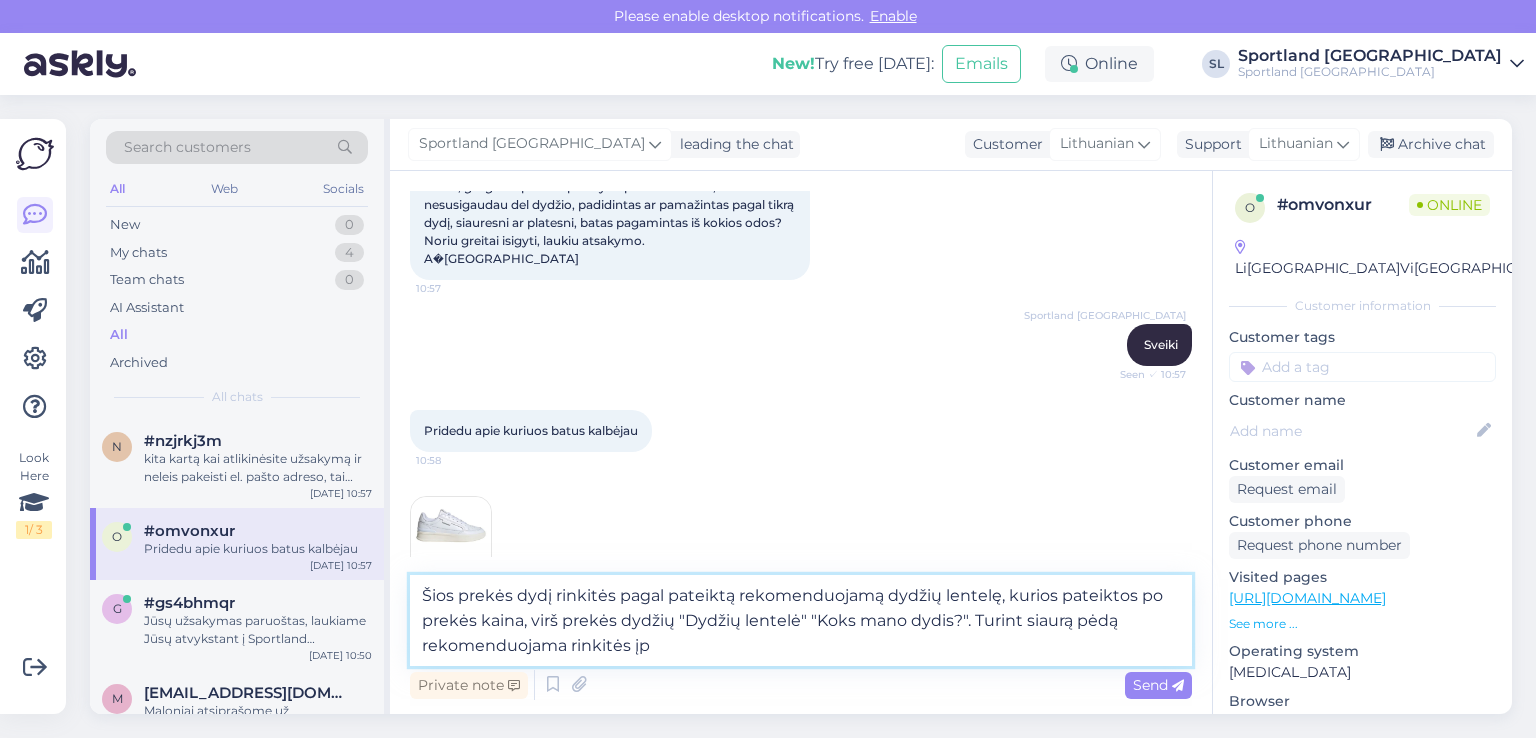 click on "Šios prekės dydį rinkitės pagal pateiktą rekomenduojamą dydžių lentelę, kurios pateiktos po prekės kaina, virš prekės dydžių "Dydžių lentelė" "Koks mano dydis?". Turint siaurą pėdą rekomenduojama rinkitės įp" at bounding box center (801, 620) 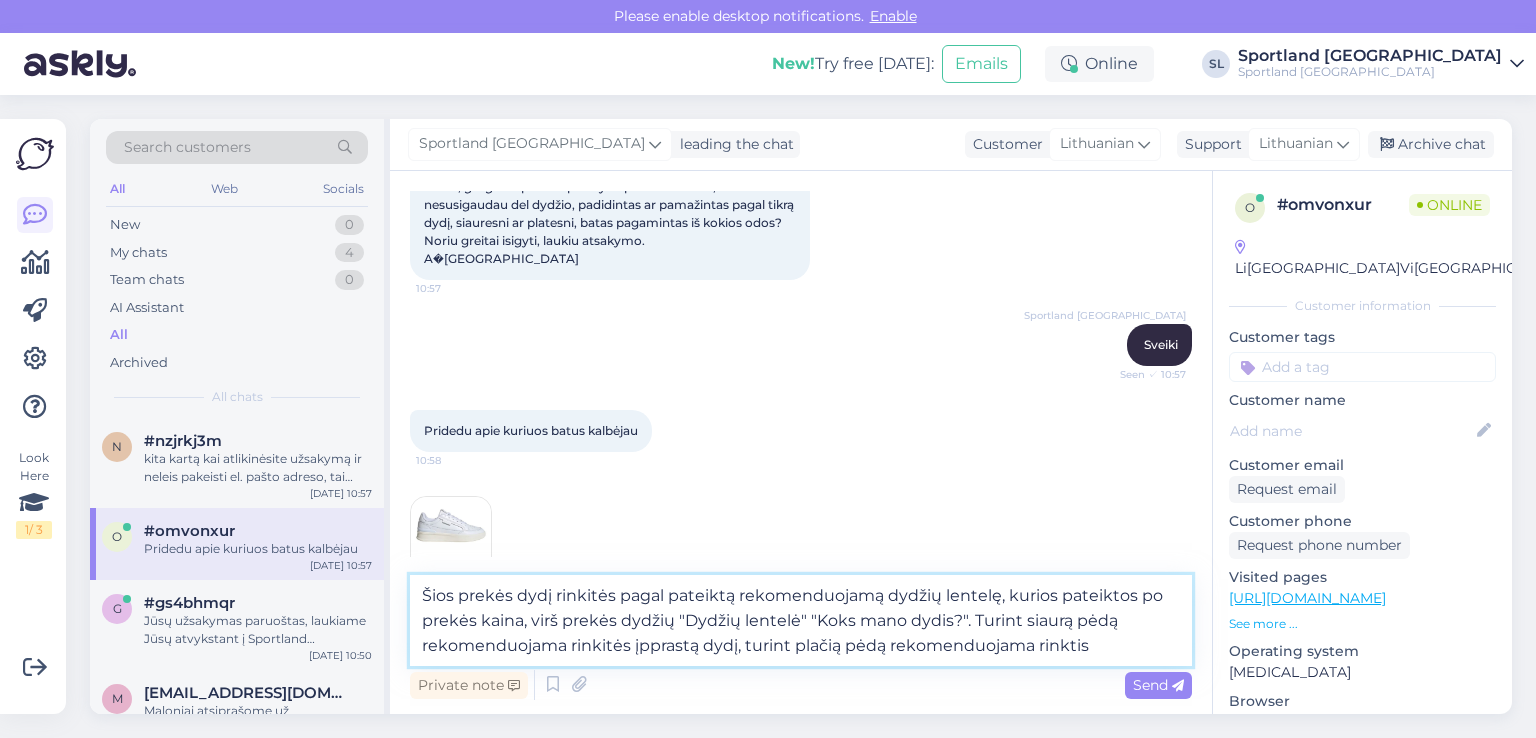 click on "Šios prekės dydį rinkitės pagal pateiktą rekomenduojamą dydžių lentelę, kurios pateiktos po prekės kaina, virš prekės dydžių "Dydžių lentelė" "Koks mano dydis?". Turint siaurą pėdą rekomenduojama rinkitės įpprastą dydį, turint plačią pėdą rekomenduojama rinktis" at bounding box center (801, 620) 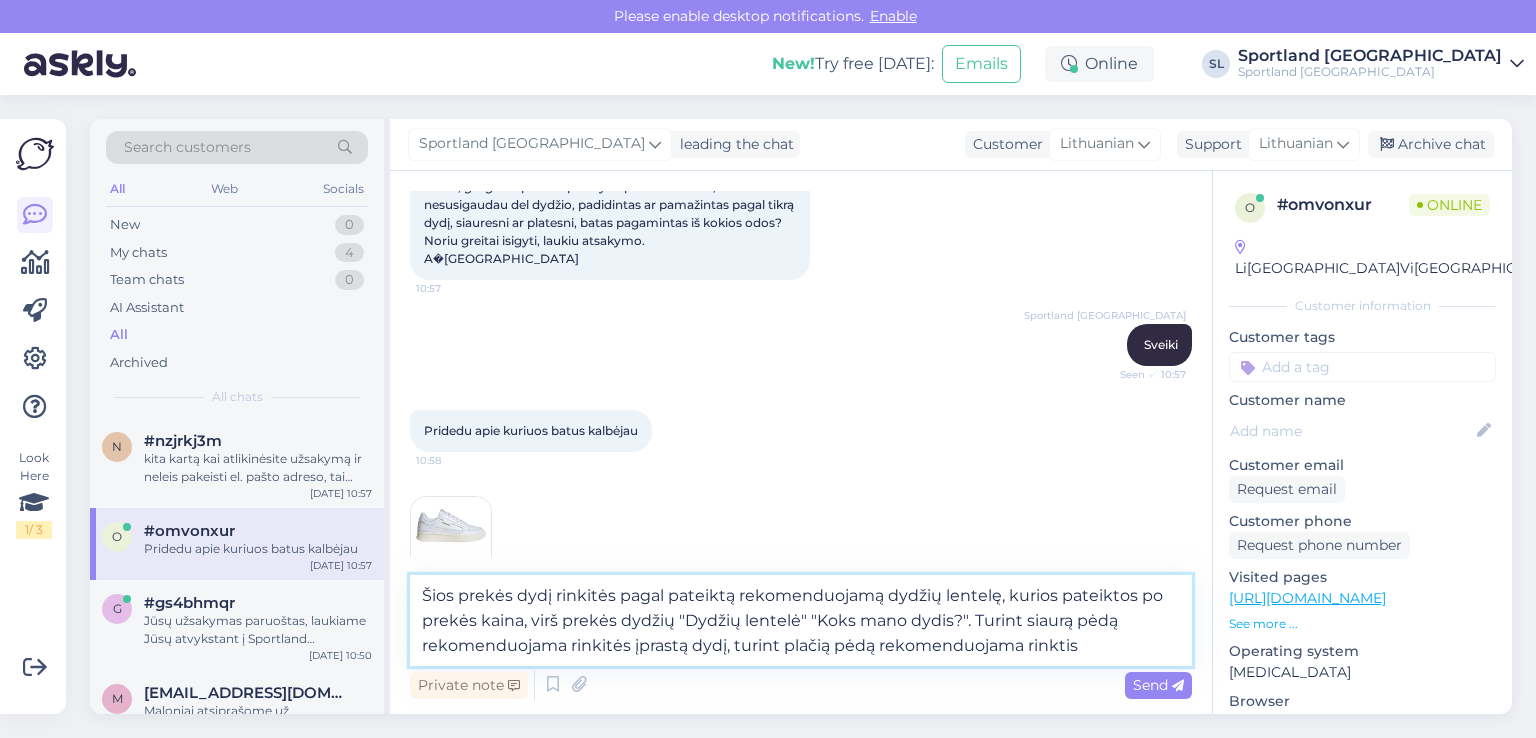 click on "Šios prekės dydį rinkitės pagal pateiktą rekomenduojamą dydžių lentelę, kurios pateiktos po prekės kaina, virš prekės dydžių "Dydžių lentelė" "Koks mano dydis?". Turint siaurą pėdą rekomenduojama rinkitės įprastą dydį, turint plačią pėdą rekomenduojama rinktis" at bounding box center [801, 620] 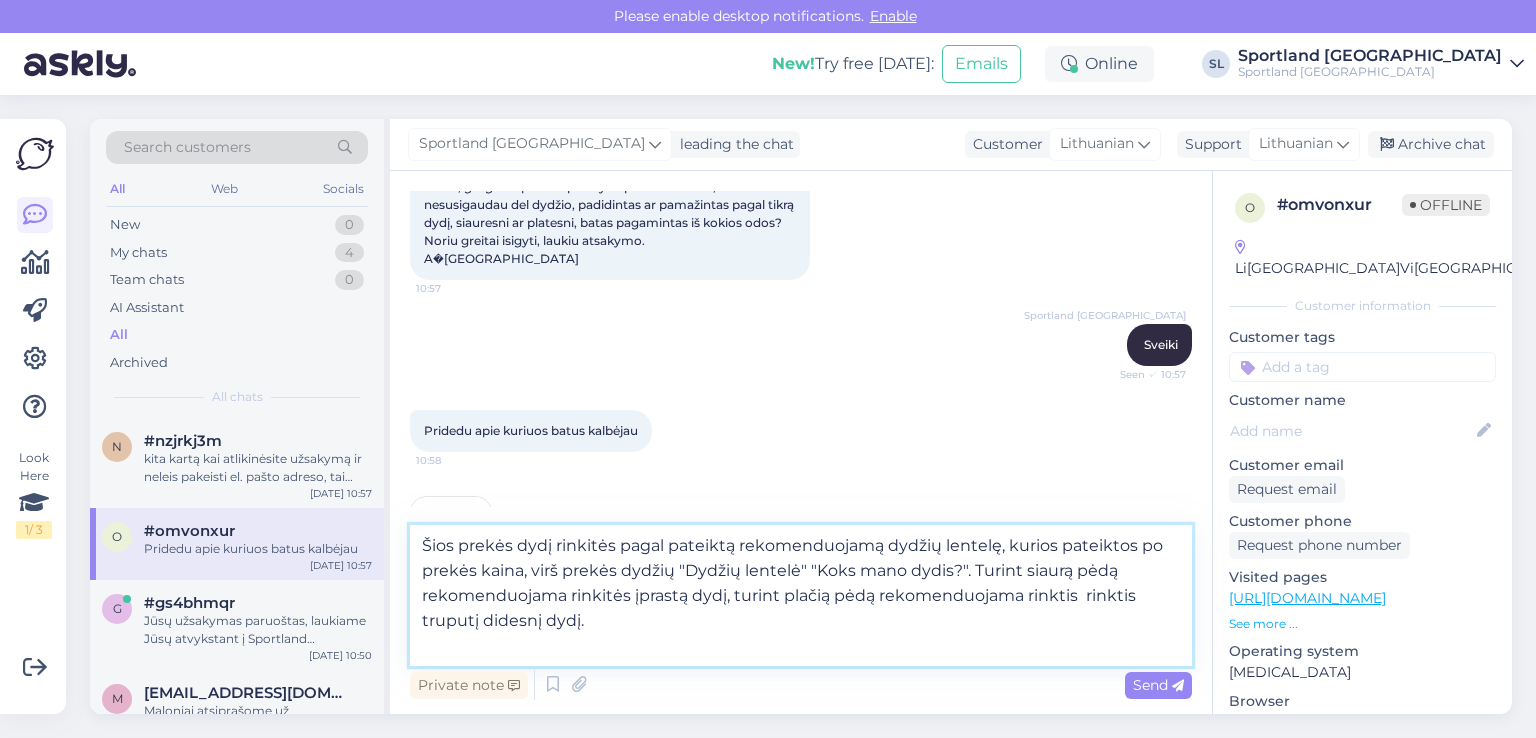 click on "Šios prekės dydį rinkitės pagal pateiktą rekomenduojamą dydžių lentelę, kurios pateiktos po prekės kaina, virš prekės dydžių "Dydžių lentelė" "Koks mano dydis?". Turint siaurą pėdą rekomenduojama rinkitės įprastą dydį, turint plačią pėdą rekomenduojama rinktis  rinktis truputį didesnį dydį." at bounding box center (801, 595) 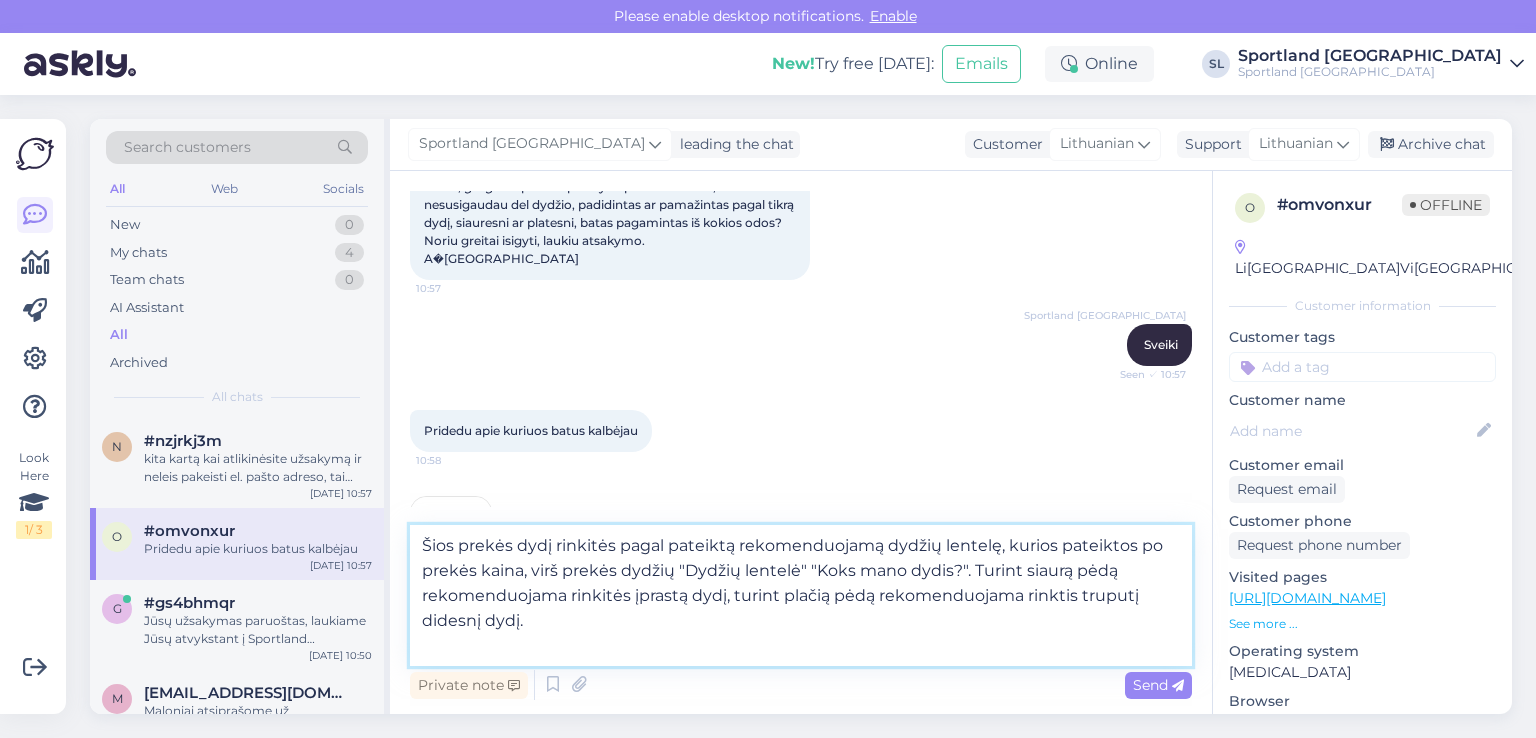 click on "Šios prekės dydį rinkitės pagal pateiktą rekomenduojamą dydžių lentelę, kurios pateiktos po prekės kaina, virš prekės dydžių "Dydžių lentelė" "Koks mano dydis?". Turint siaurą pėdą rekomenduojama rinkitės įprastą dydį, turint plačią pėdą rekomenduojama rinktis truputį didesnį dydį." at bounding box center (801, 595) 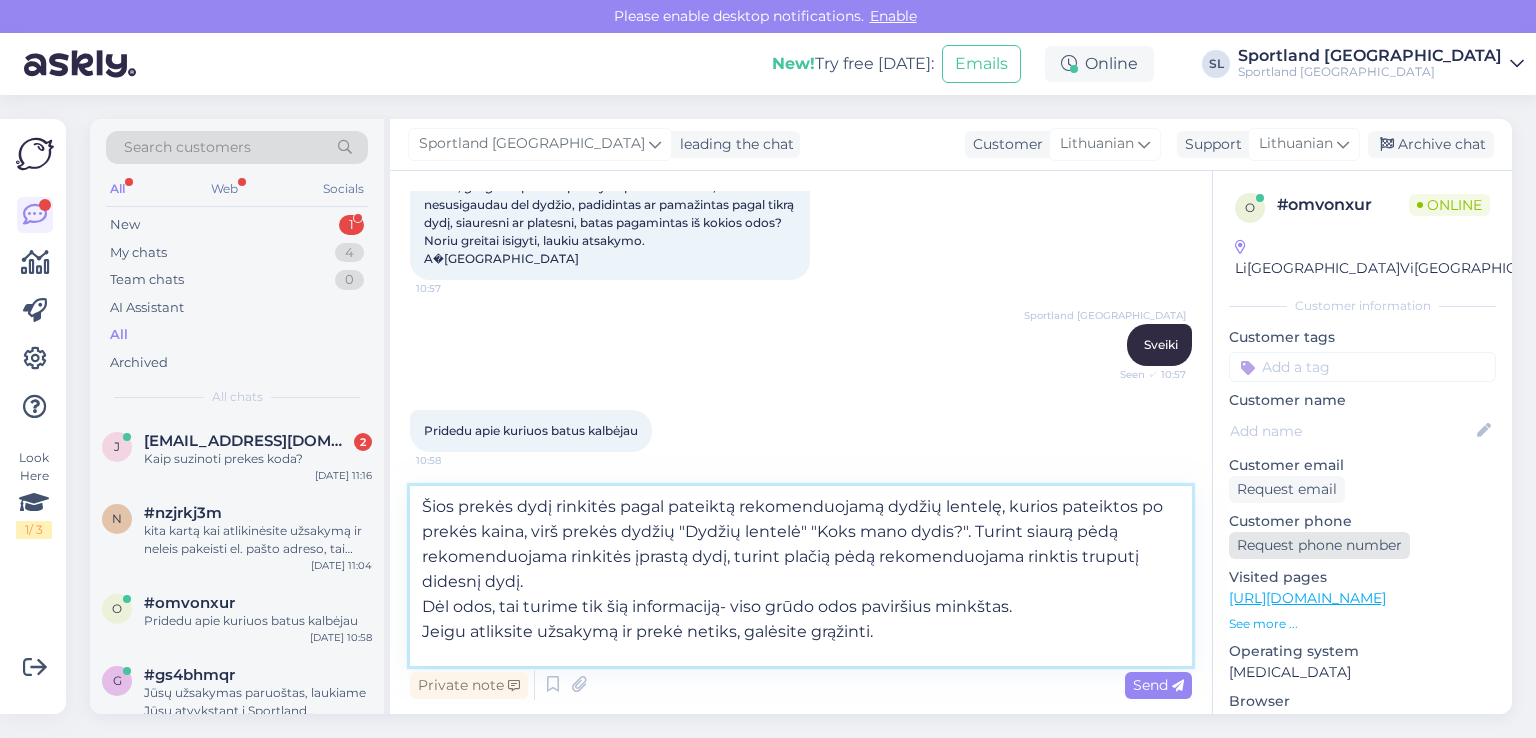type on "Šios prekės dydį rinkitės pagal pateiktą rekomenduojamą dydžių lentelę, kurios pateiktos po prekės kaina, virš prekės dydžių "Dydžių lentelė" "Koks mano dydis?". Turint siaurą pėdą rekomenduojama rinkitės įprastą dydį, turint plačią pėdą rekomenduojama rinktis truputį didesnį dydį.
Dėl odos, tai turime tik šią informaciją- viso grūdo odos paviršius minkštas.
Jeigu atliksite užsakymą ir prekė netiks, galėsite grąžinti." 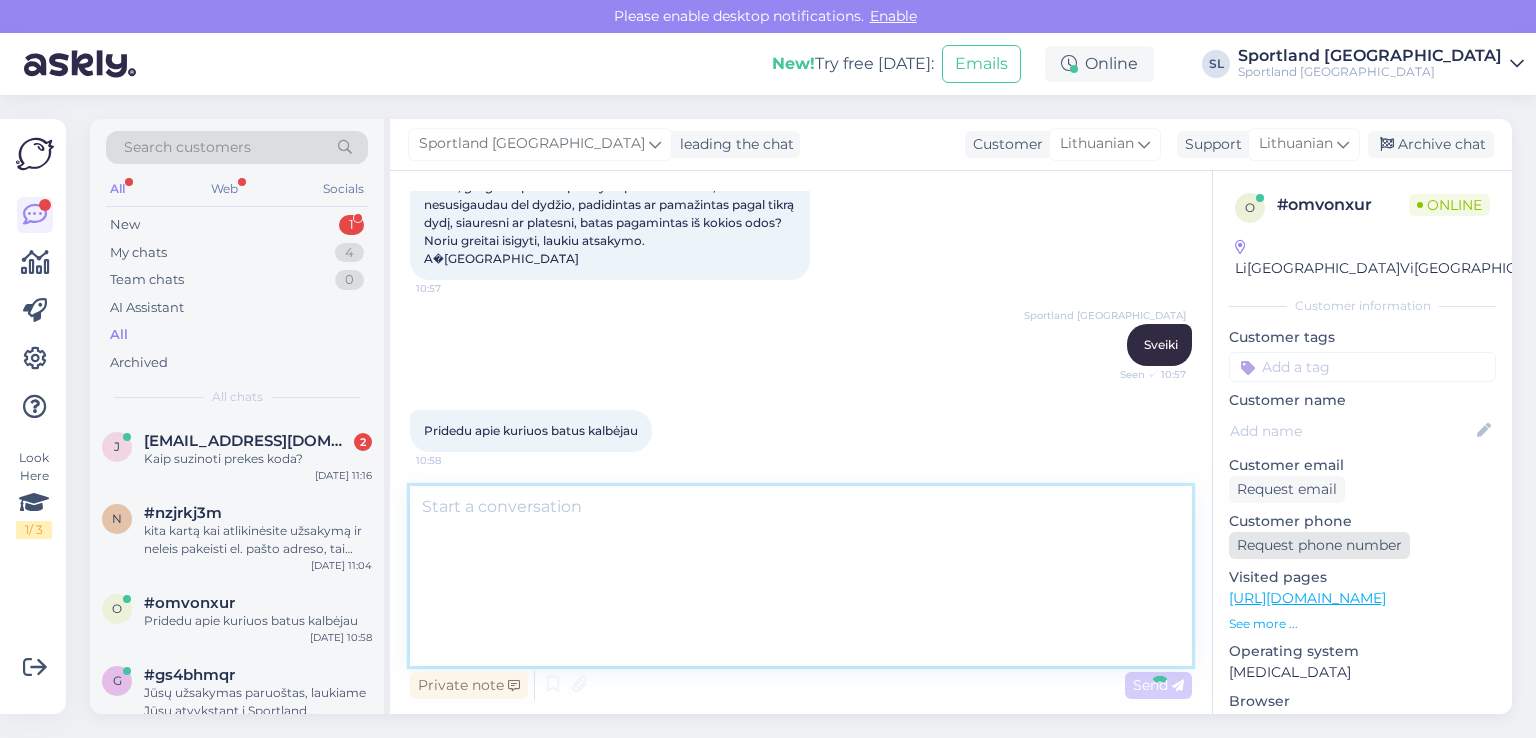 scroll, scrollTop: 319, scrollLeft: 0, axis: vertical 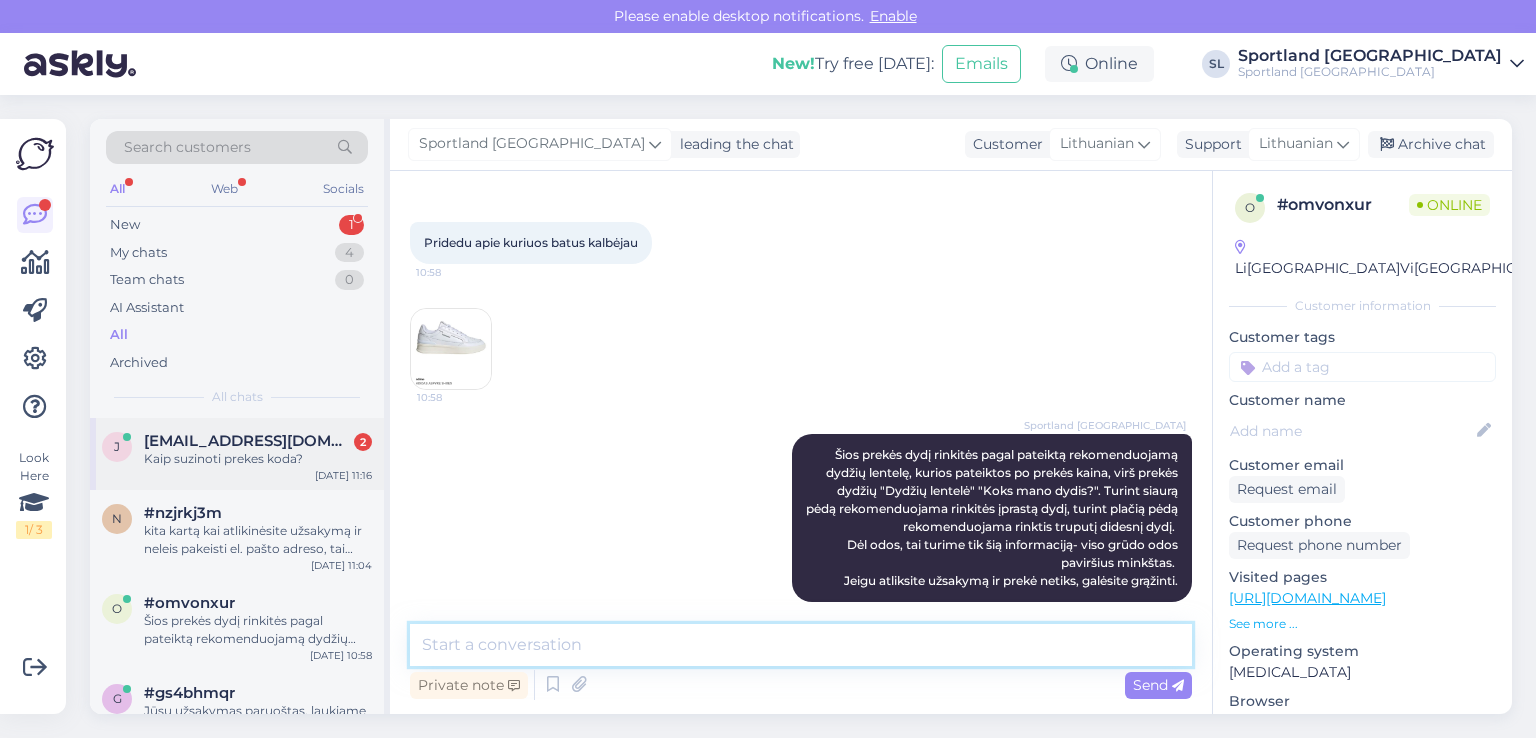 type 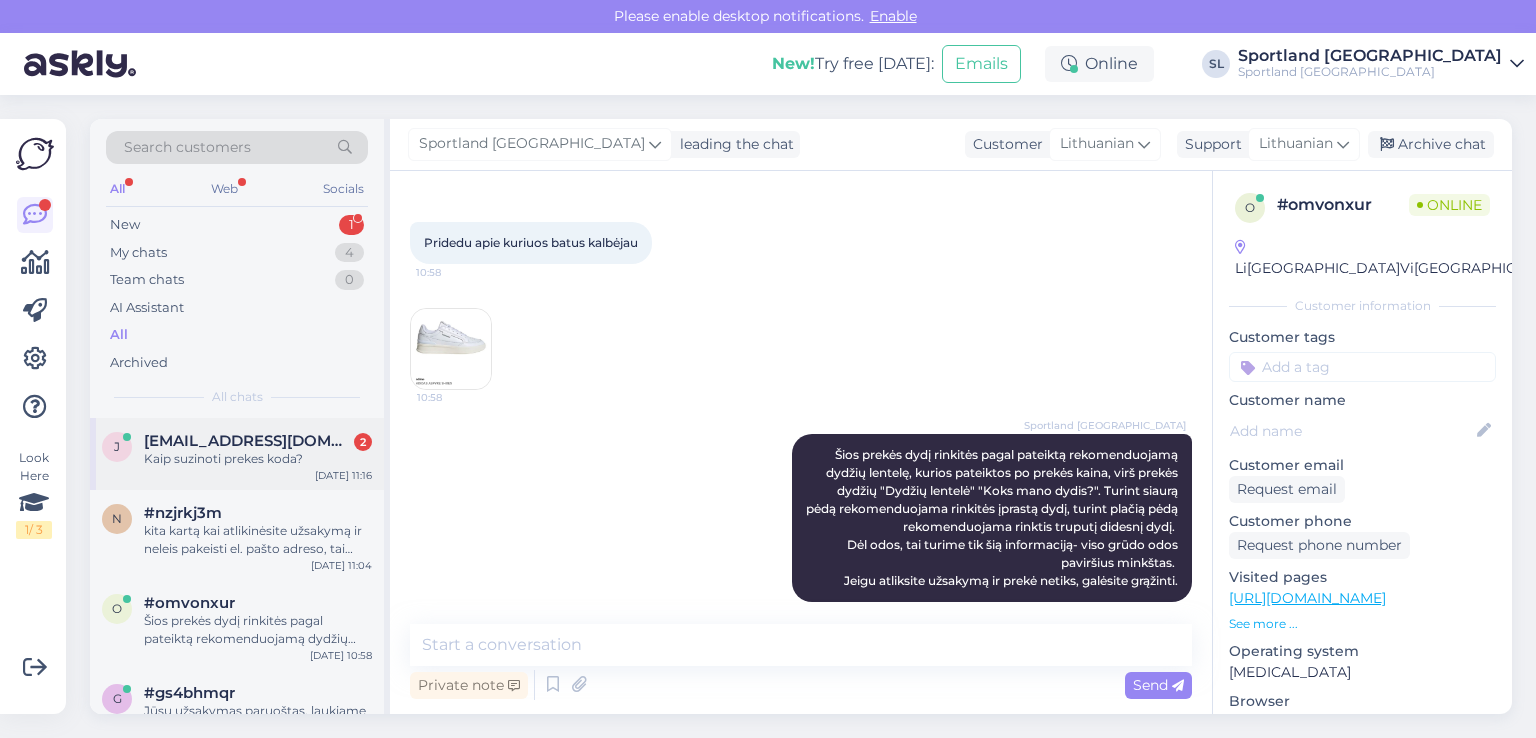 click on "Kaip suzinoti prekes koda?" at bounding box center [258, 459] 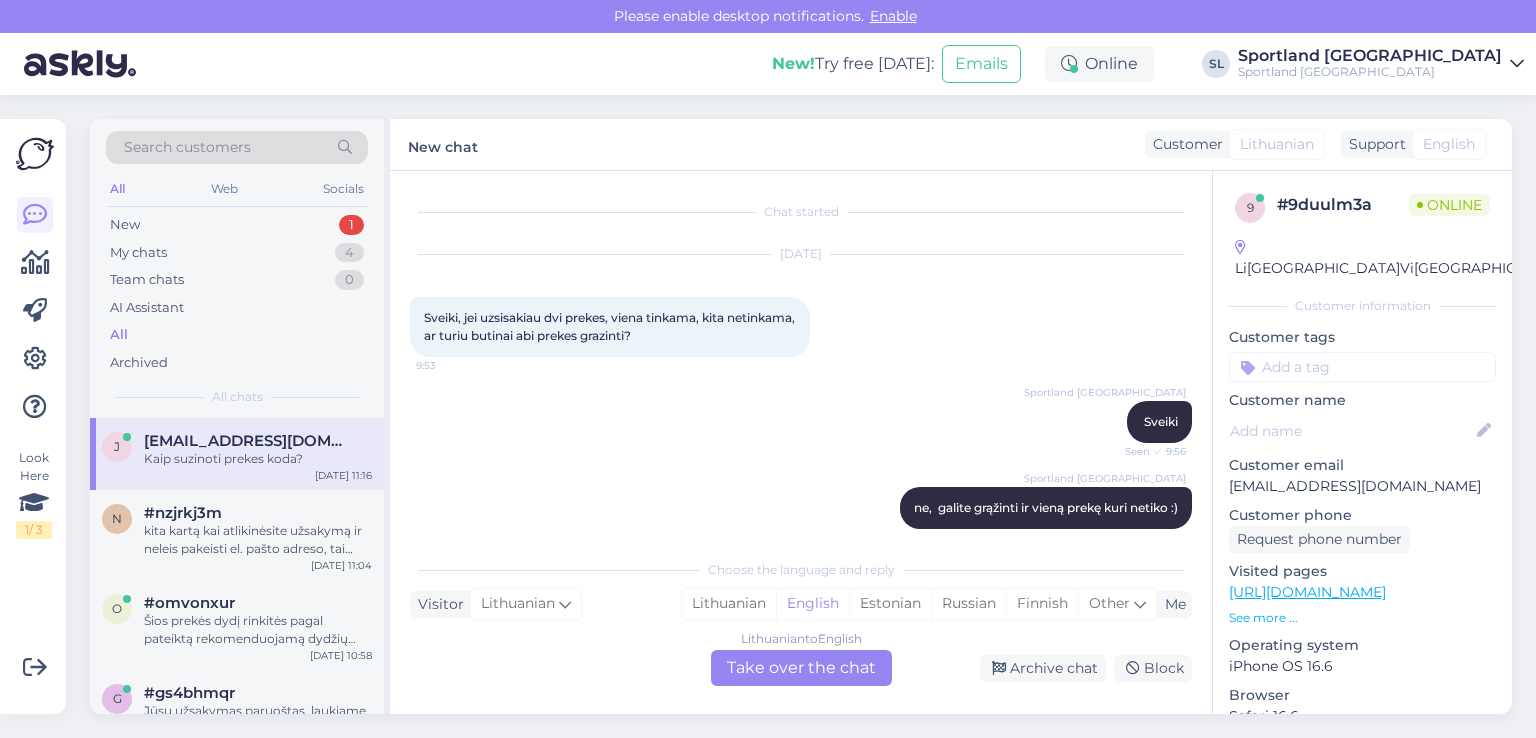 scroll, scrollTop: 270, scrollLeft: 0, axis: vertical 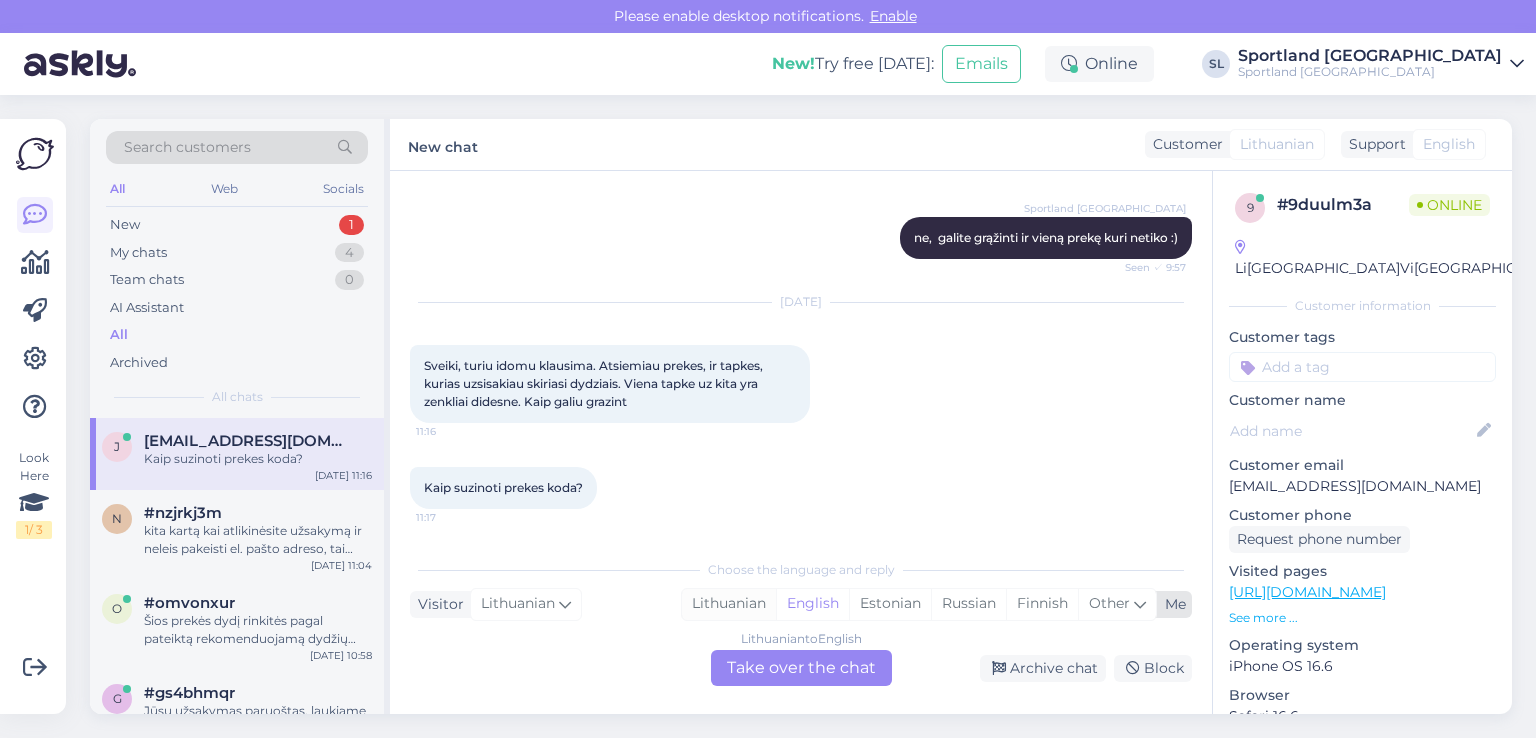 click on "Lithuanian" at bounding box center (729, 604) 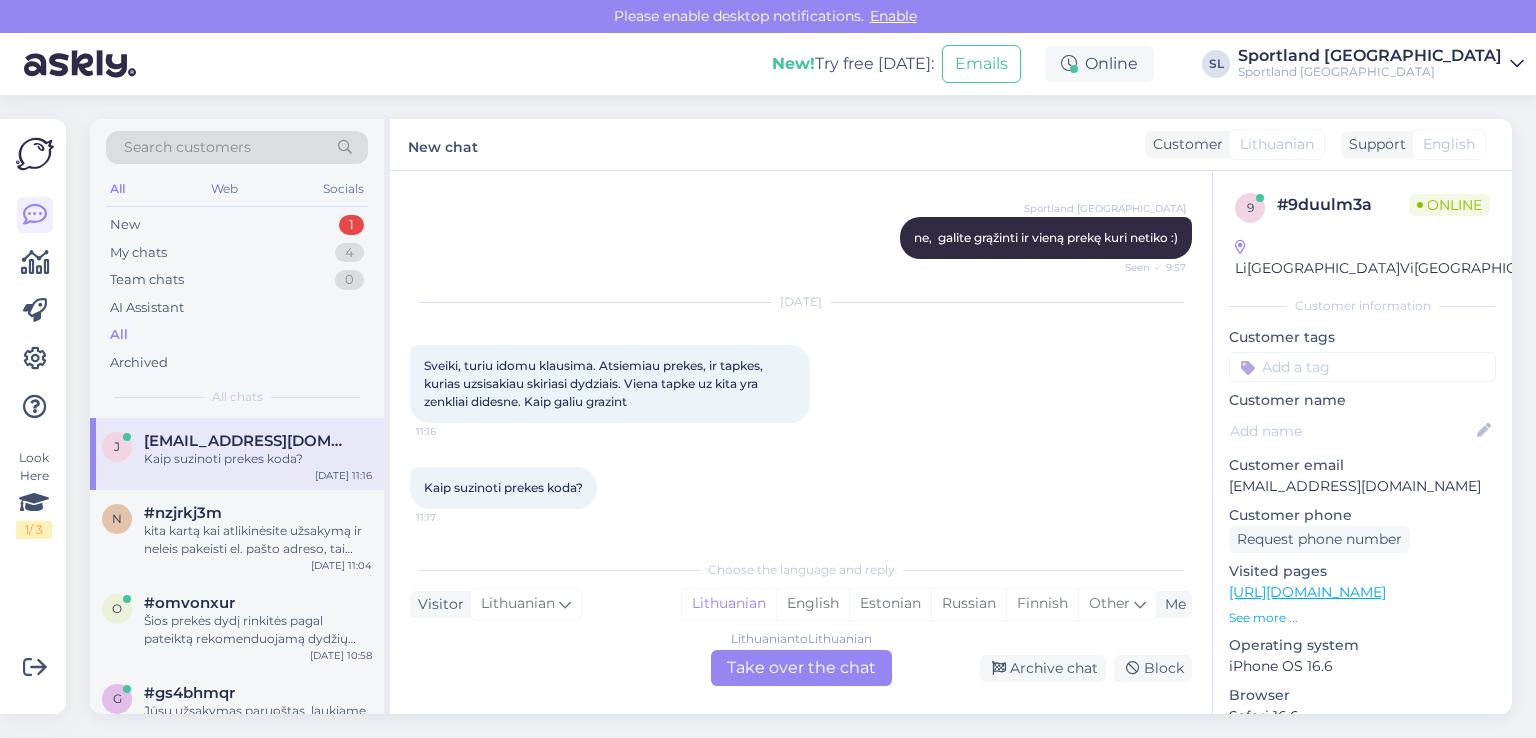 click on "Lithuanian  to  Lithuanian Take over the chat" at bounding box center (801, 668) 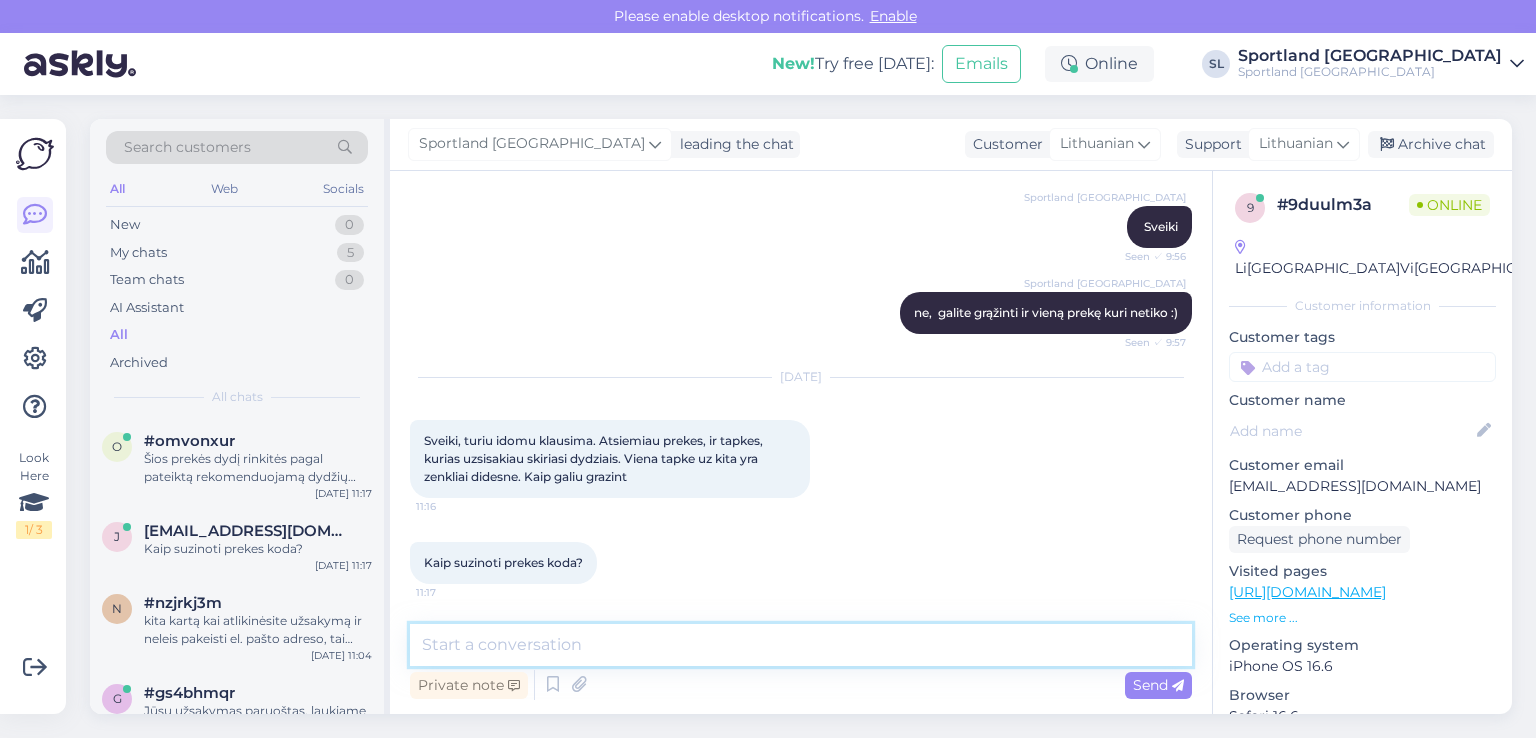 click at bounding box center [801, 645] 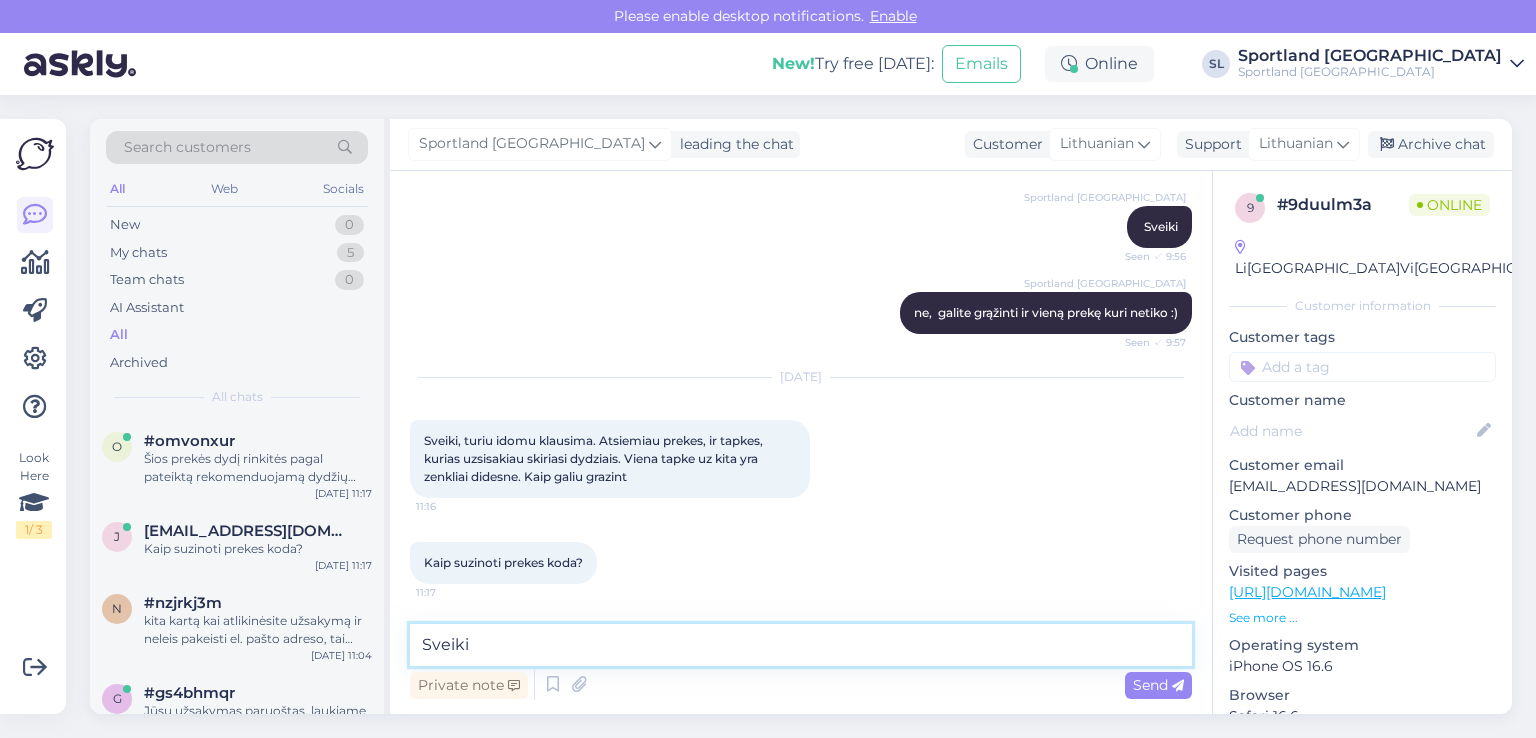 type on "Sveiki" 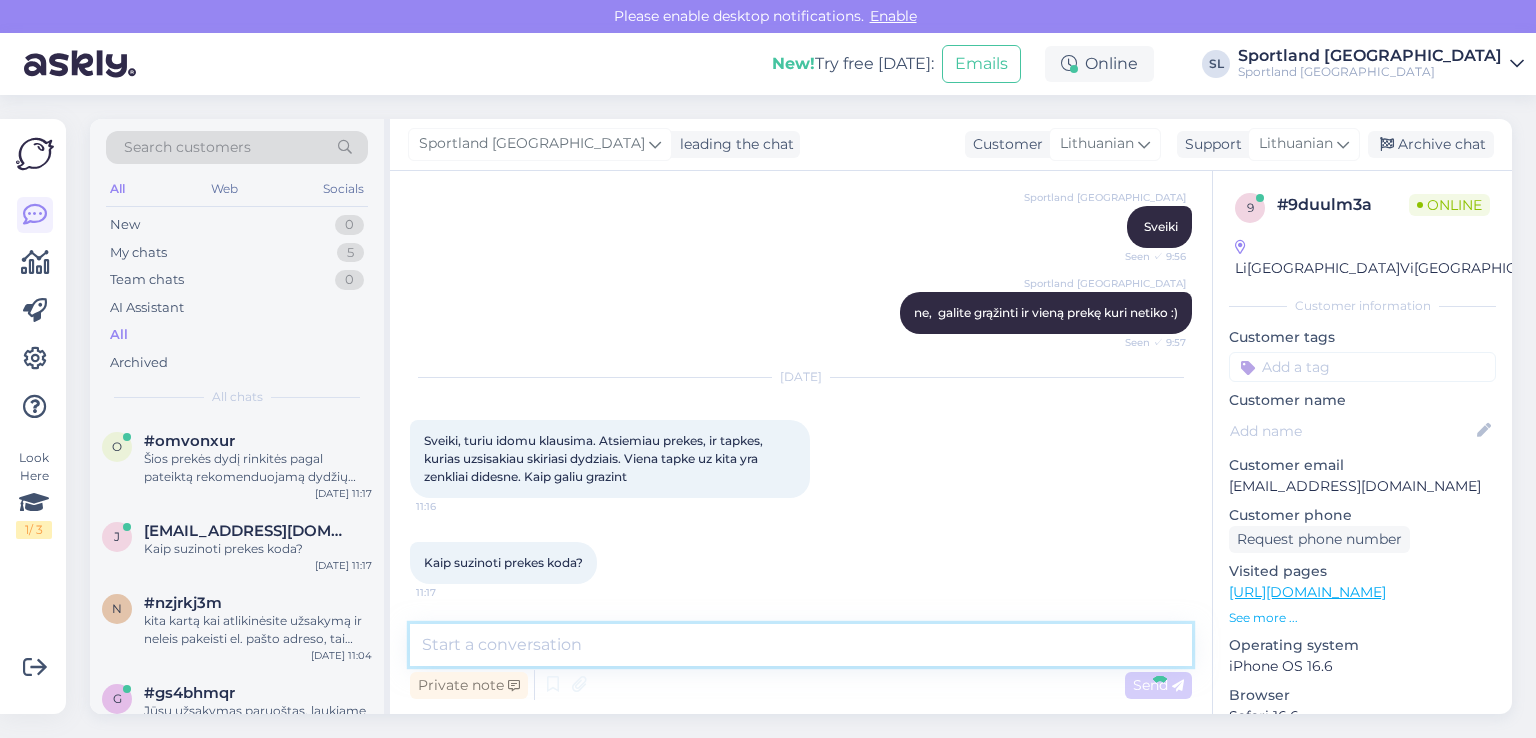 scroll, scrollTop: 281, scrollLeft: 0, axis: vertical 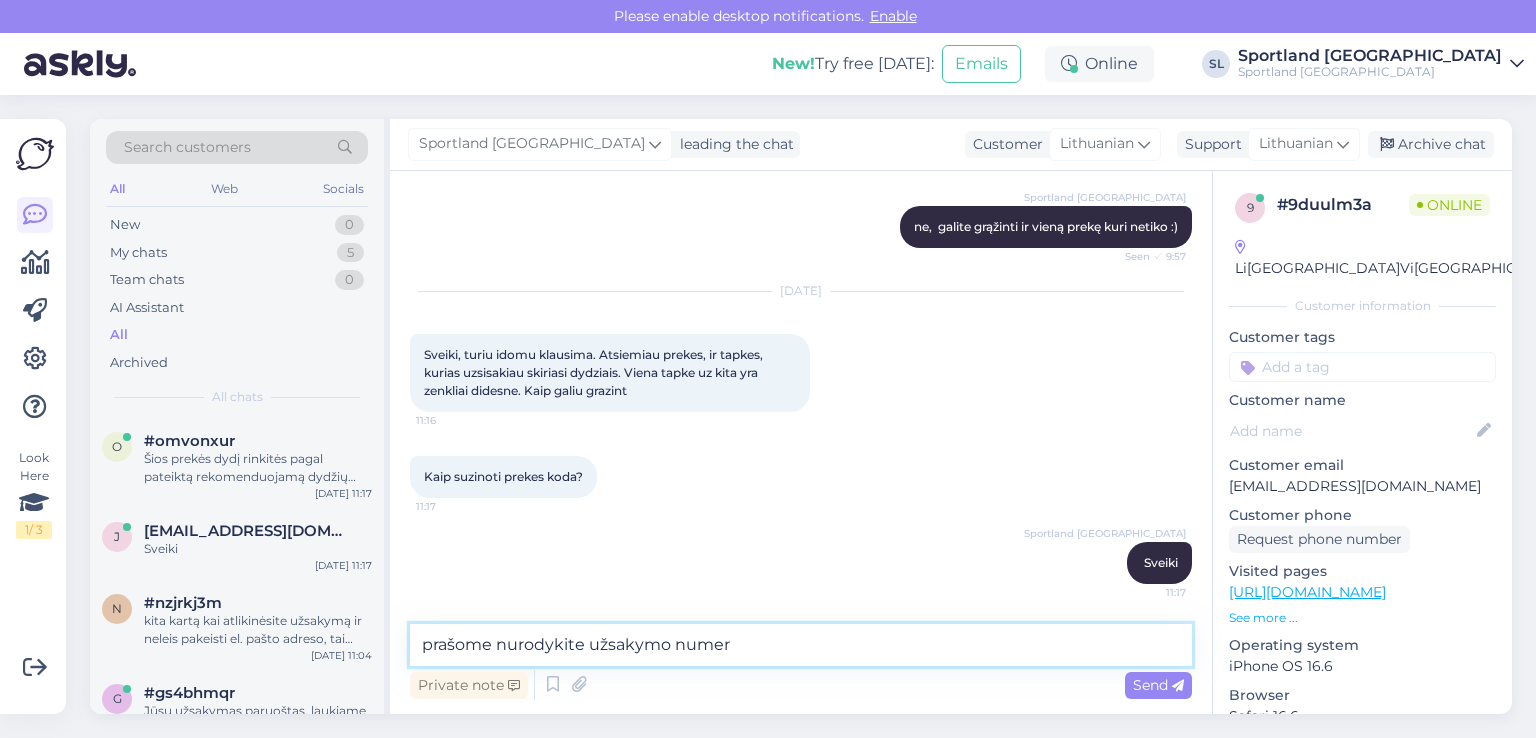type on "prašome nurodykite užsakymo numerį" 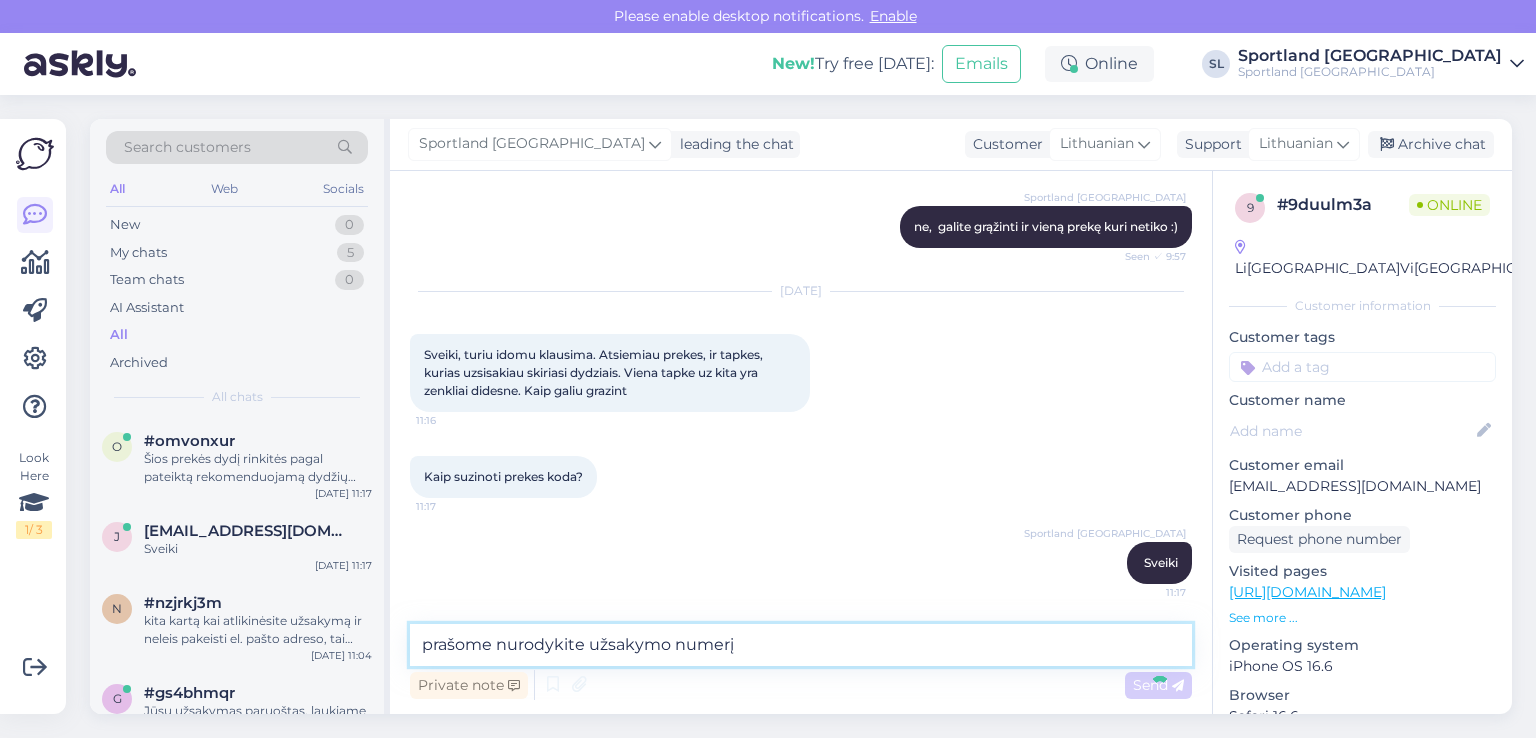 type 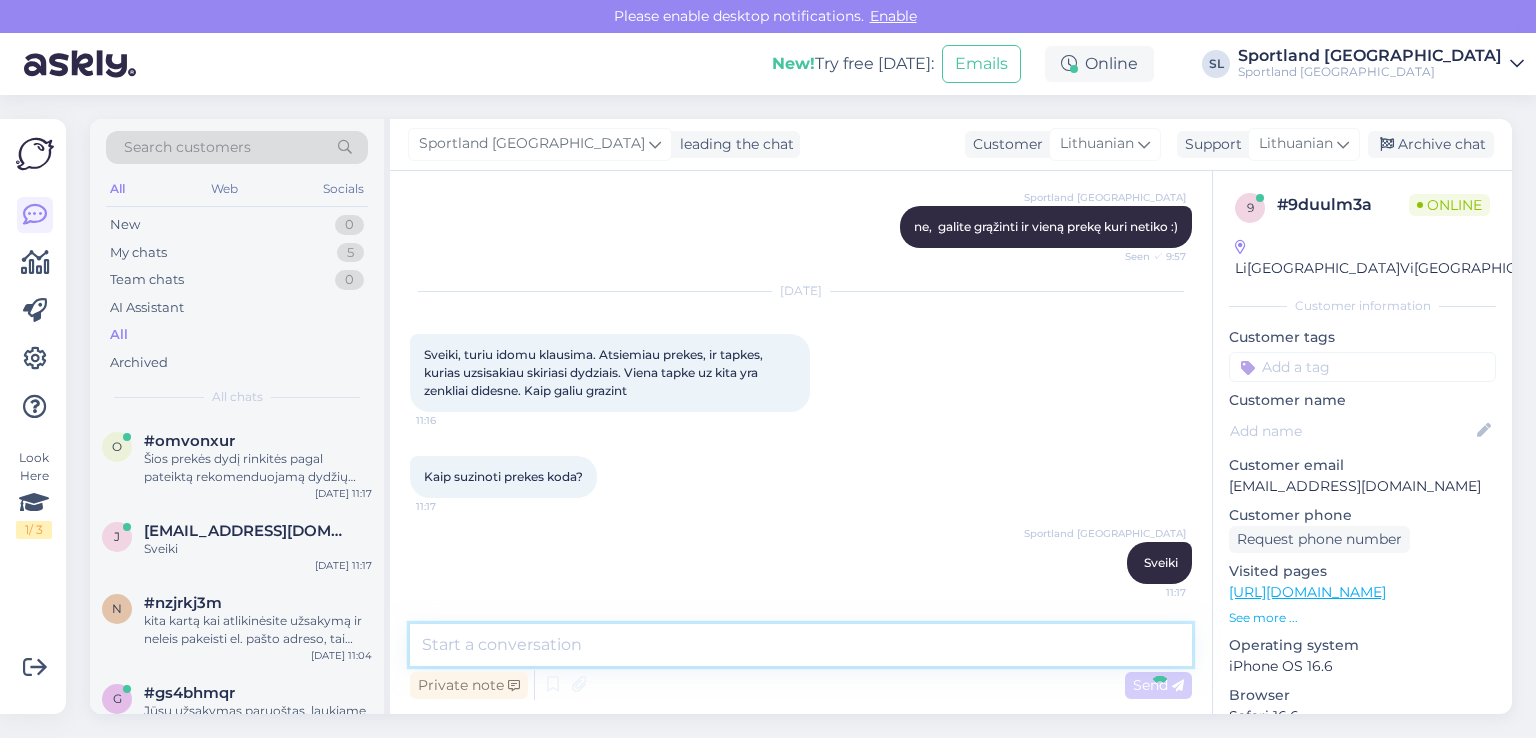 scroll, scrollTop: 368, scrollLeft: 0, axis: vertical 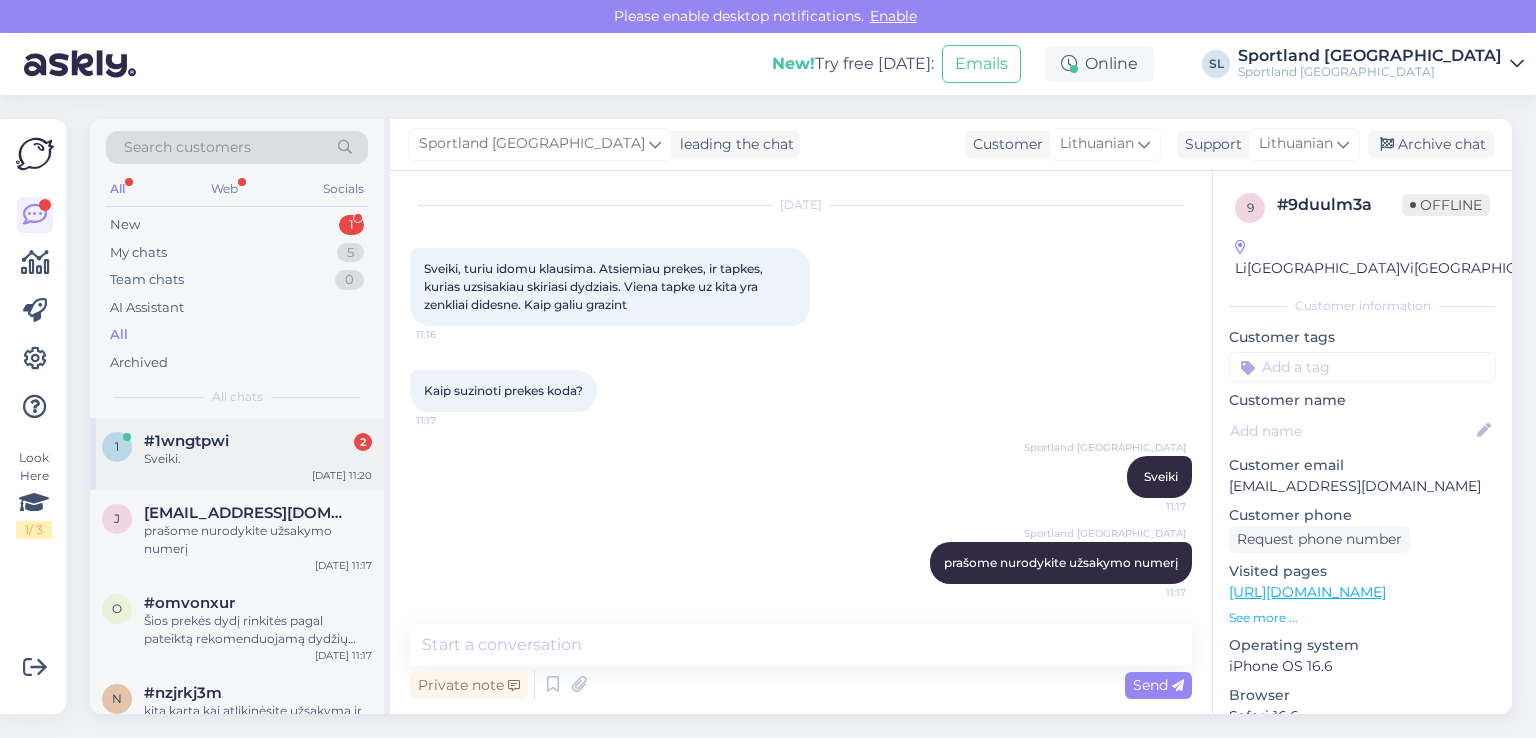 click on "Sveiki." at bounding box center [258, 459] 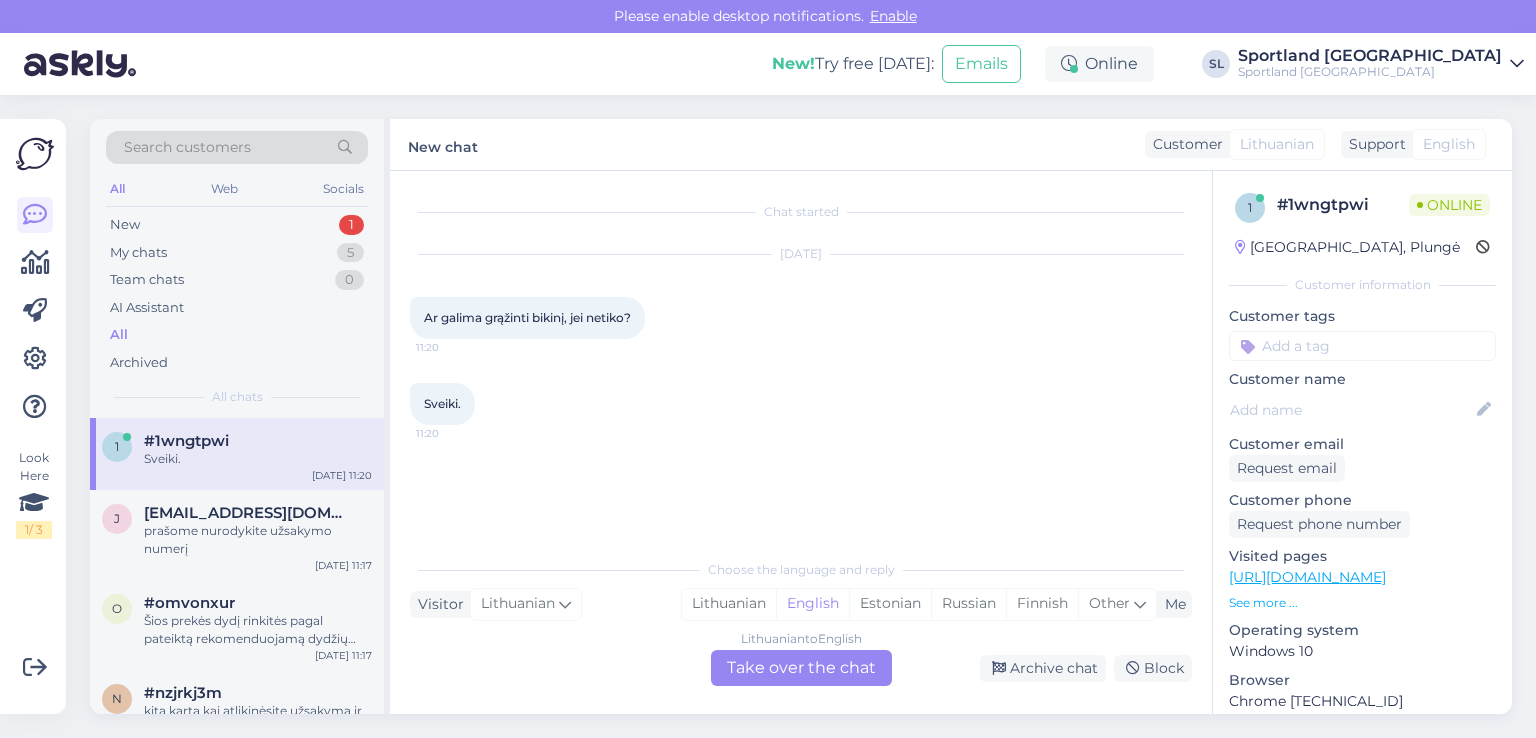 scroll, scrollTop: 0, scrollLeft: 0, axis: both 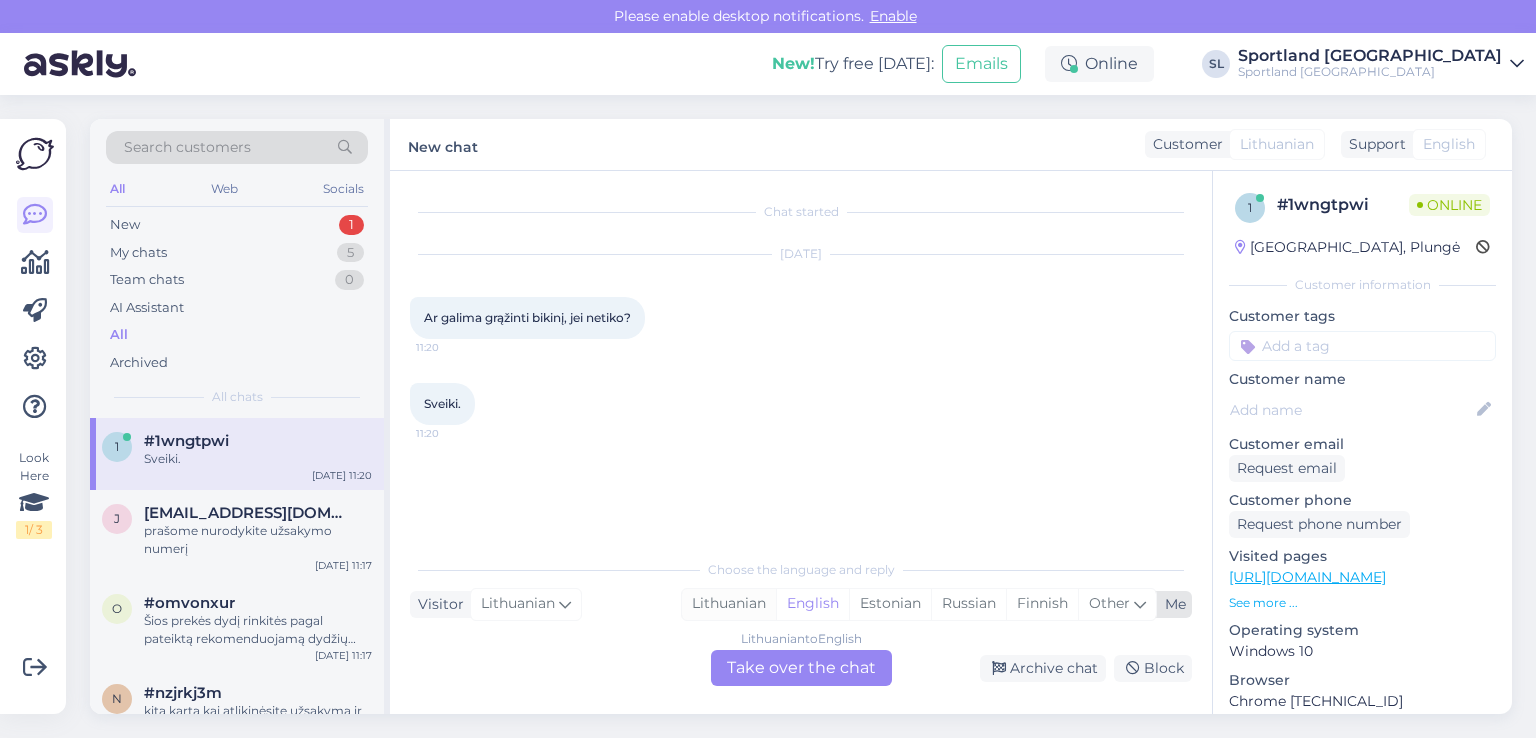 click on "Lithuanian" at bounding box center (729, 604) 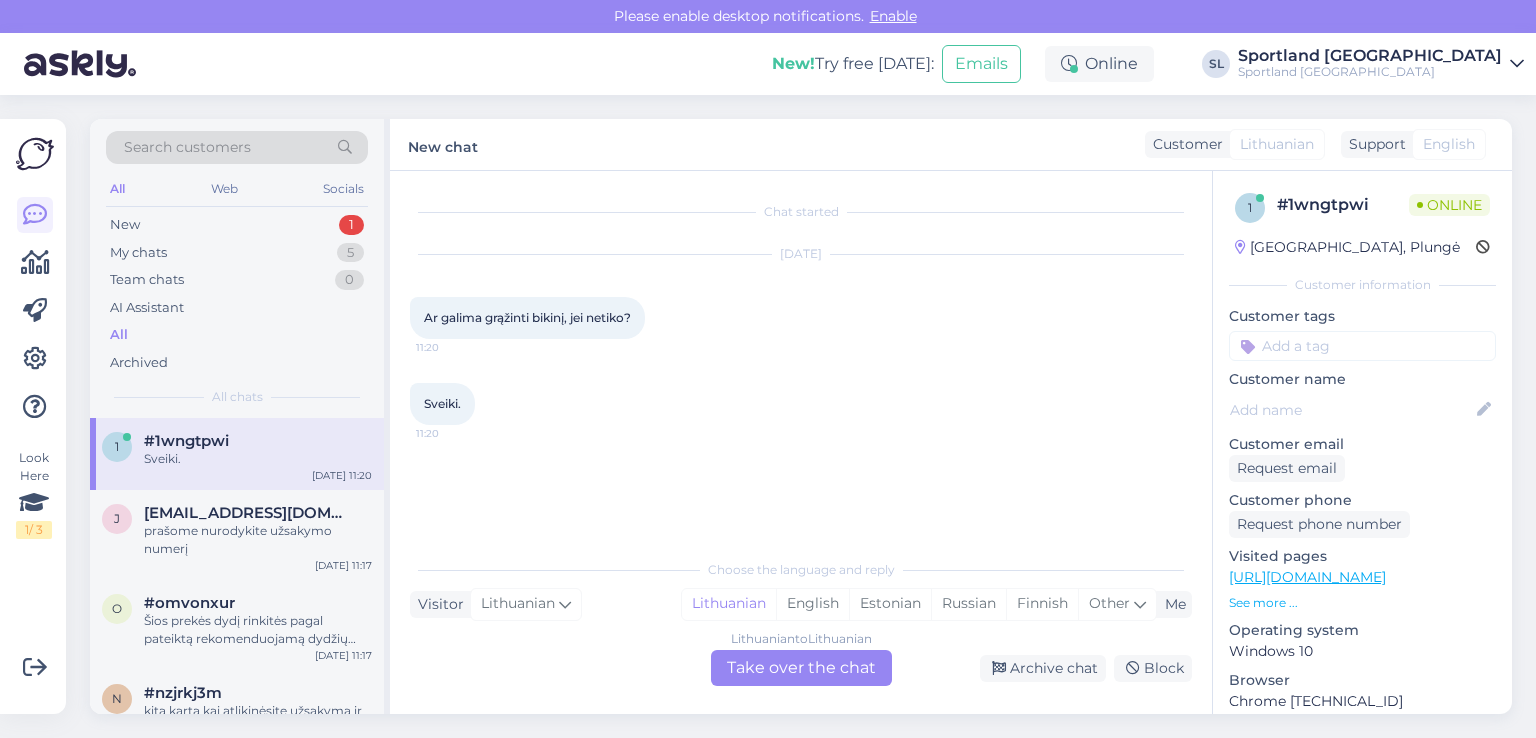 click on "Lithuanian  to  Lithuanian Take over the chat" at bounding box center (801, 668) 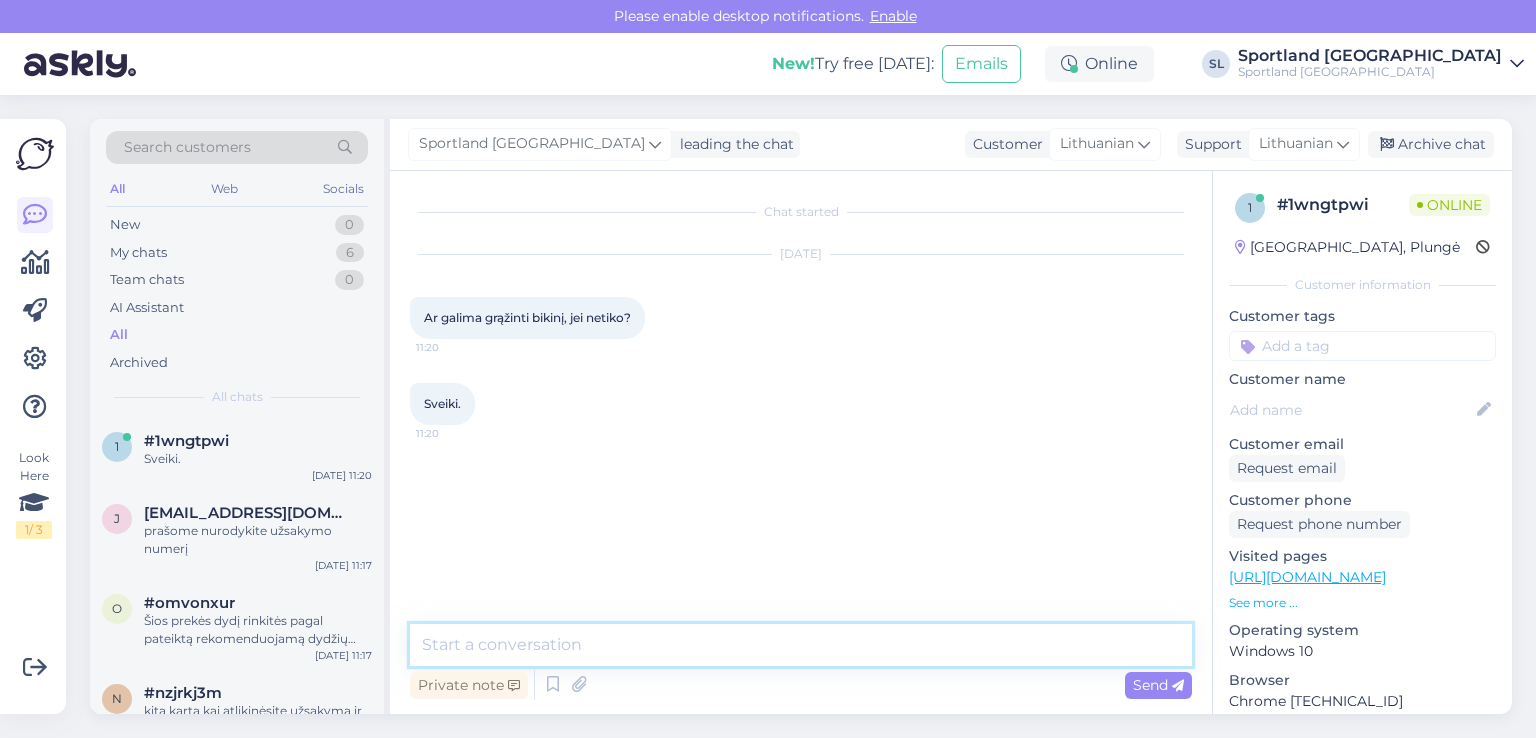 click at bounding box center (801, 645) 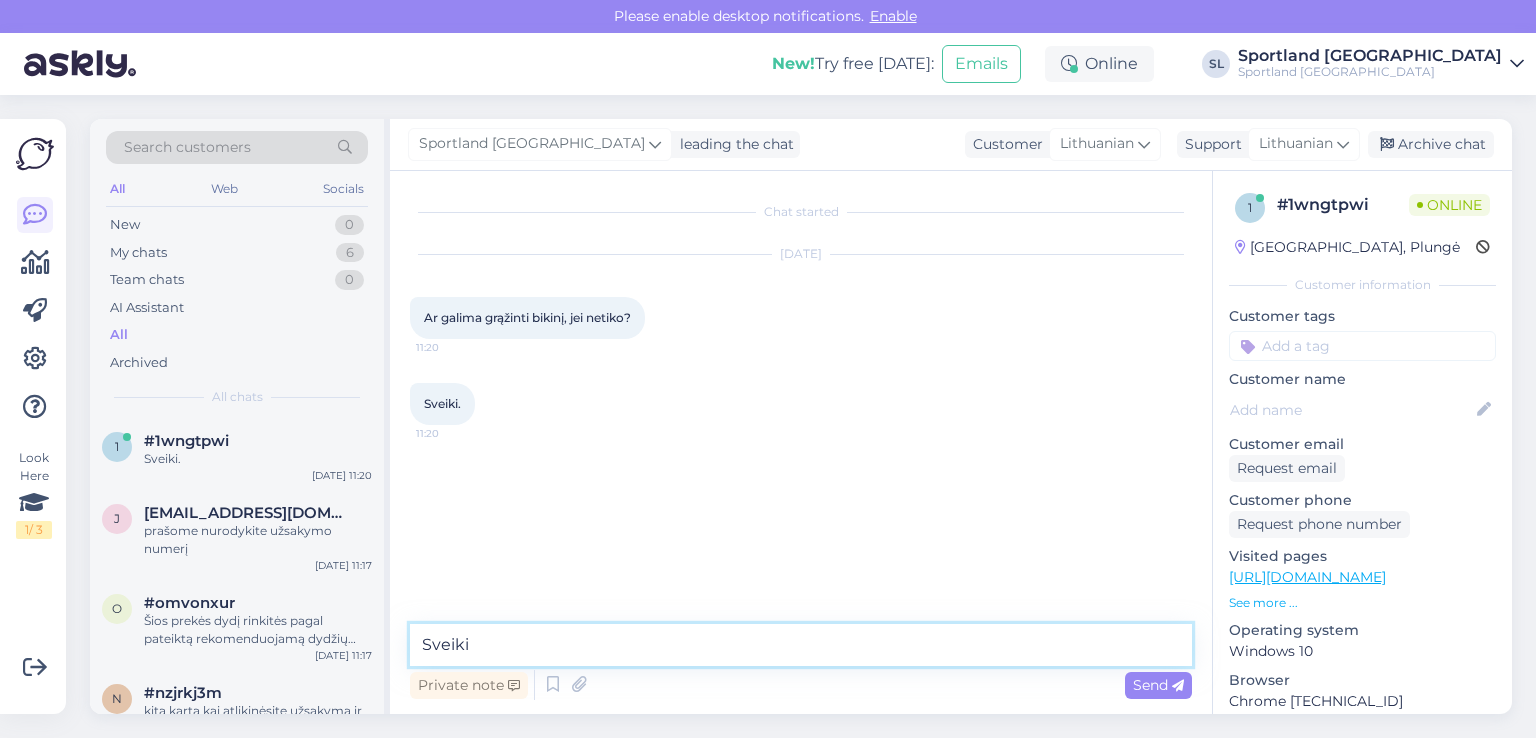 type on "Sveiki" 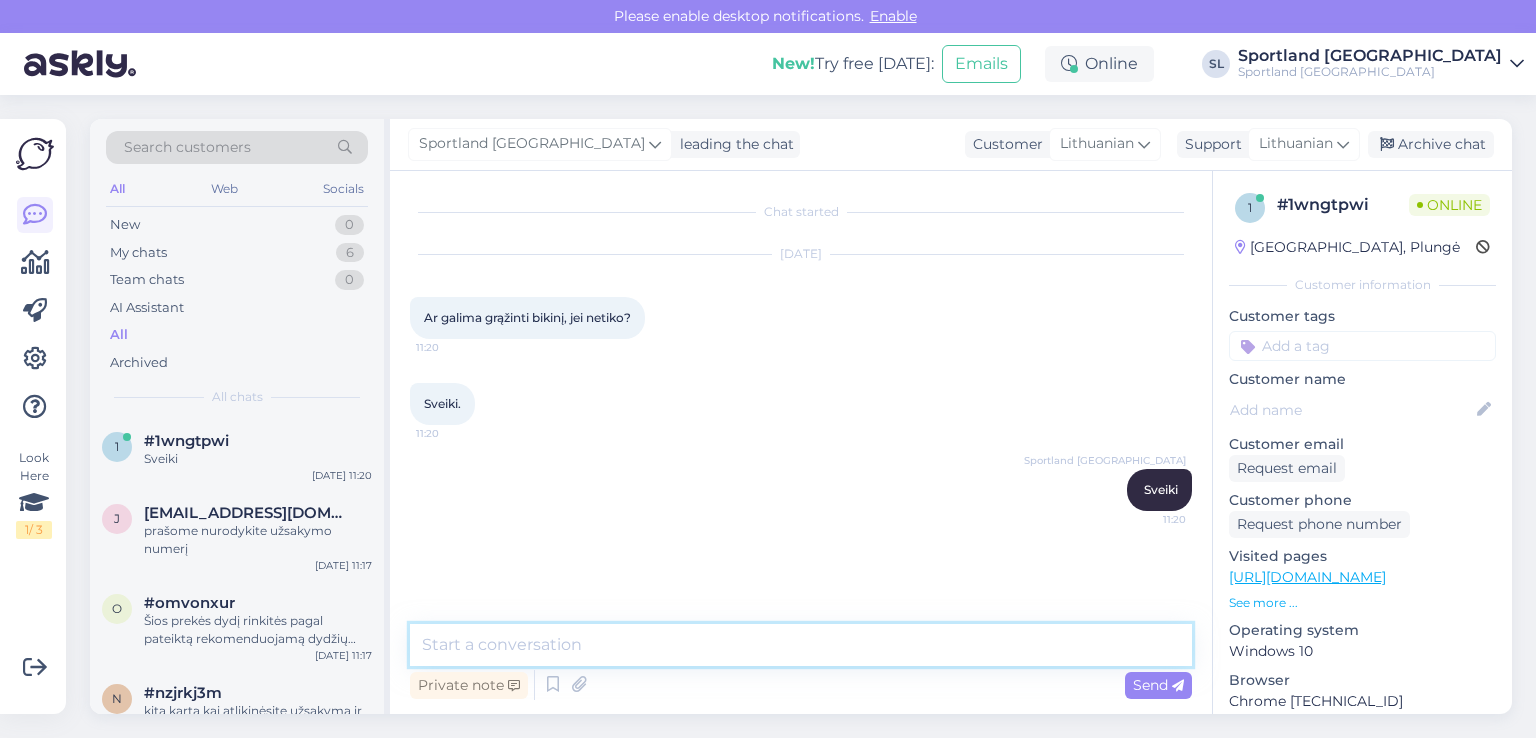 click at bounding box center [801, 645] 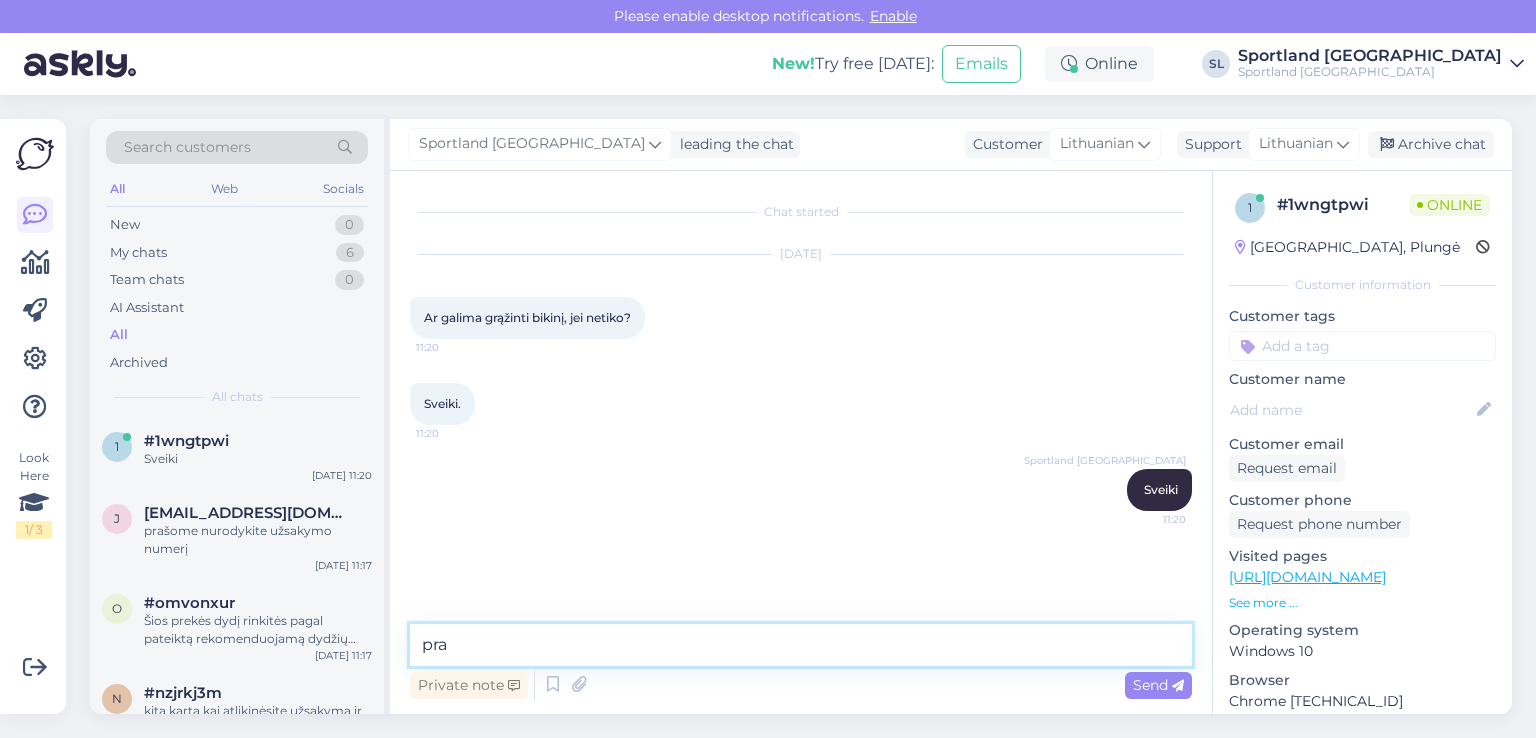click on "pra" at bounding box center [801, 645] 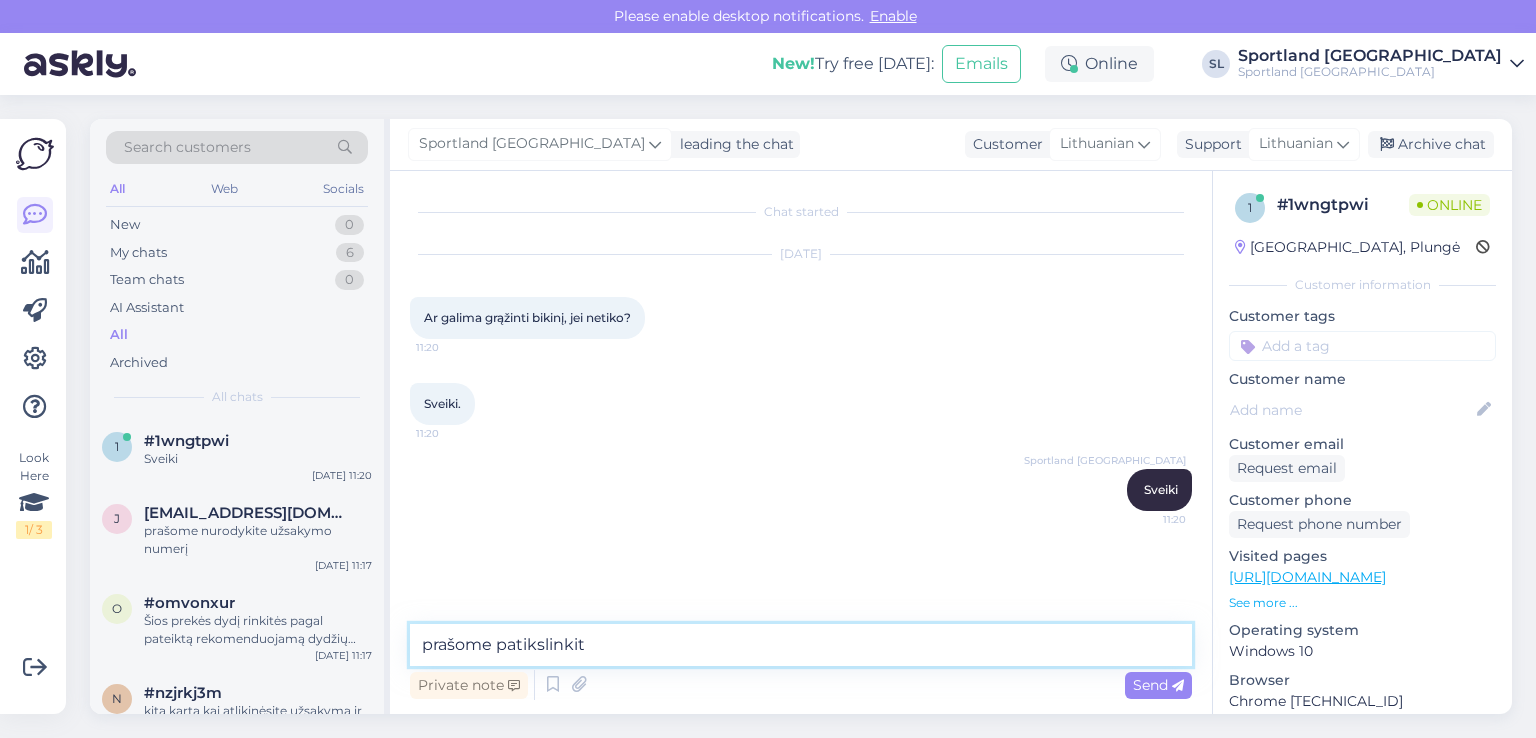type on "prašome patikslinkite" 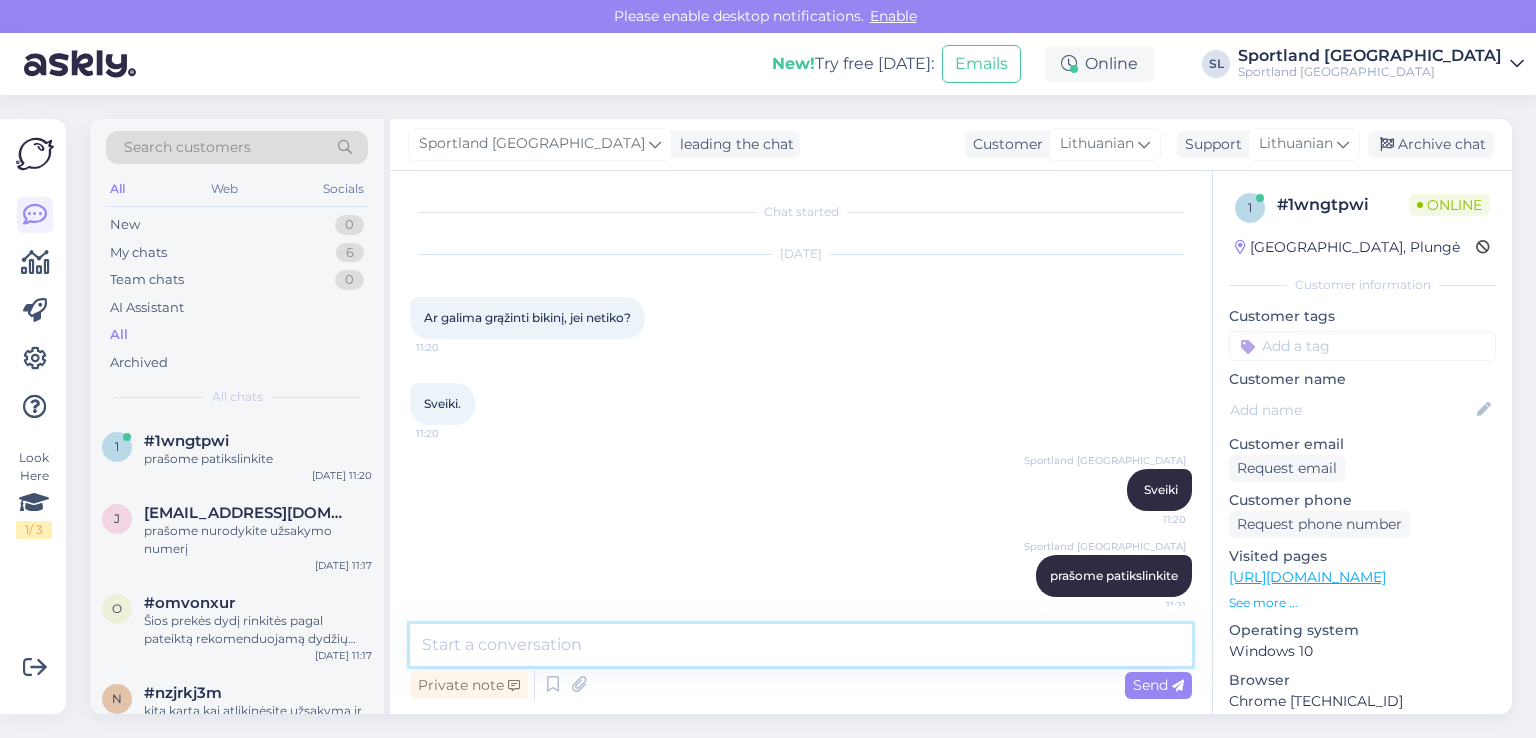 scroll, scrollTop: 13, scrollLeft: 0, axis: vertical 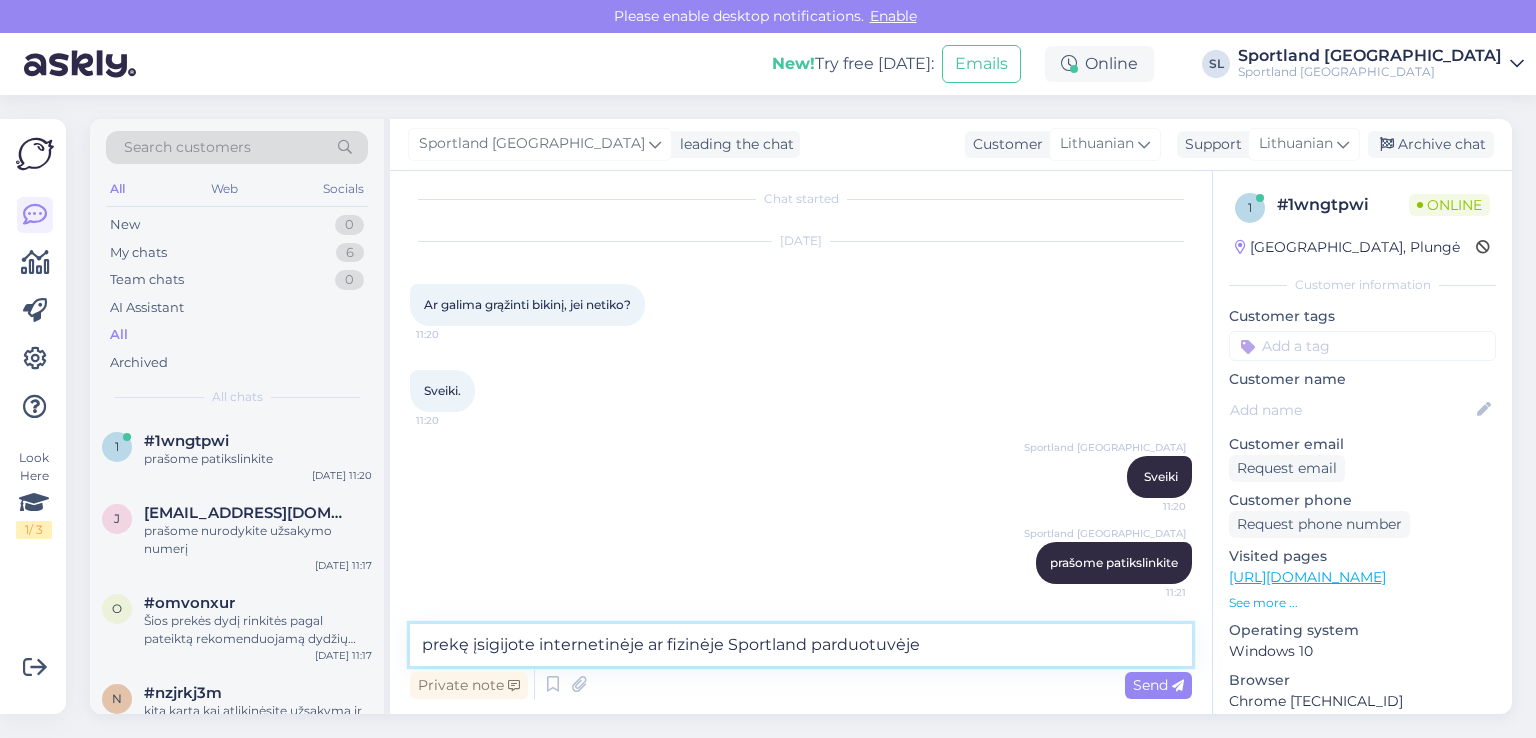 type on "prekę įsigijote internetinėje ar fizinėje Sportland parduotuvėje?" 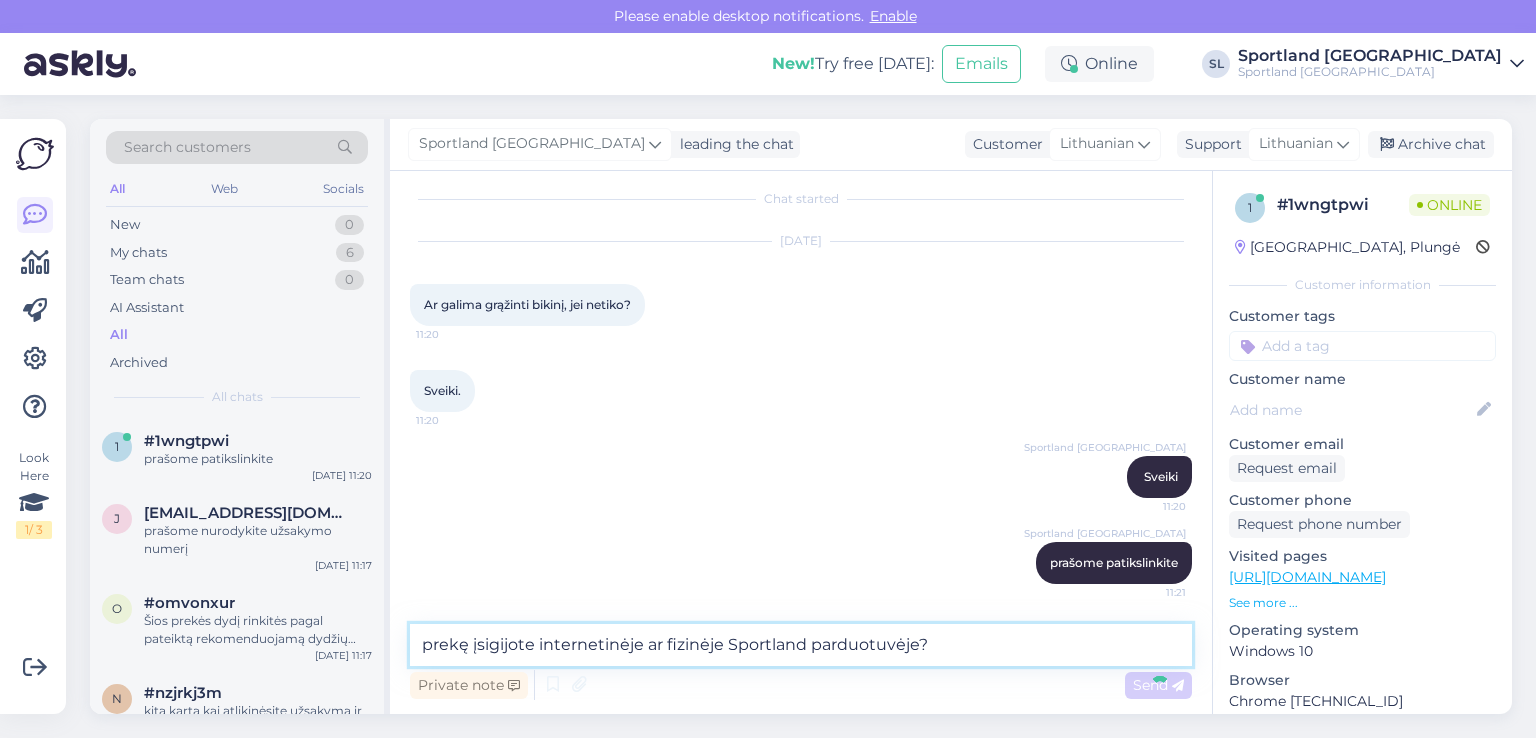 type 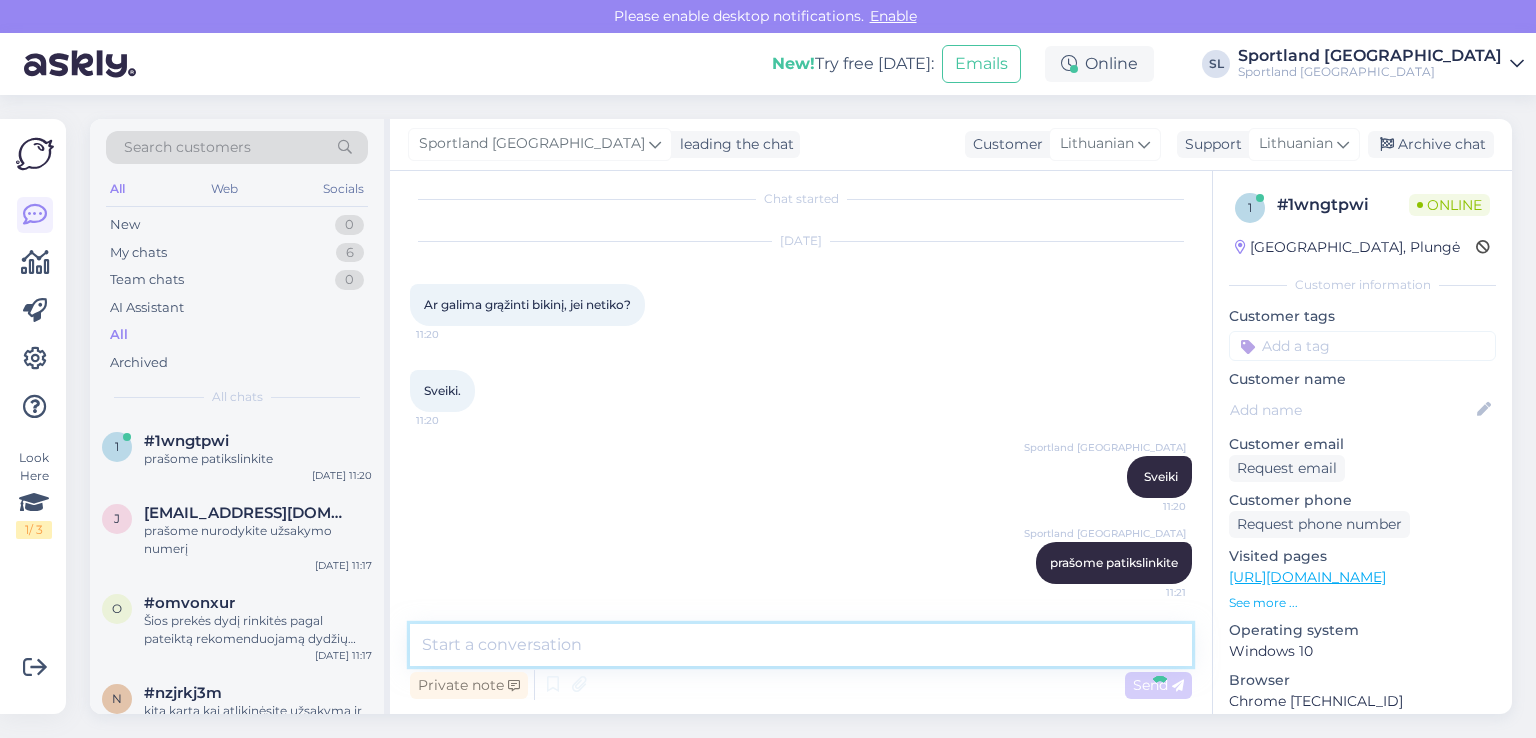 scroll, scrollTop: 117, scrollLeft: 0, axis: vertical 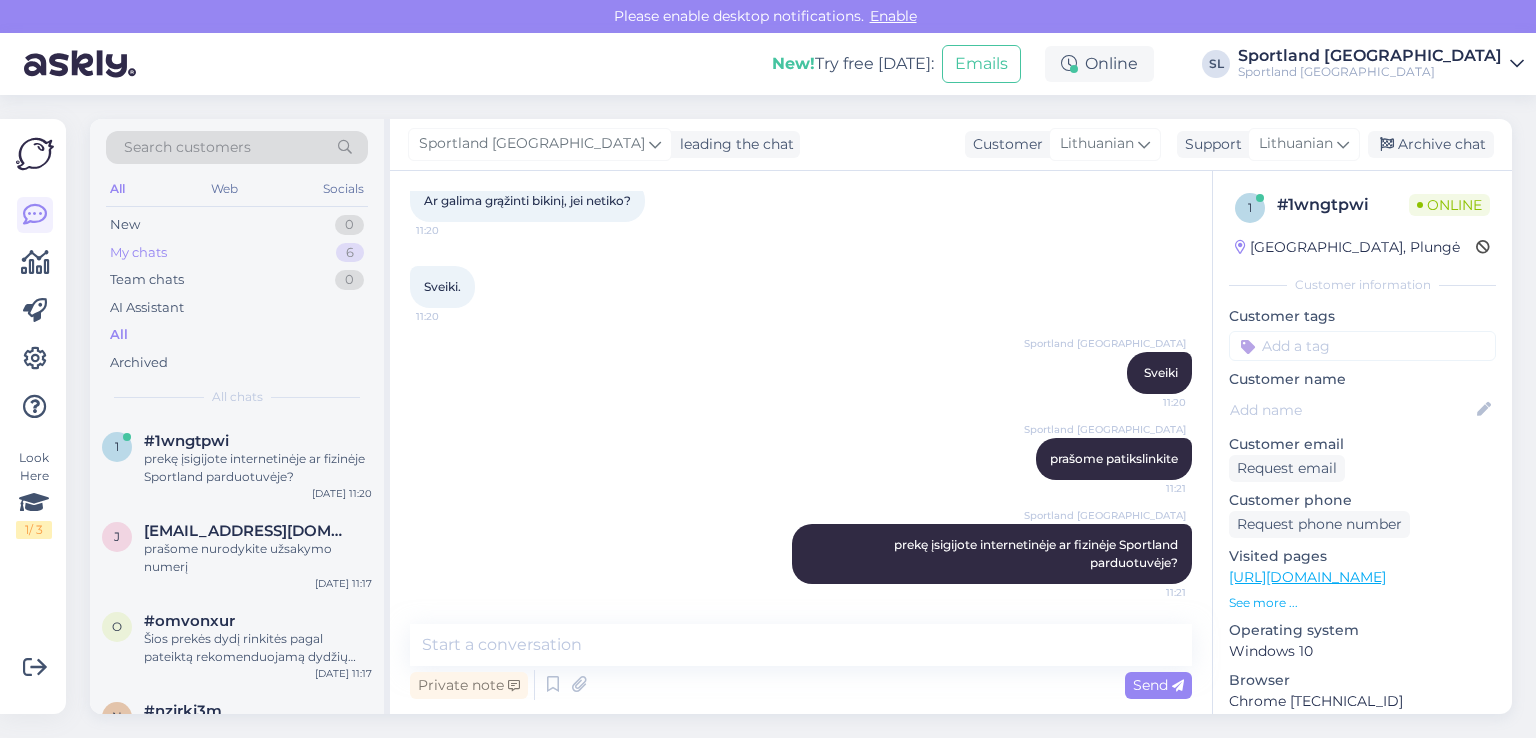 click on "My chats 6" at bounding box center (237, 253) 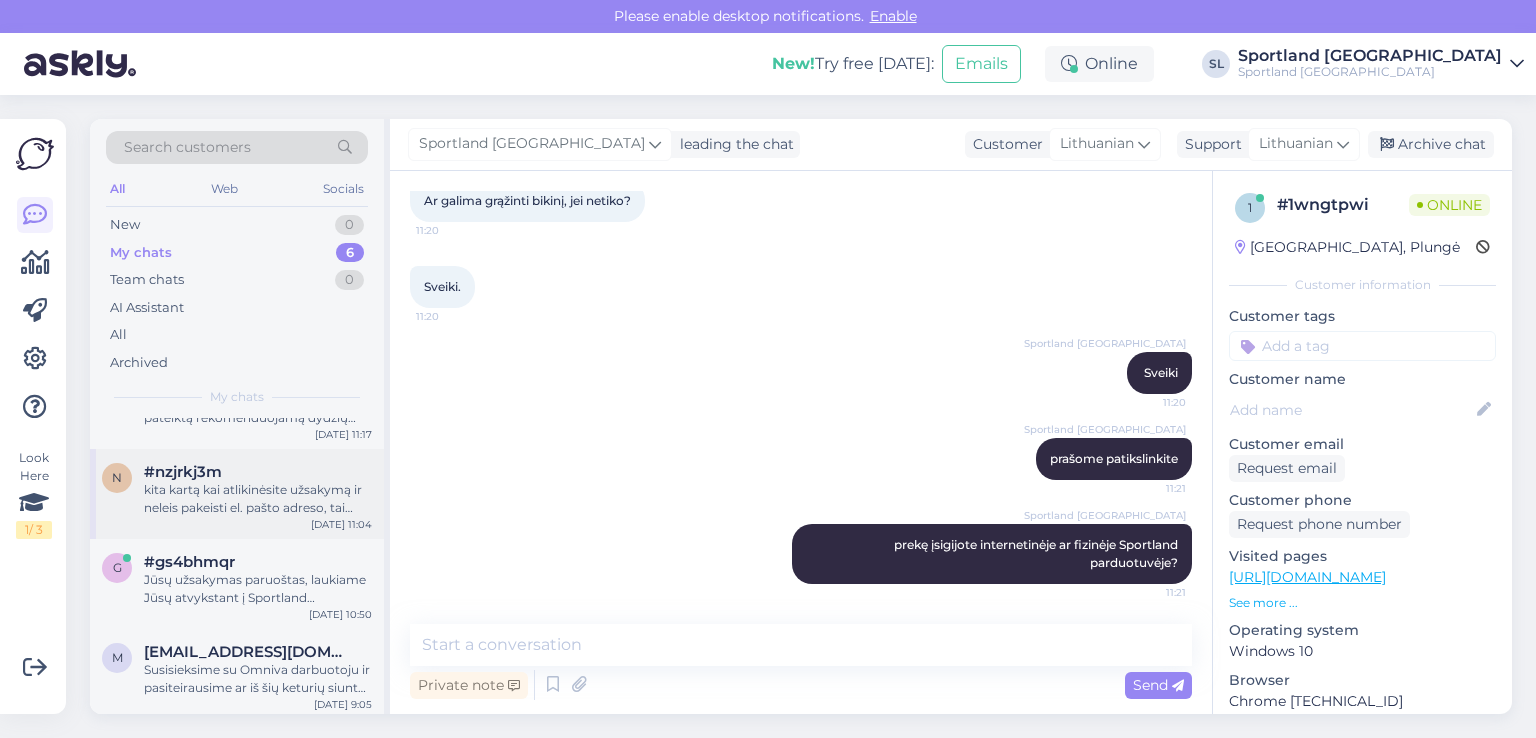 scroll, scrollTop: 244, scrollLeft: 0, axis: vertical 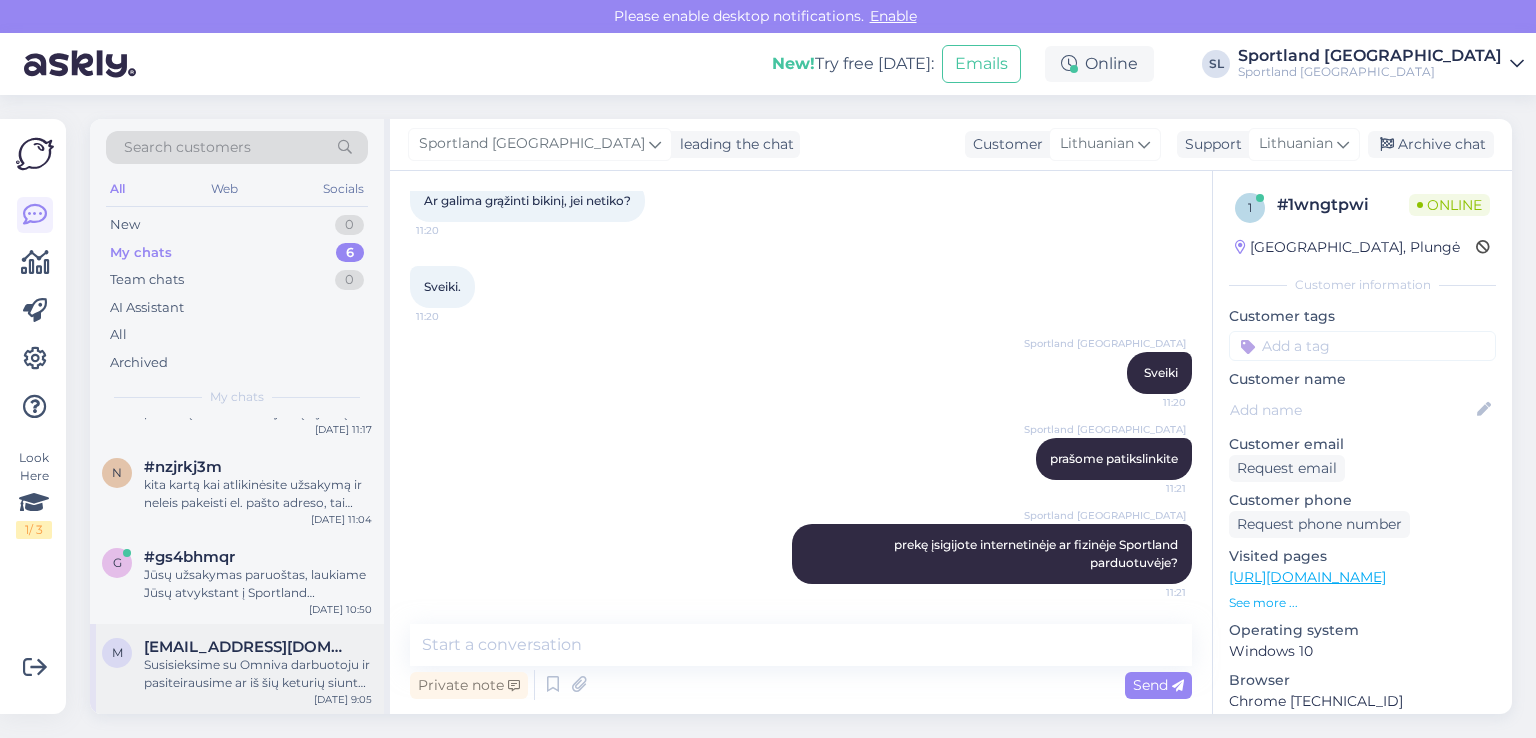 click on "Susisieksime su Omniva darbuotoju ir pasiteirausime ar iš šių keturių siuntų numerių, buvo kažkuris panaudotas grąžinimo kodas ir siunta mums grąžinta." at bounding box center [258, 674] 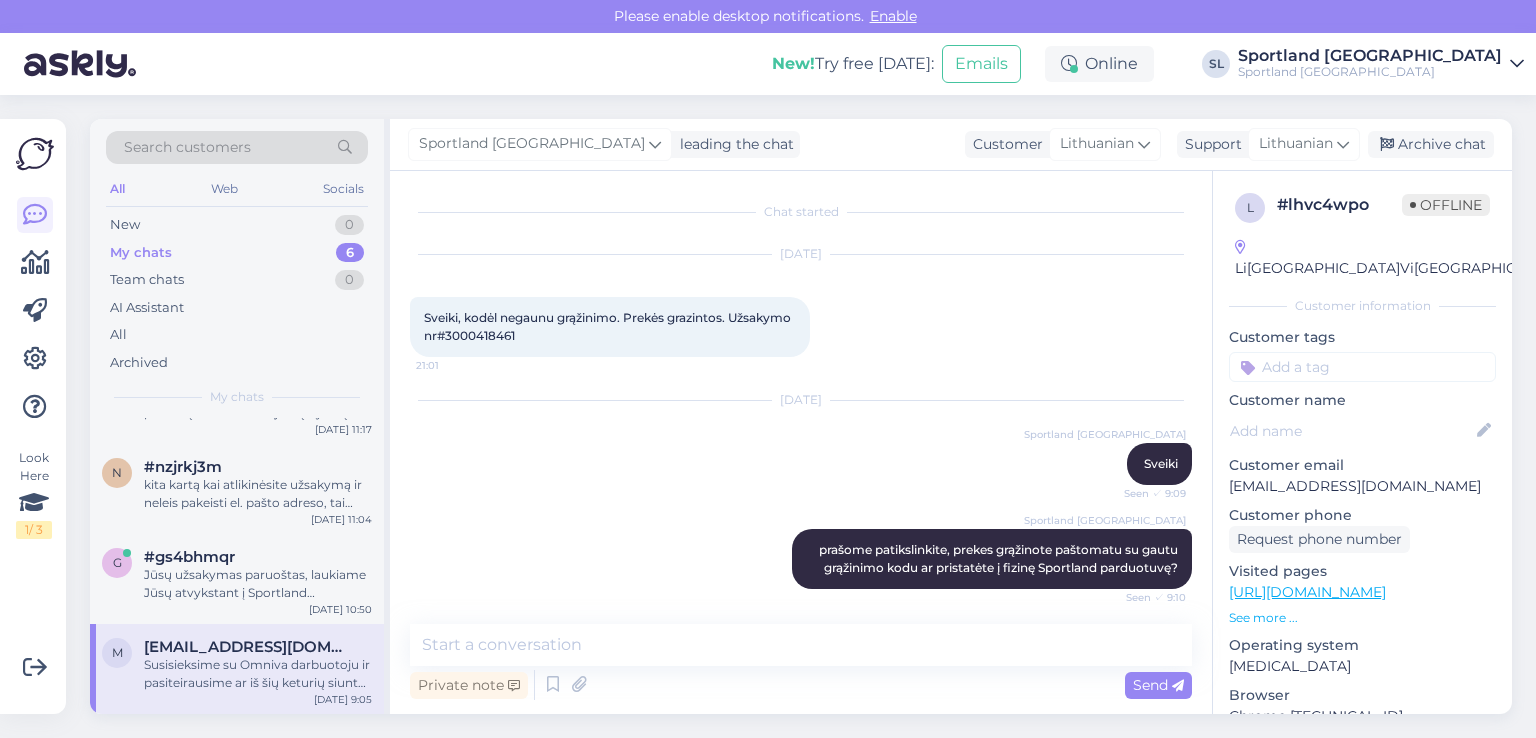 scroll, scrollTop: 1820, scrollLeft: 0, axis: vertical 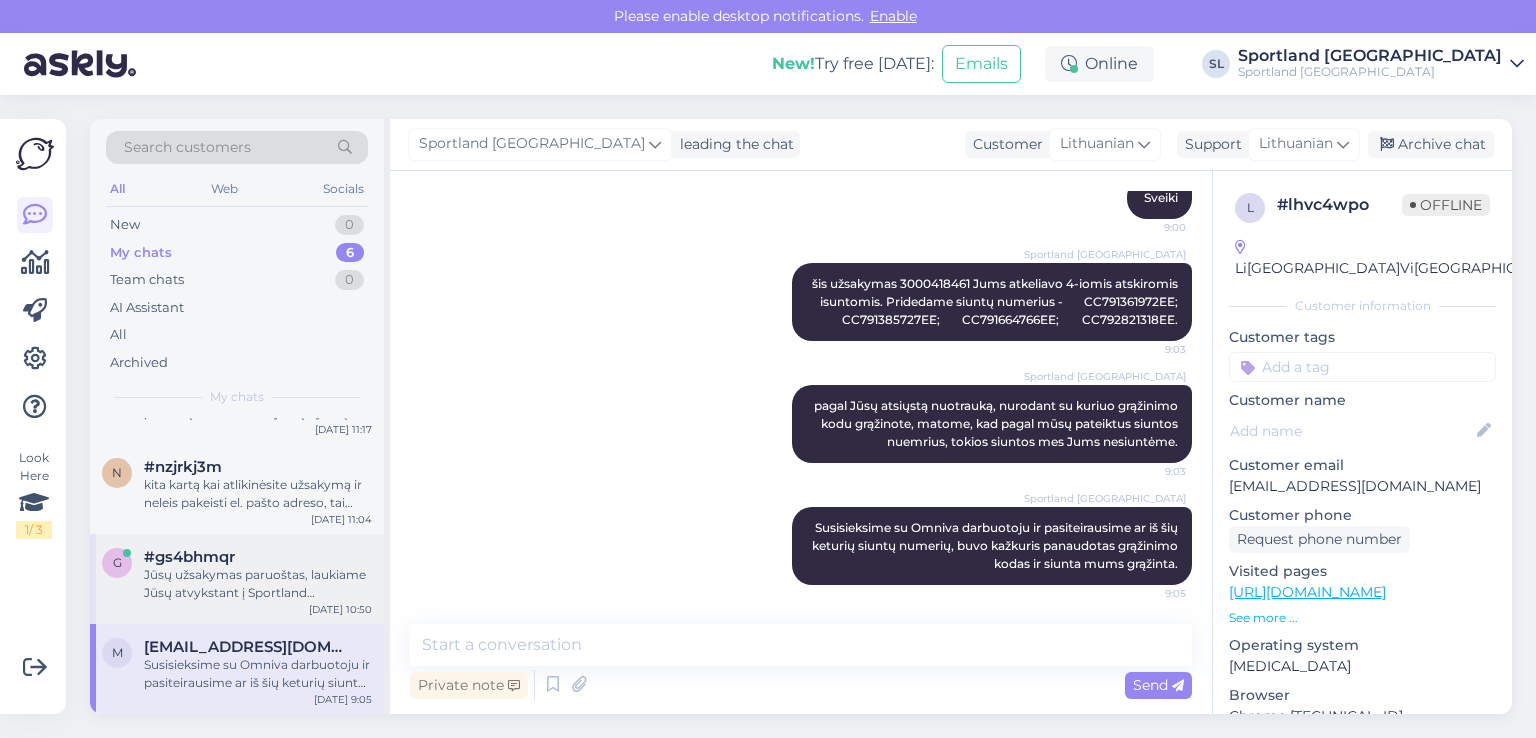 click on "Jūsų užsakymas paruoštas, laukiame Jūsų atvykstant į Sportland [GEOGRAPHIC_DATA] parduotuvę." at bounding box center [258, 584] 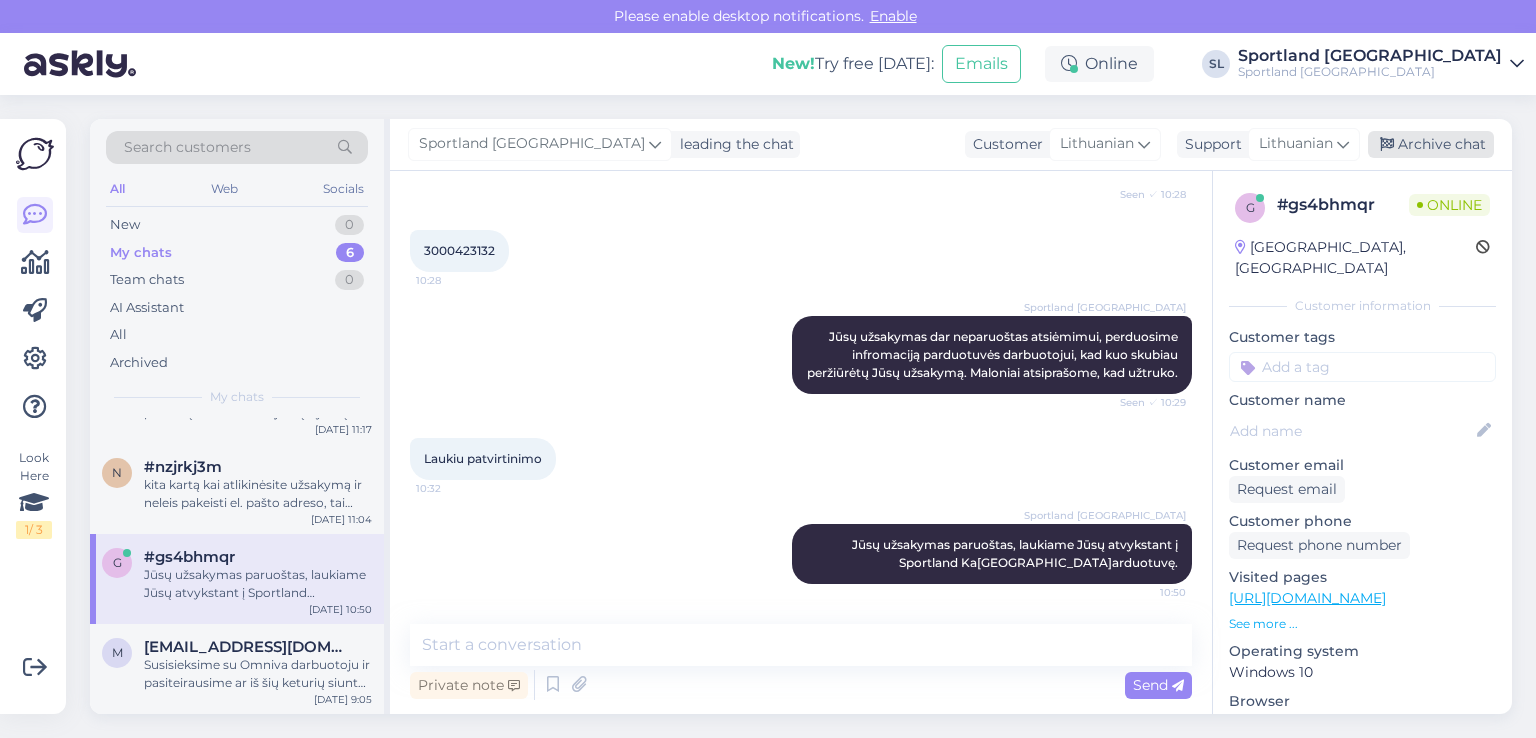 click on "Archive chat" at bounding box center [1431, 144] 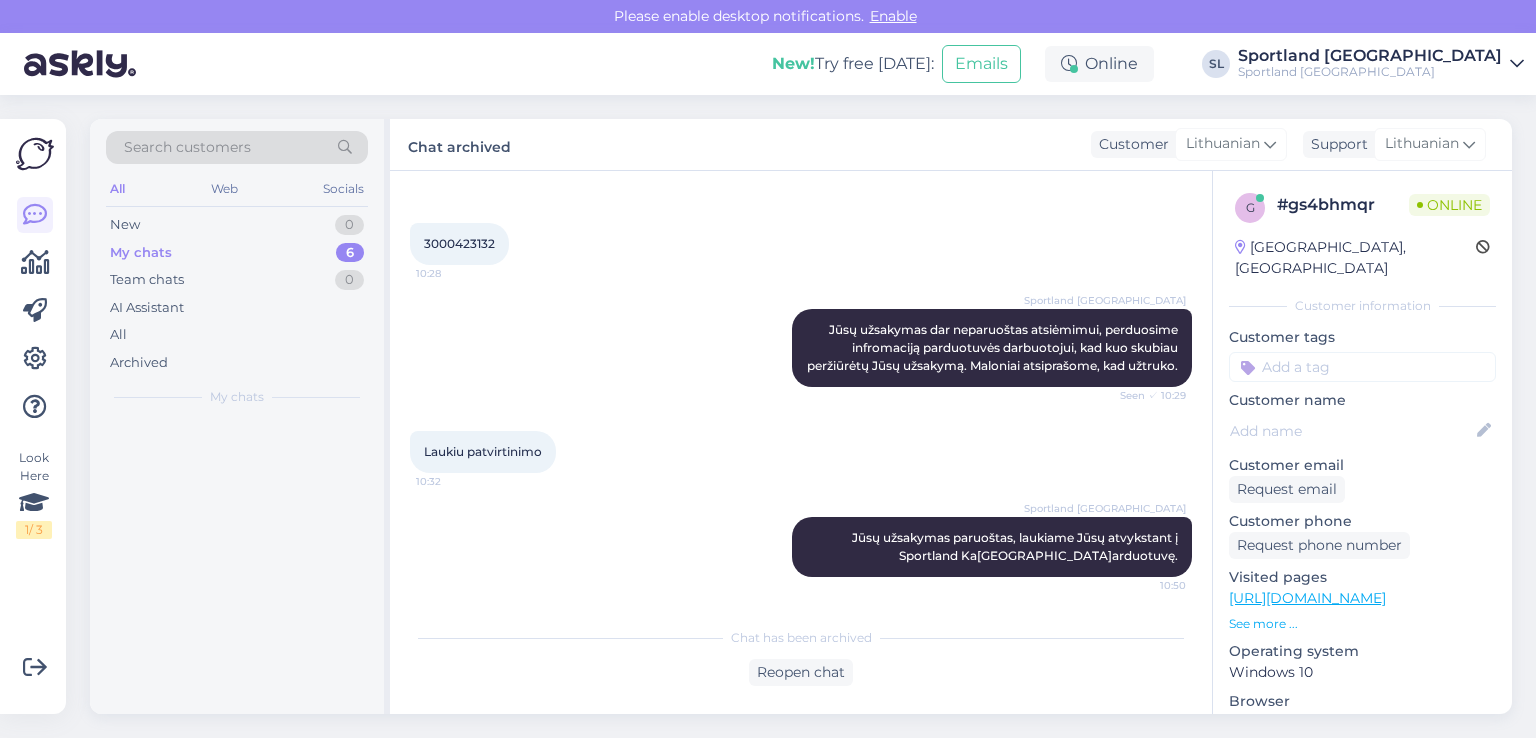 scroll, scrollTop: 0, scrollLeft: 0, axis: both 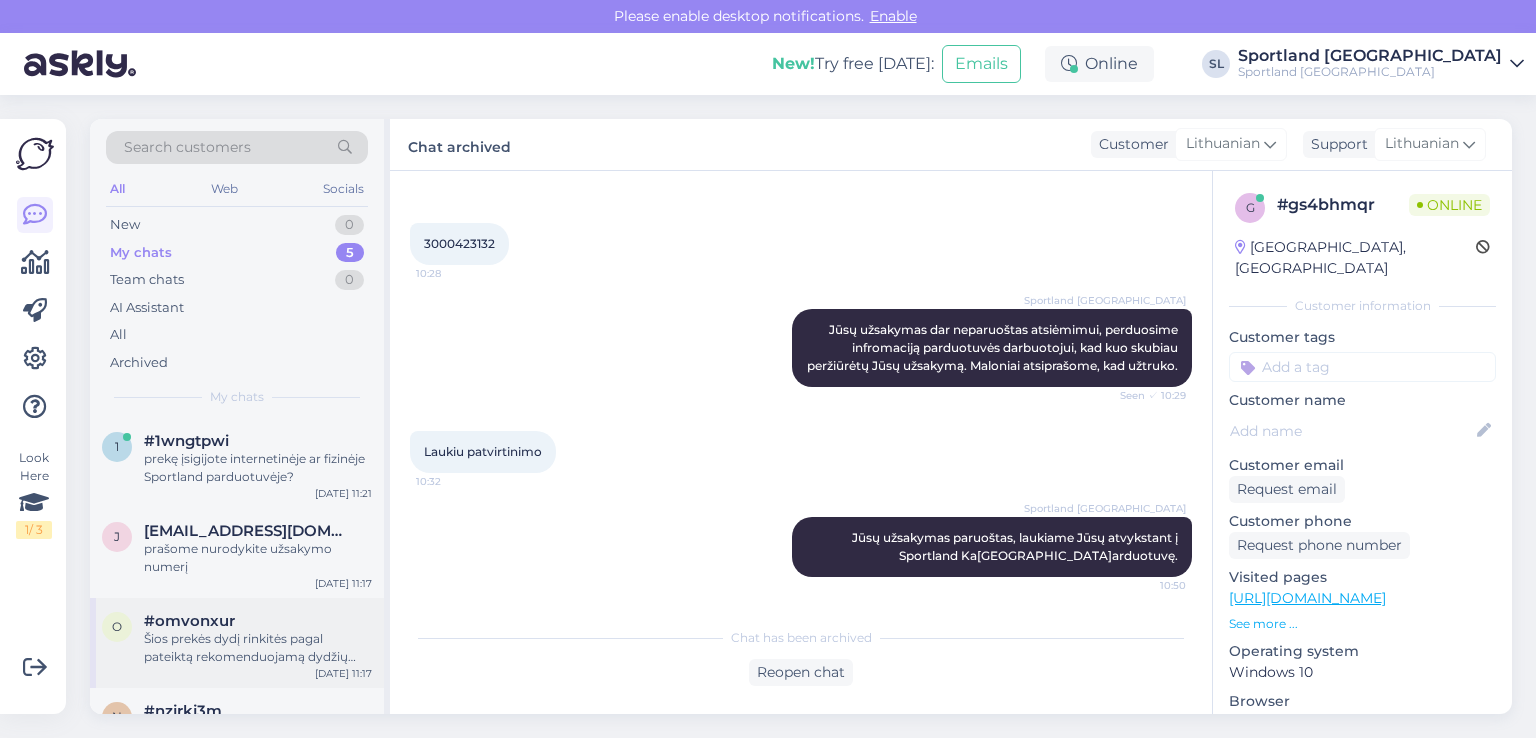 click on "Šios prekės dydį rinkitės pagal pateiktą rekomenduojamą dydžių lentelę, kurios pateiktos po prekės kaina, virš prekės dydžių "Dydžių lentelė" "Koks mano dydis?". Turint siaurą pėdą rekomenduojama rinkitės įprastą dydį, turint plačią pėdą rekomenduojama rinktis truputį didesnį dydį.
Dėl odos, tai turime tik šią informaciją- viso grūdo odos paviršius minkštas.
Jeigu atliksite užsakymą ir prekė netiks, galėsite grąžinti." at bounding box center (258, 648) 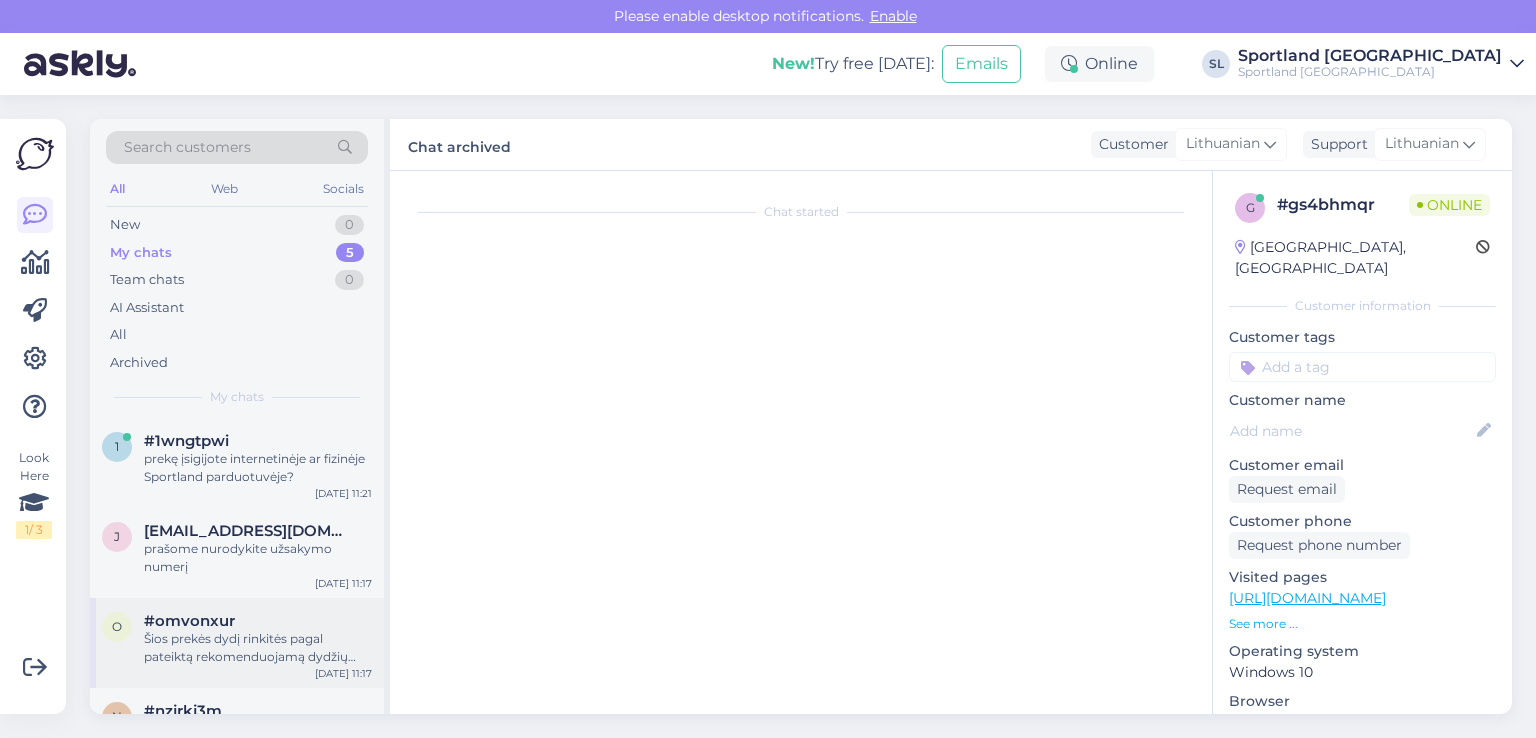 scroll, scrollTop: 319, scrollLeft: 0, axis: vertical 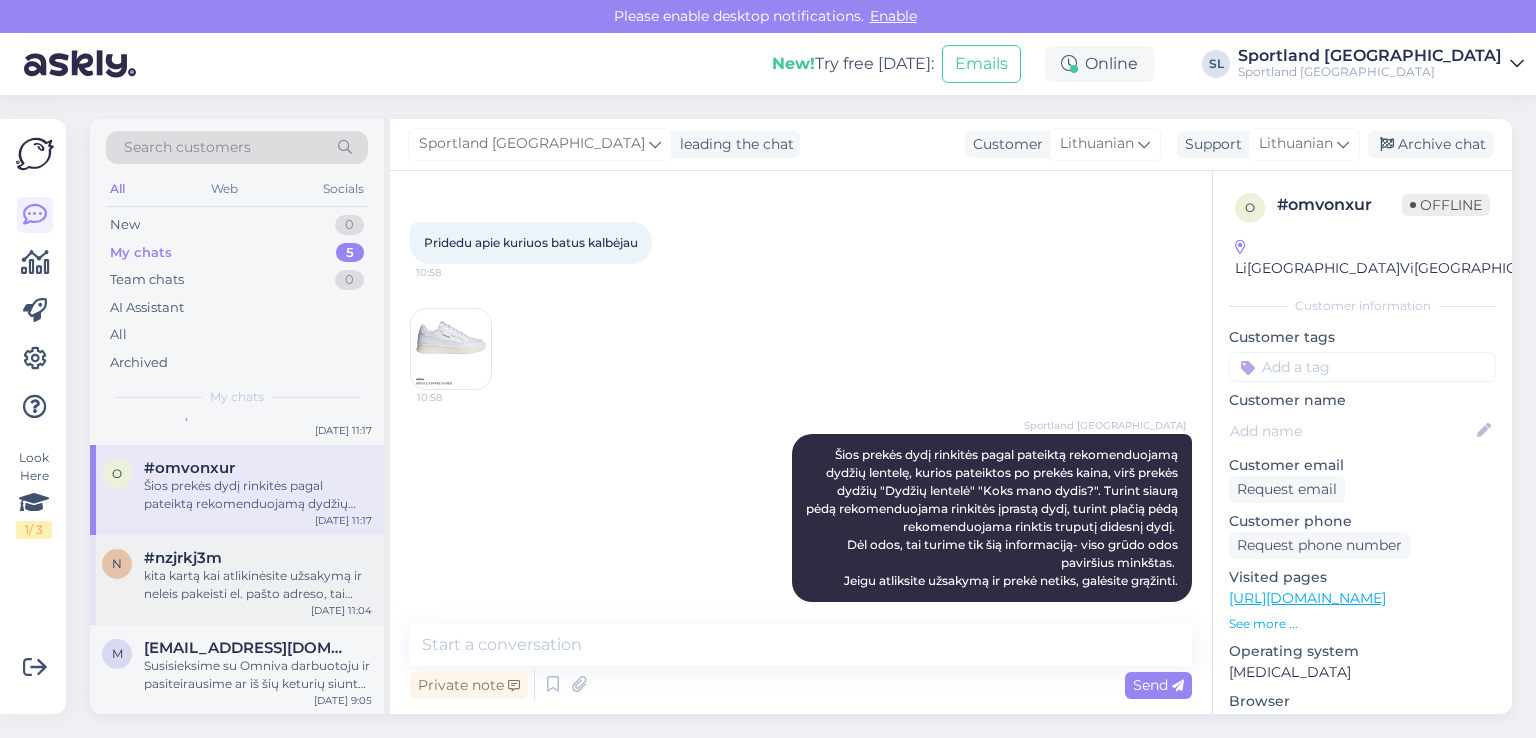 click on "kita kartą  kai atlikinėsite užsakymą ir neleis pakeisti el. pašto adreso, tai maloniai prašome klreipkitės el. paštu į [EMAIL_ADDRESS][DOMAIN_NAME], nurodydami infromaciją ir kolegos peržiūrės :)" at bounding box center (258, 585) 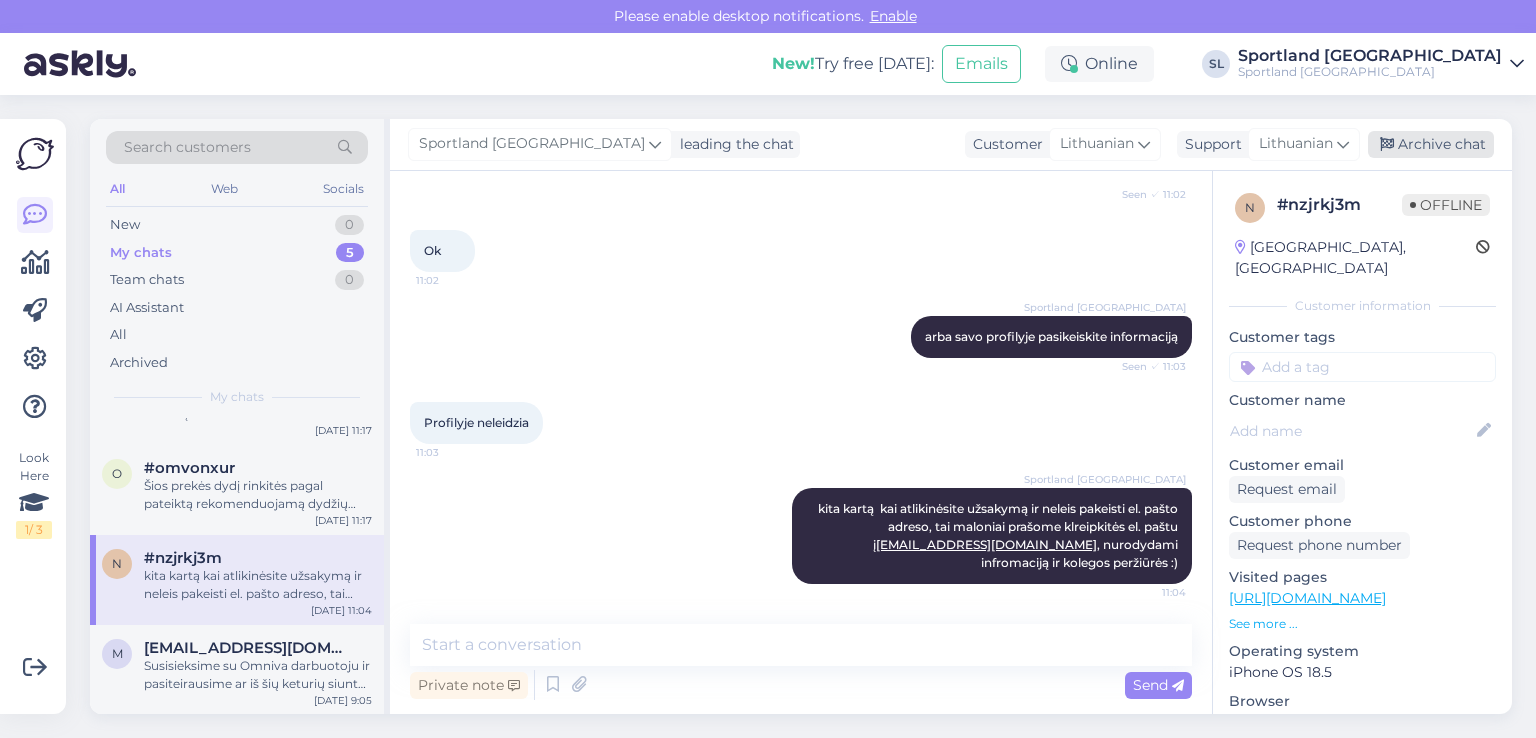 click on "Archive chat" at bounding box center [1431, 144] 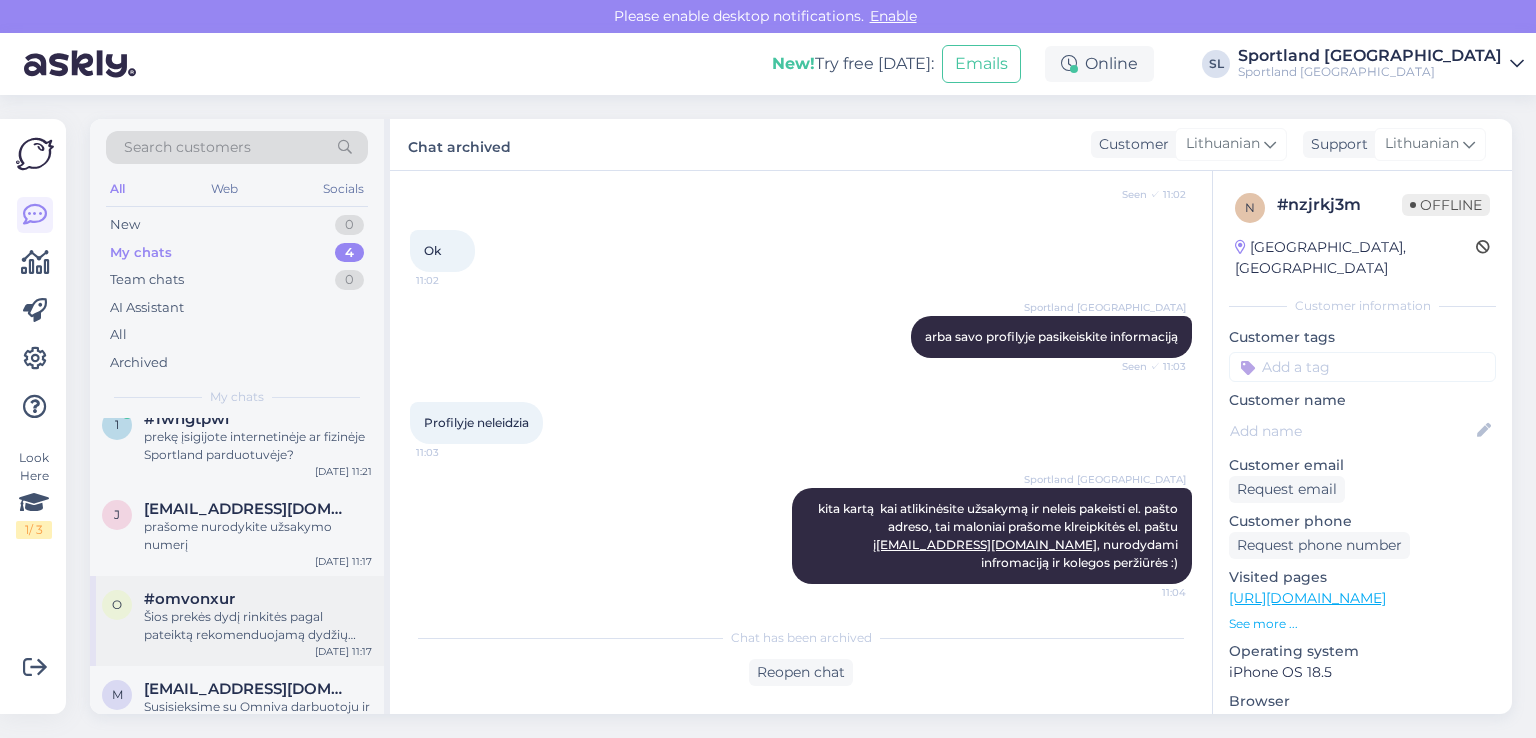 scroll, scrollTop: 0, scrollLeft: 0, axis: both 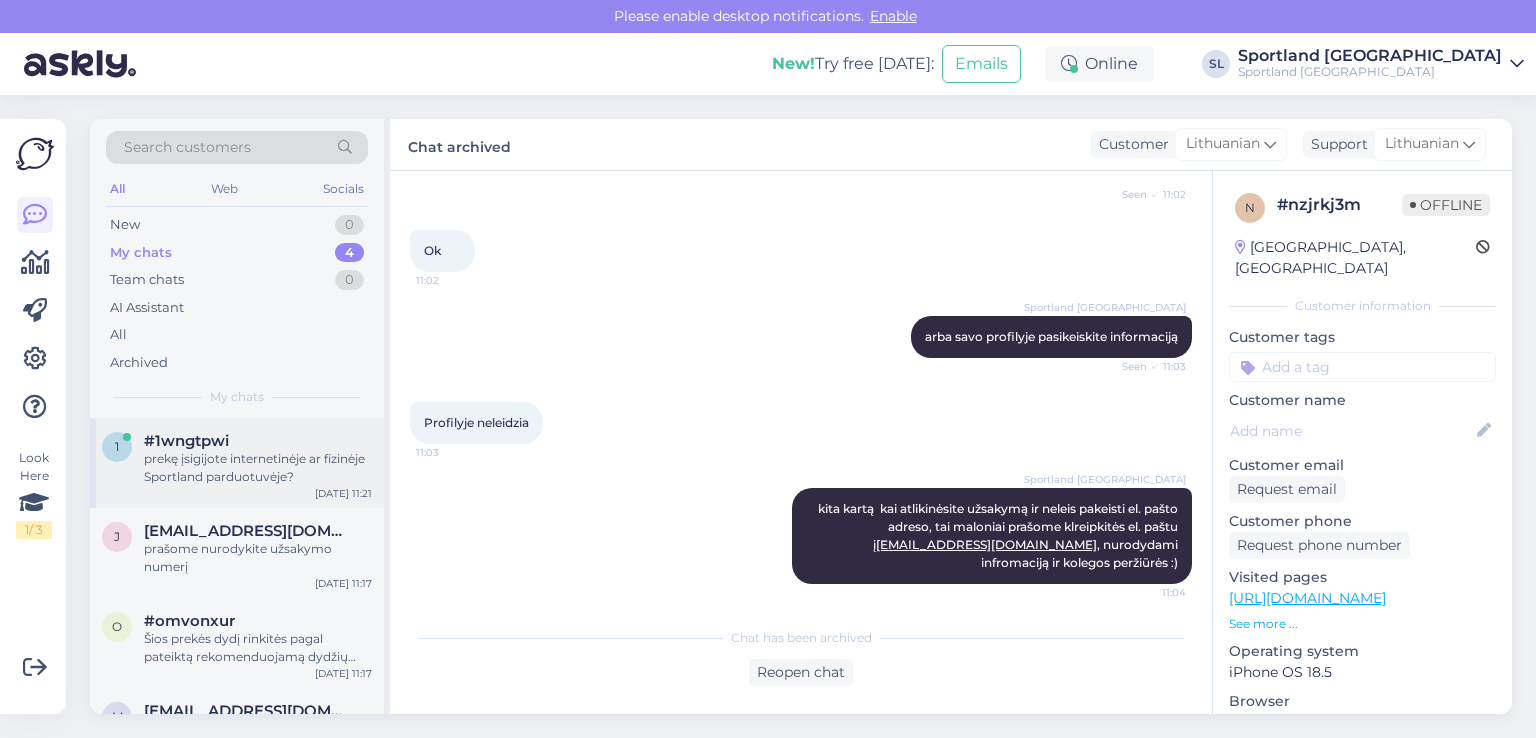 click on "prekę įsigijote internetinėje ar fizinėje Sportland parduotuvėje?" at bounding box center (258, 468) 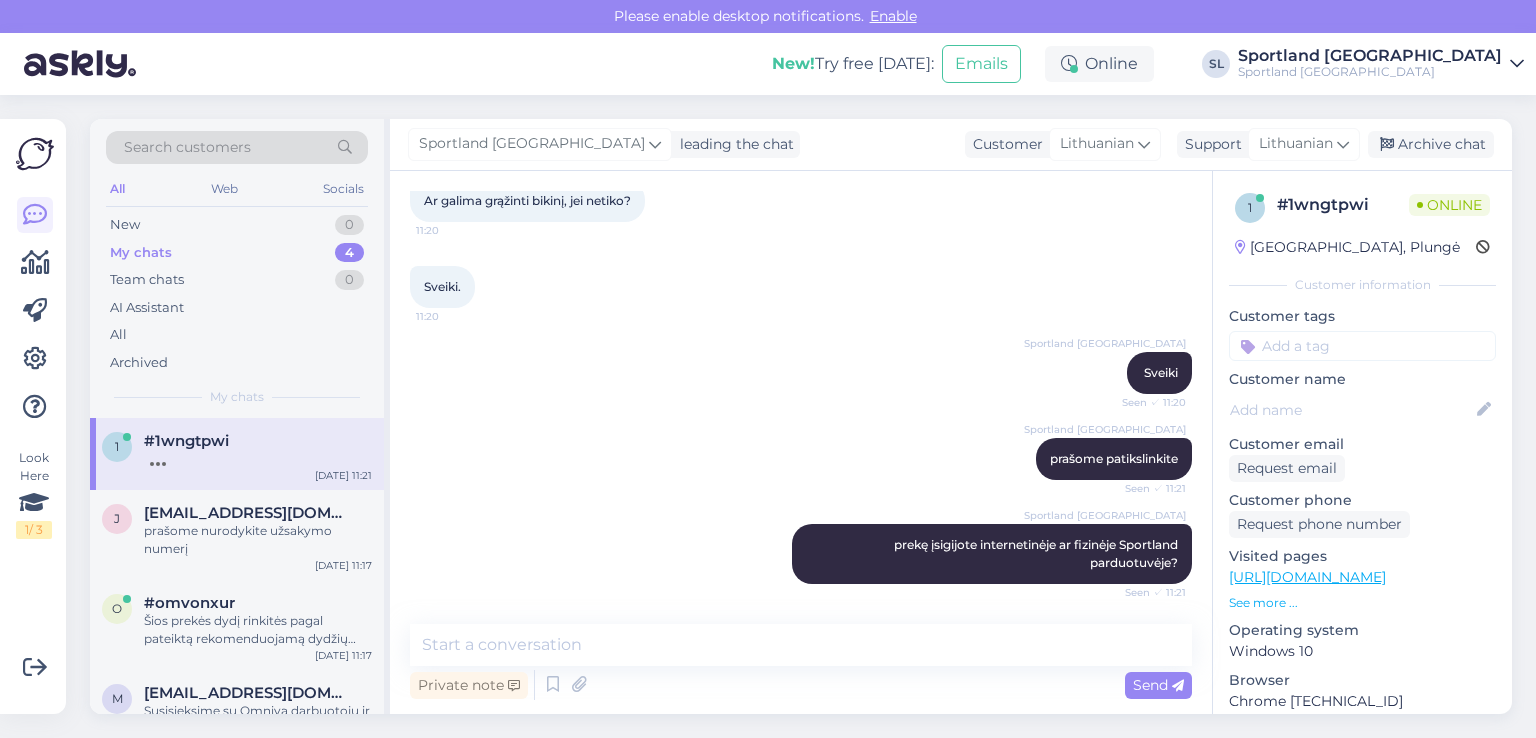 scroll, scrollTop: 221, scrollLeft: 0, axis: vertical 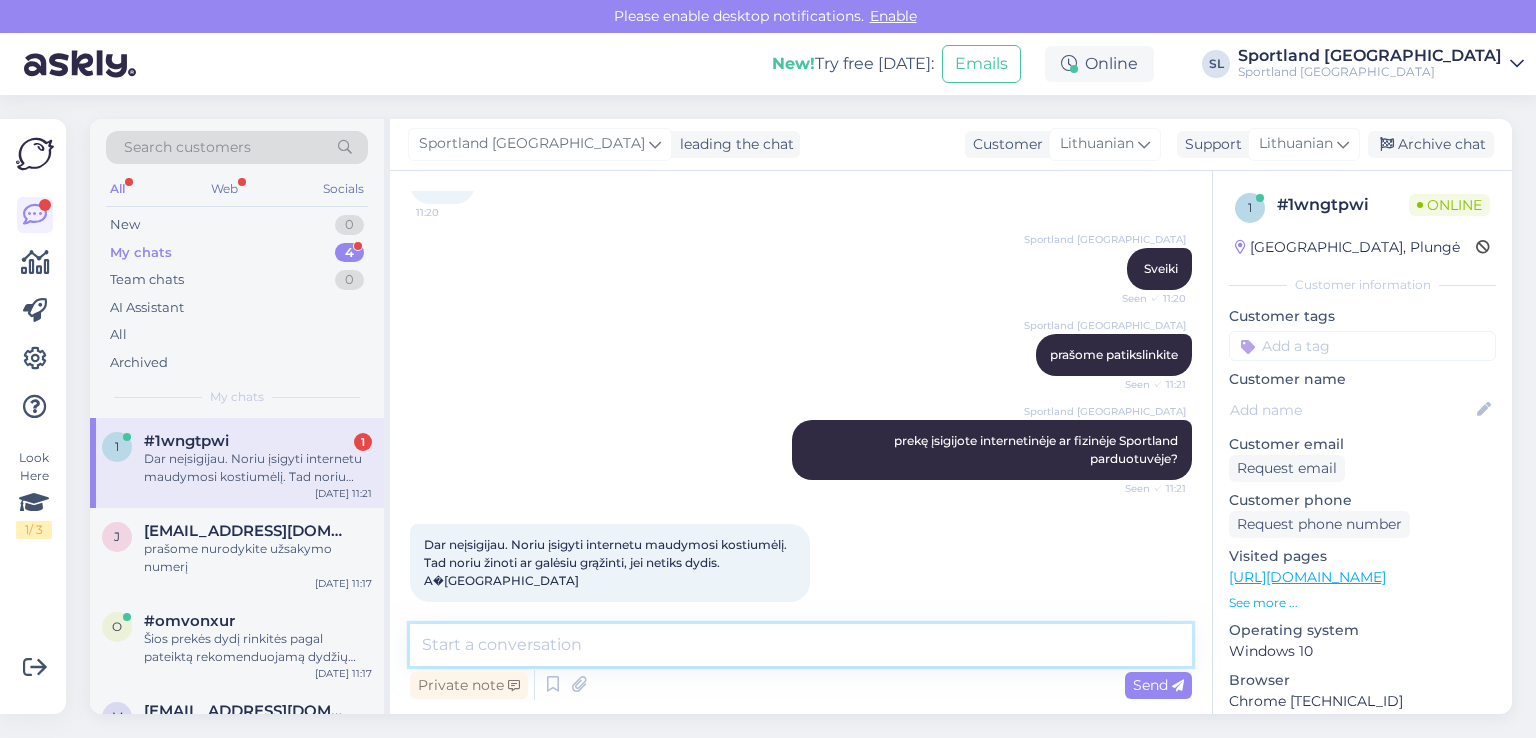 click at bounding box center [801, 645] 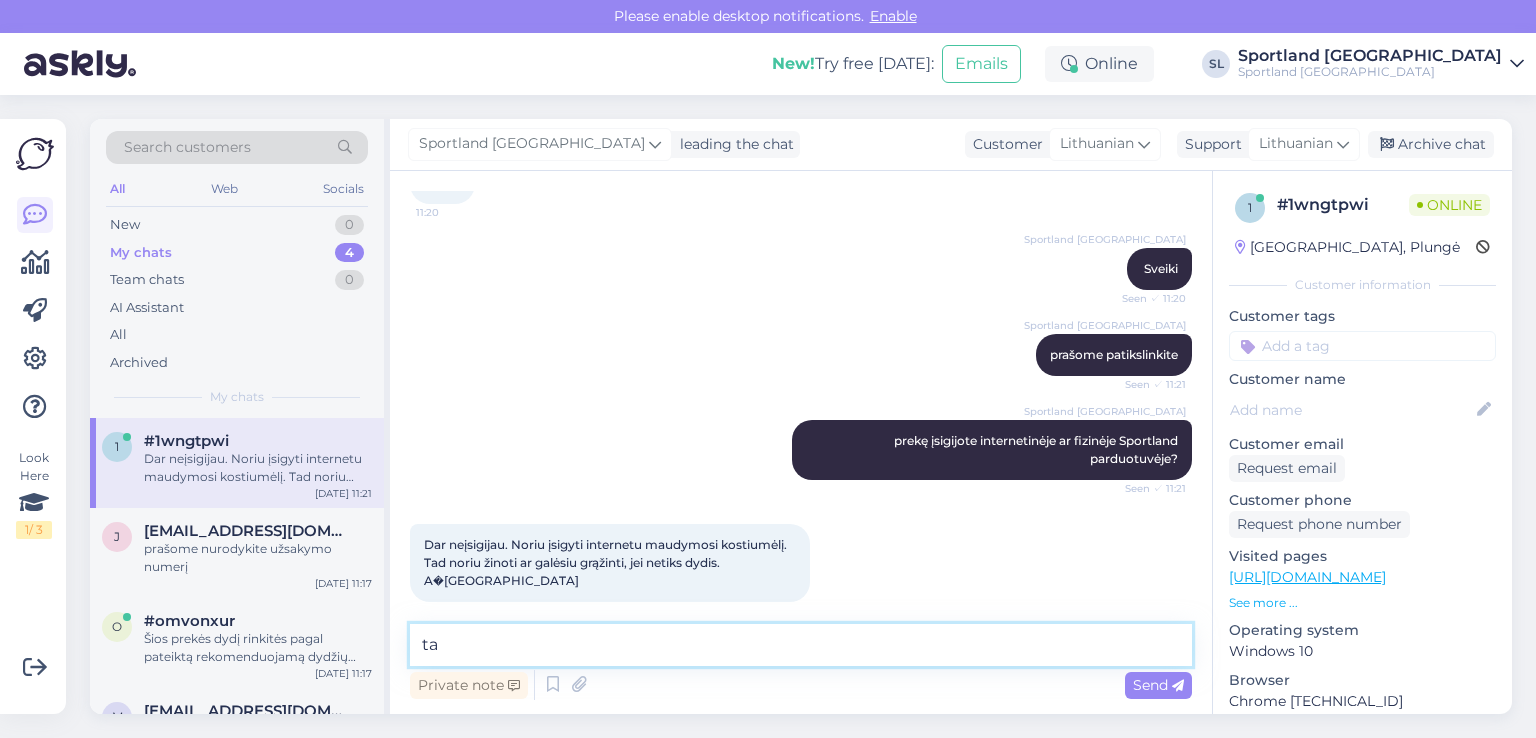 type on "t" 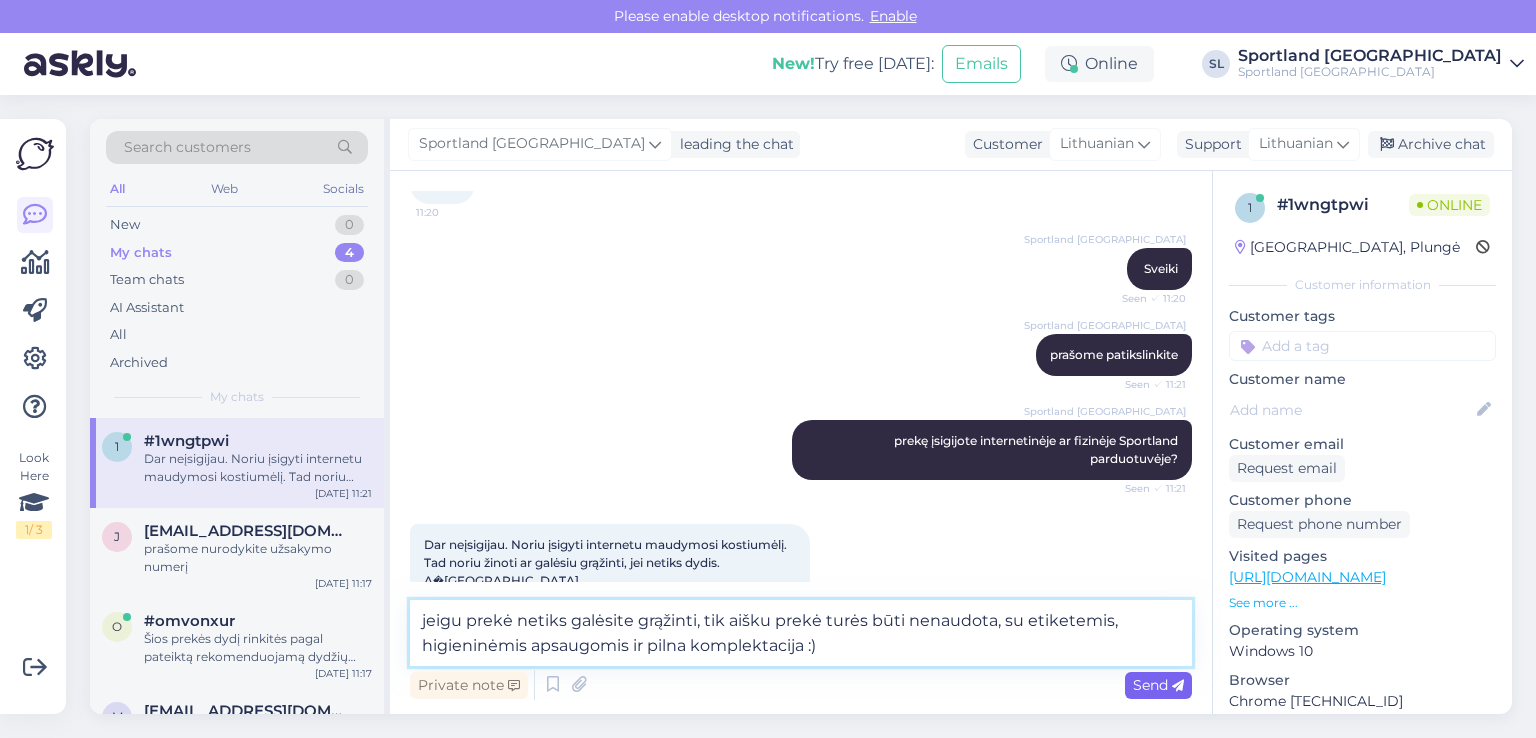 type on "jeigu prekė netiks galėsite grąžinti, tik aišku prekė turės būti nenaudota, su etiketemis, higieninėmis apsaugomis ir pilna komplektacija :)" 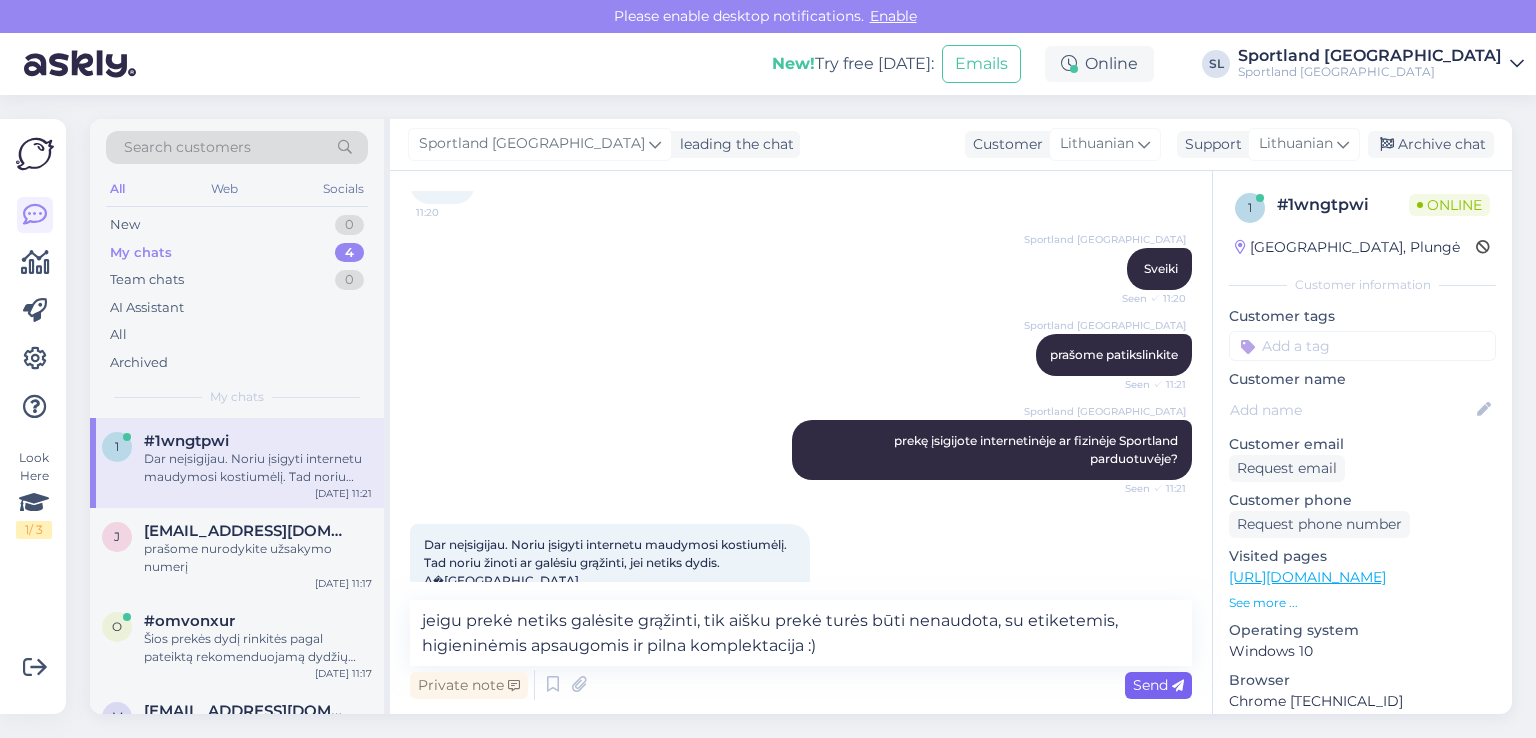click at bounding box center [1178, 686] 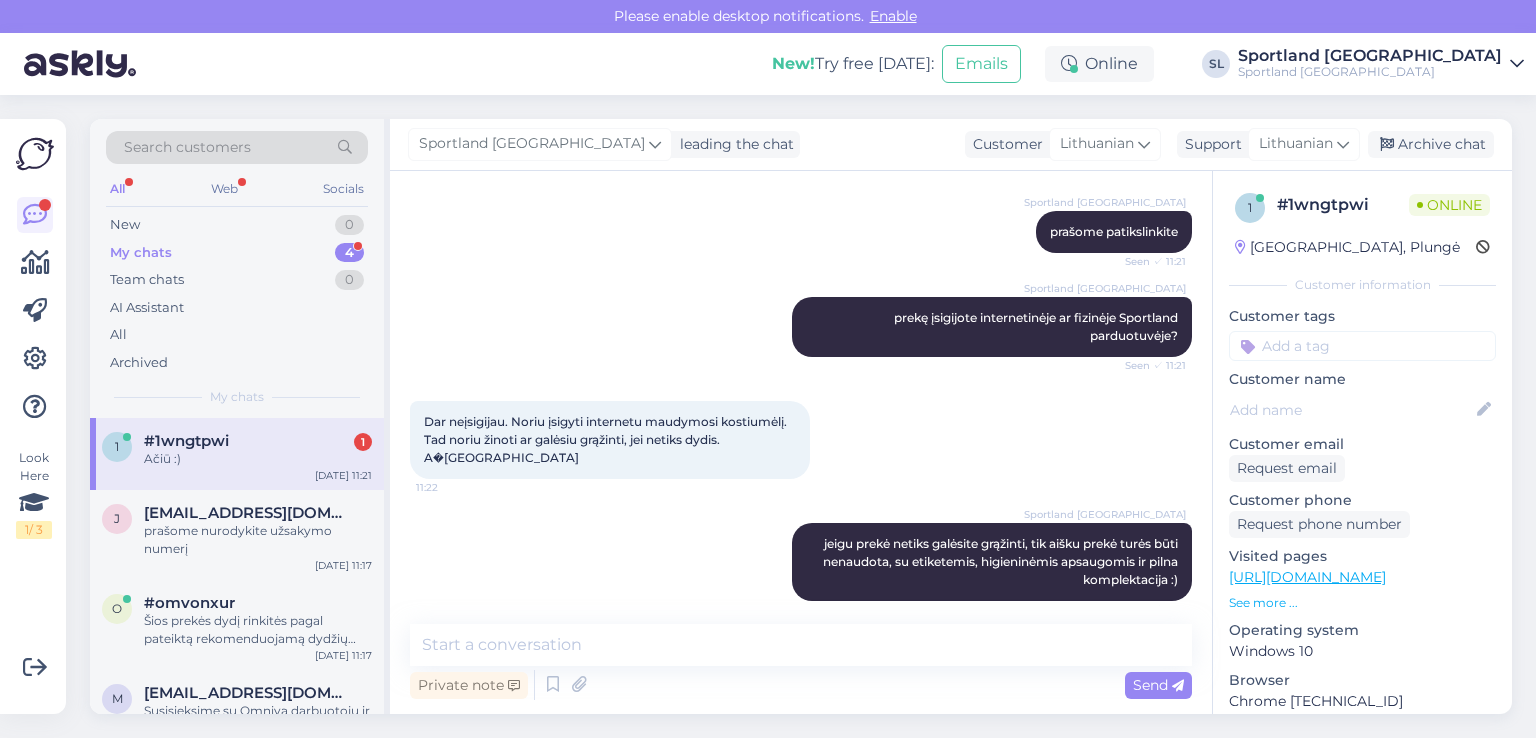 scroll, scrollTop: 429, scrollLeft: 0, axis: vertical 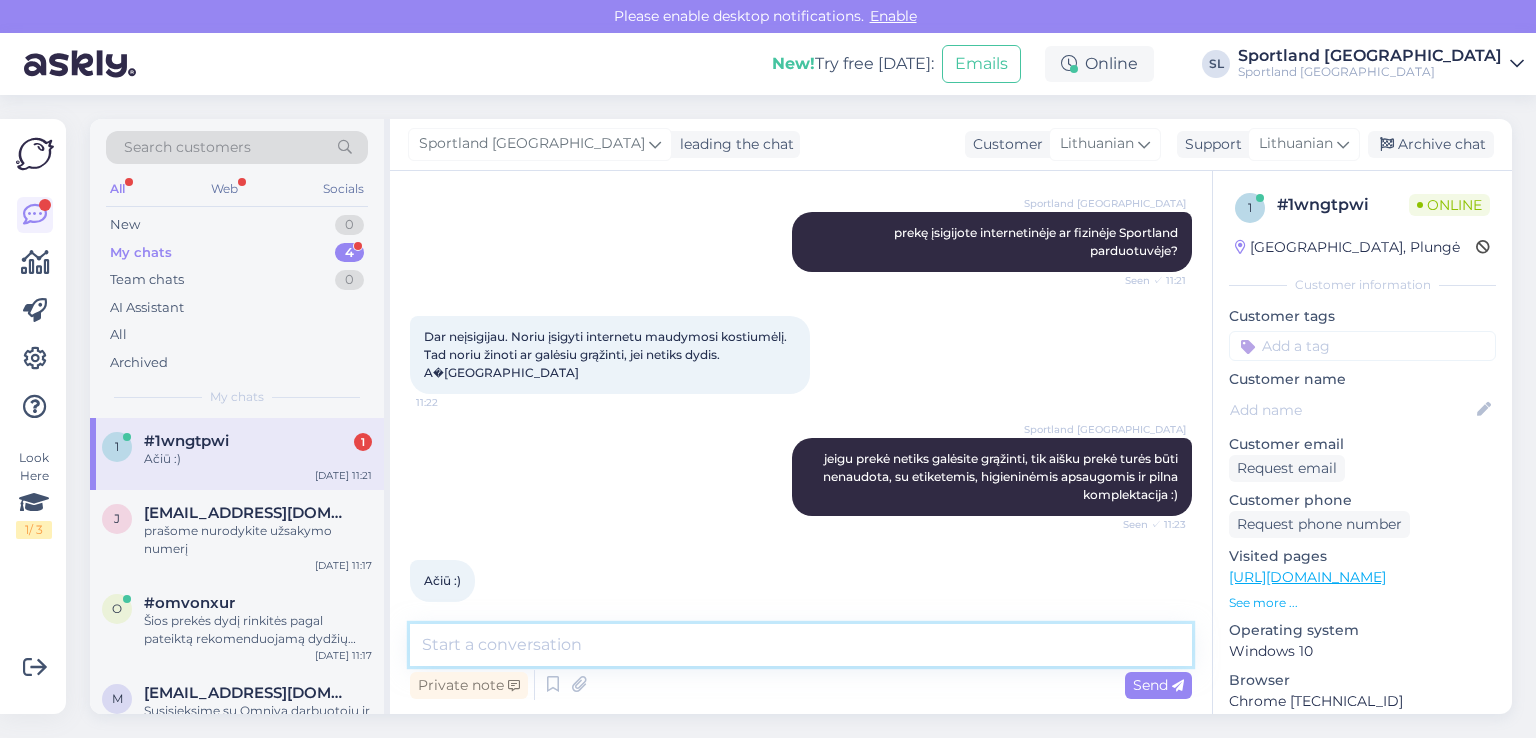 click at bounding box center [801, 645] 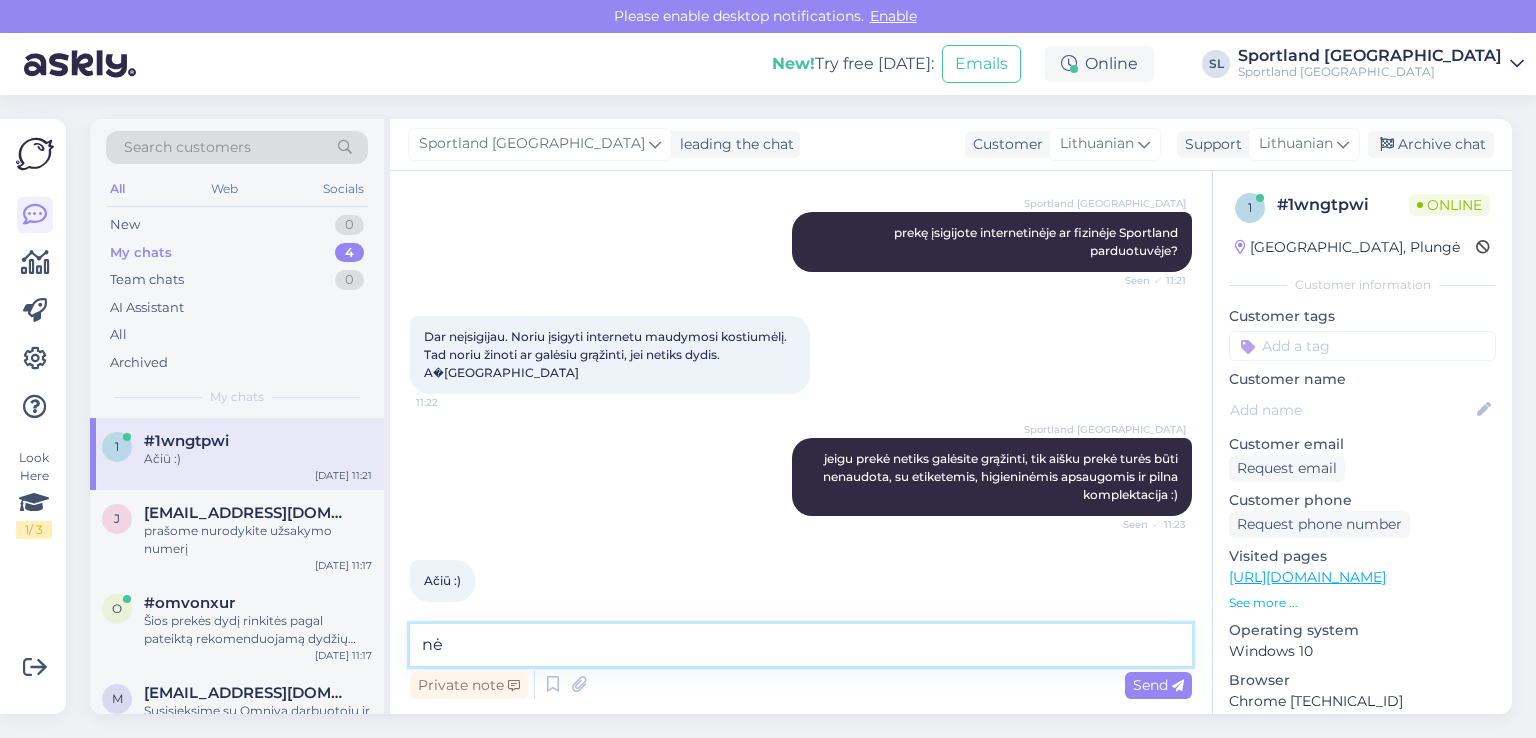 type on "n" 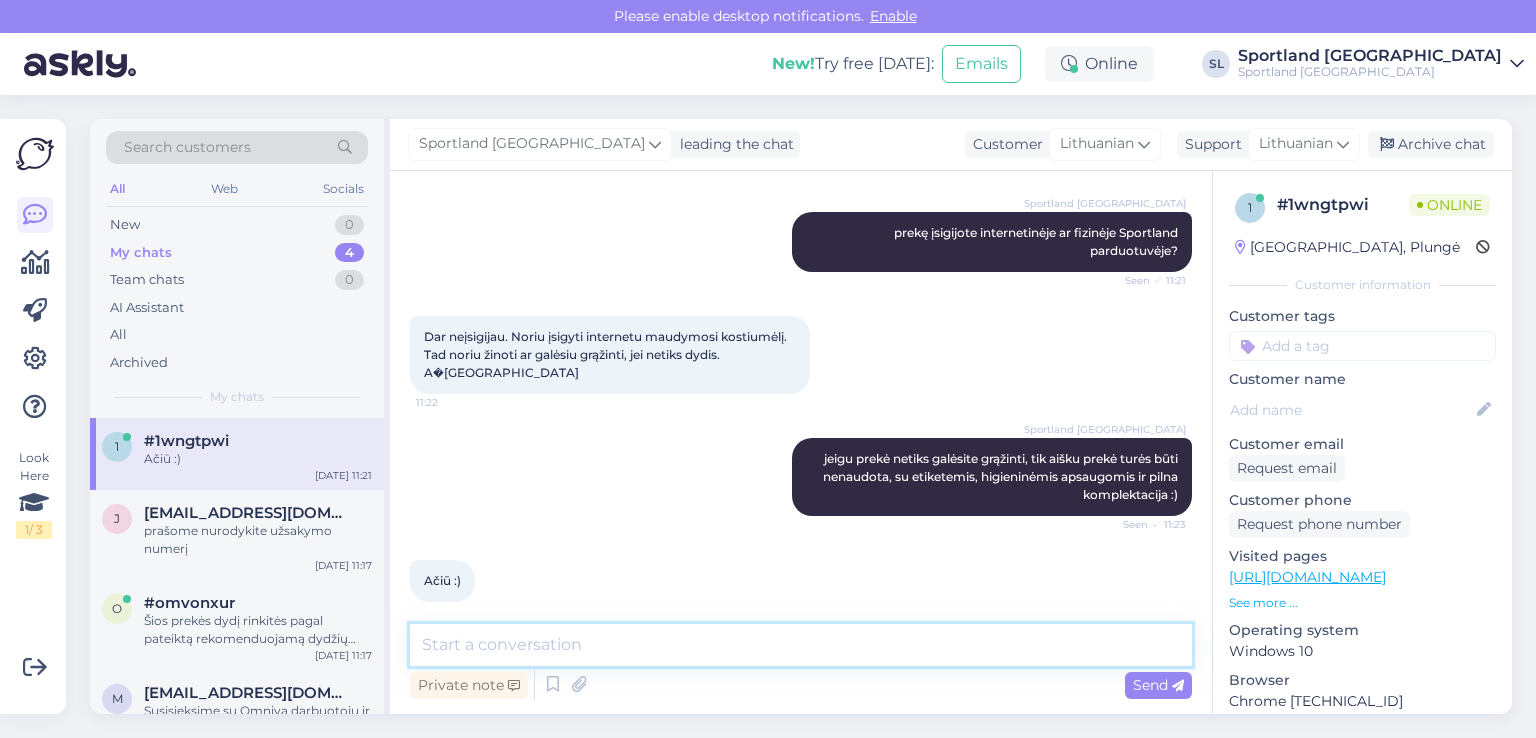 type on "n" 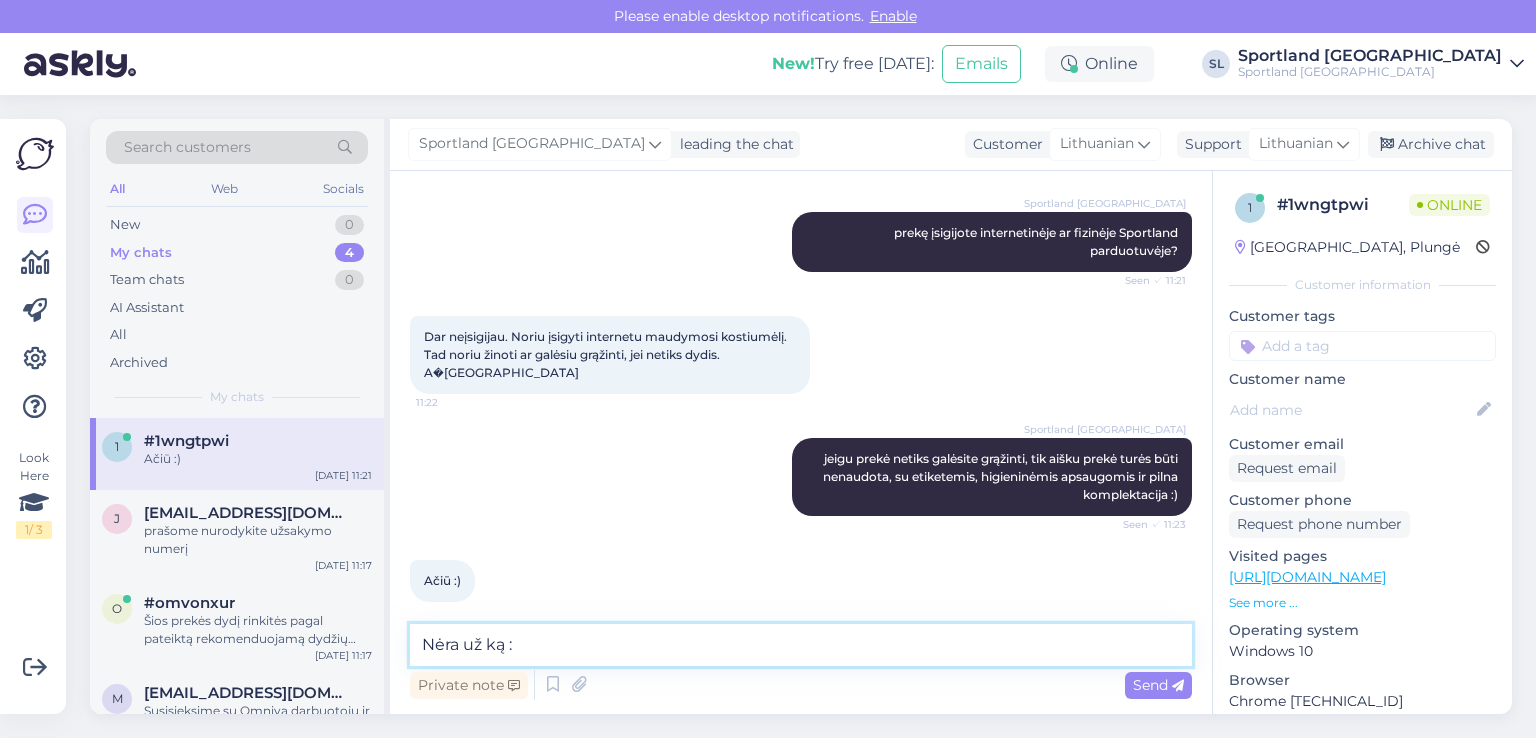 type on "Nėra už ką :)" 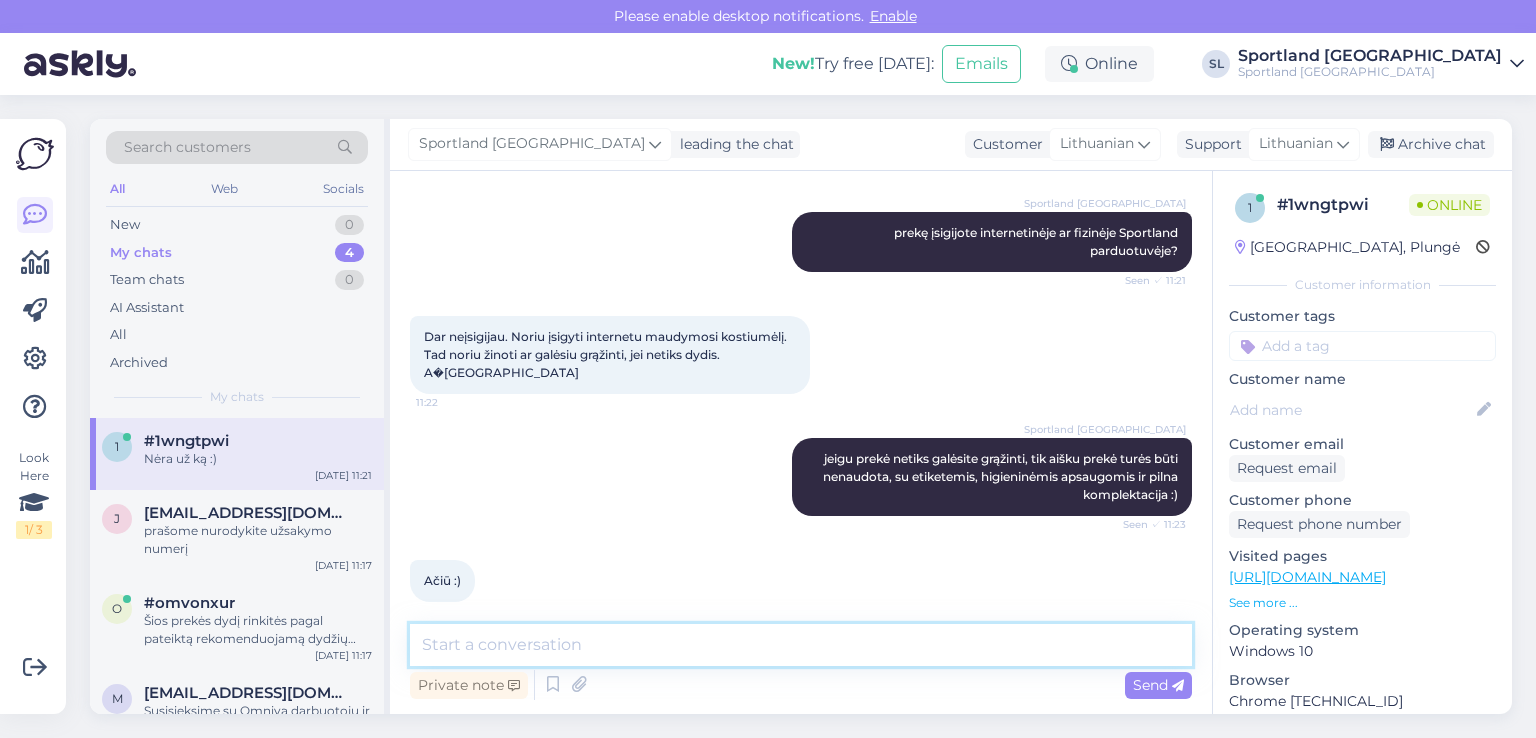 scroll, scrollTop: 516, scrollLeft: 0, axis: vertical 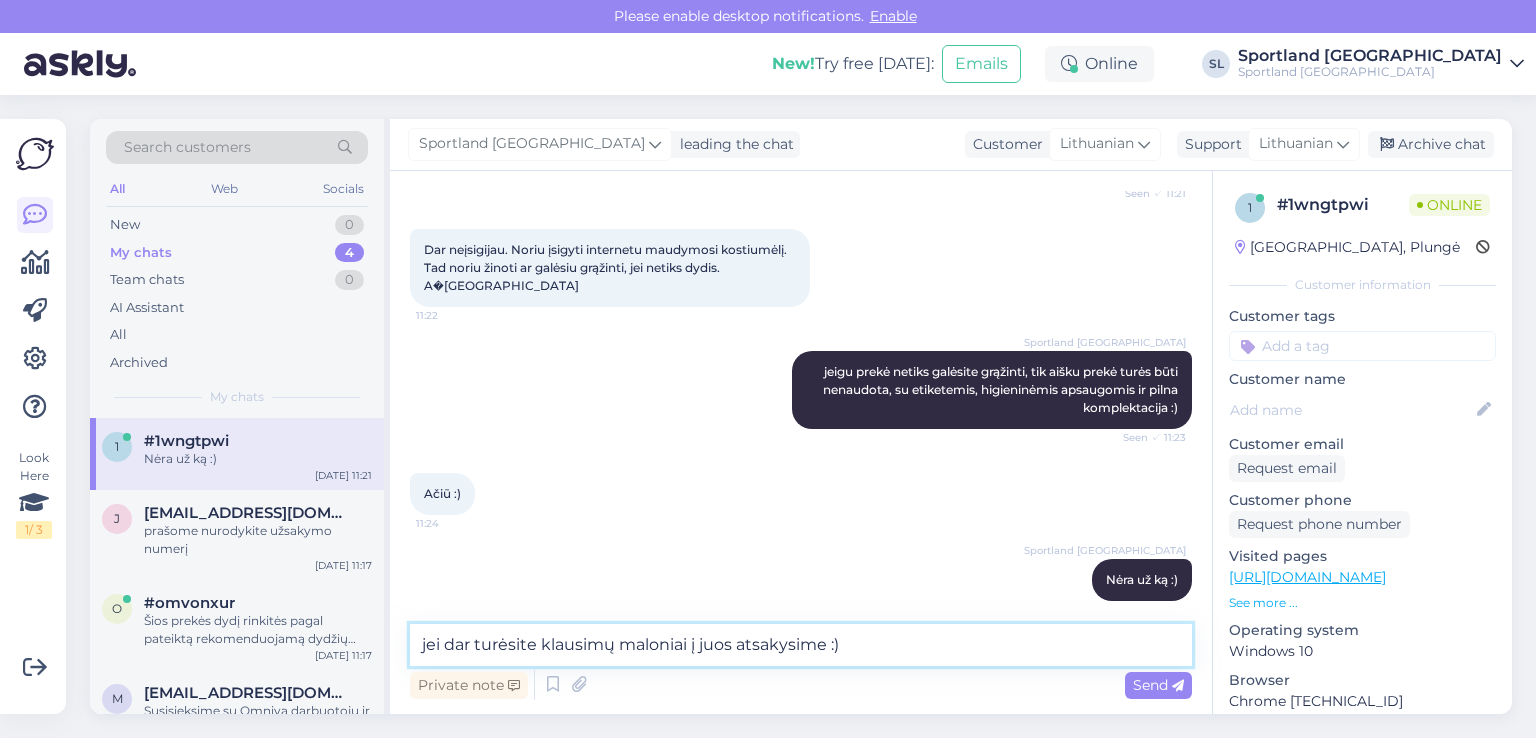 type on "jei dar turėsite klausimų maloniai į juos atsakysime :)" 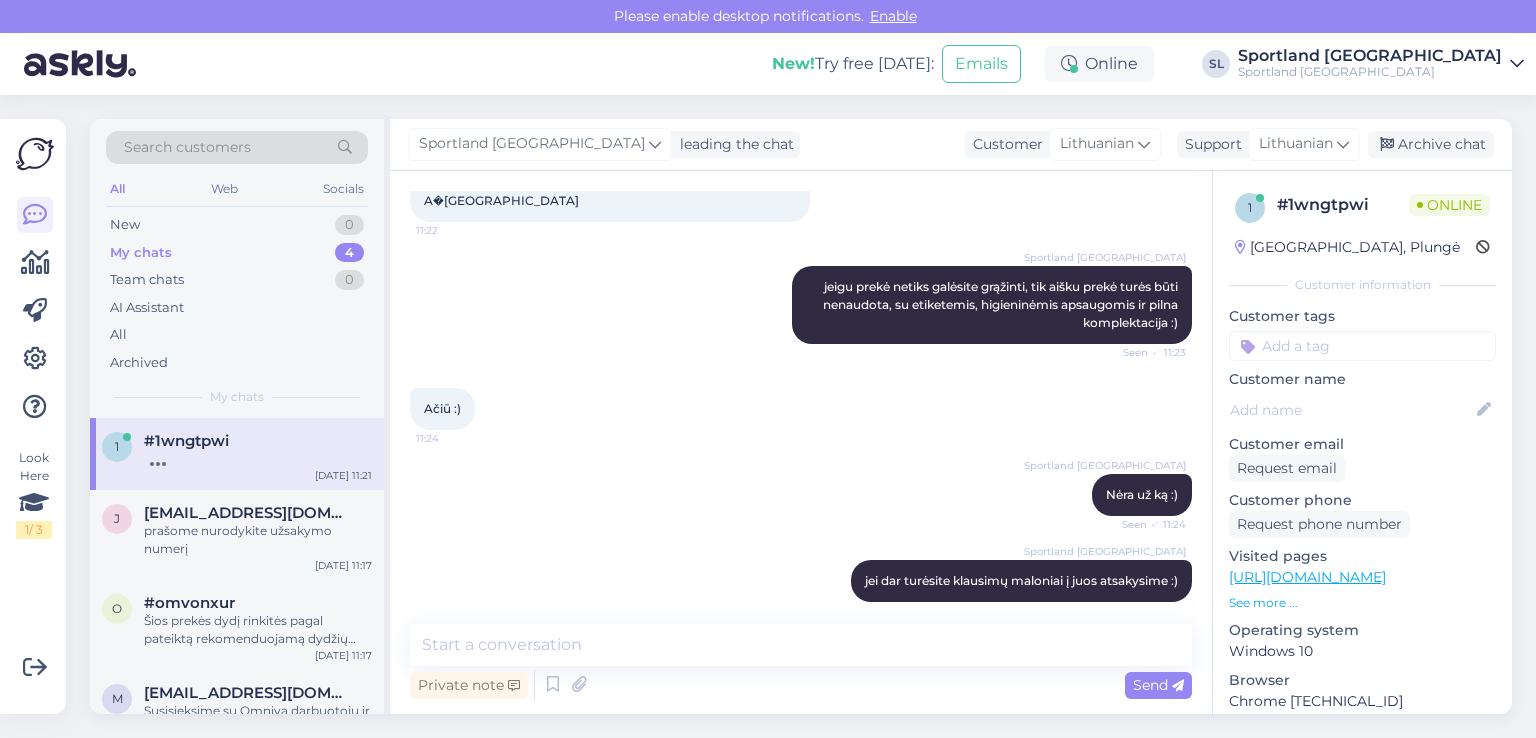 scroll, scrollTop: 741, scrollLeft: 0, axis: vertical 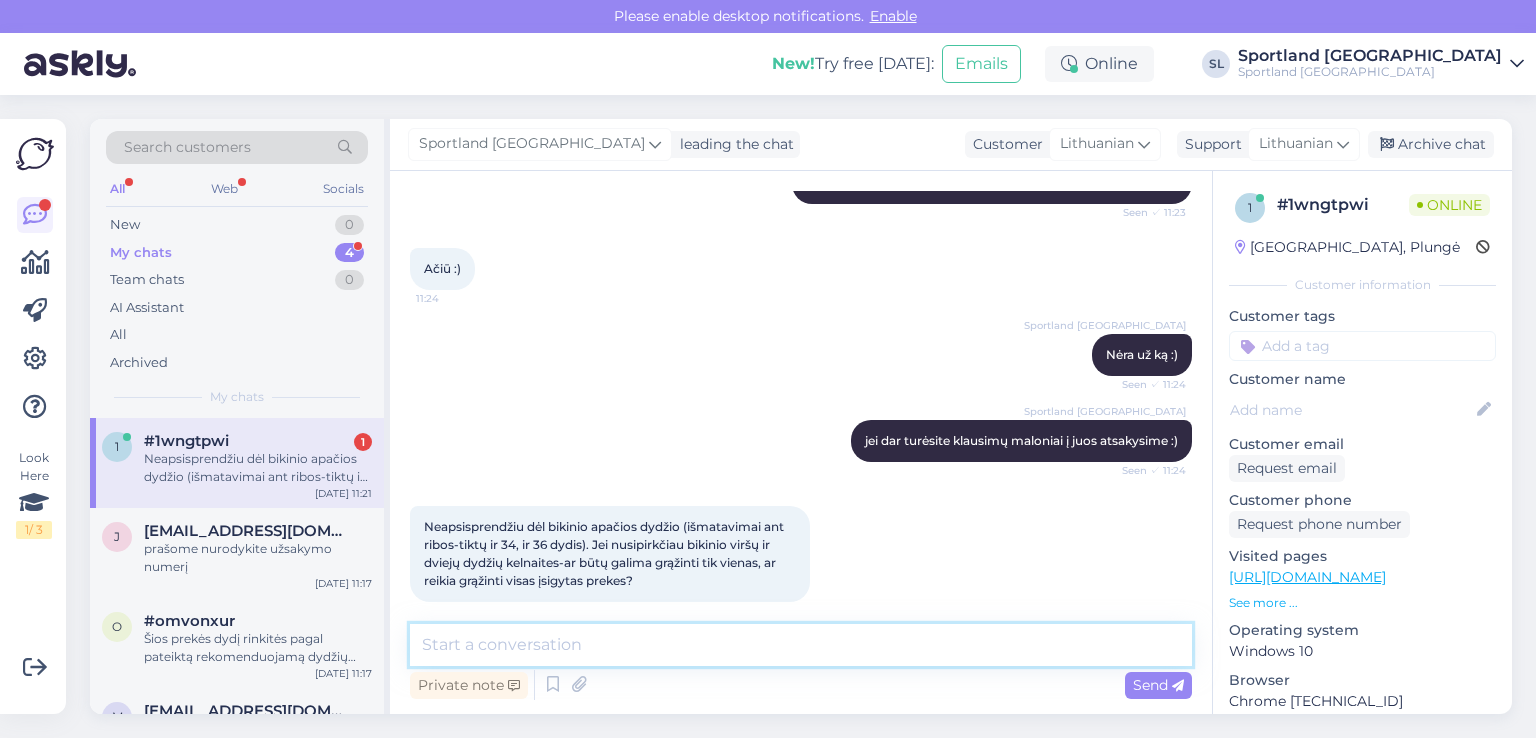 click at bounding box center (801, 645) 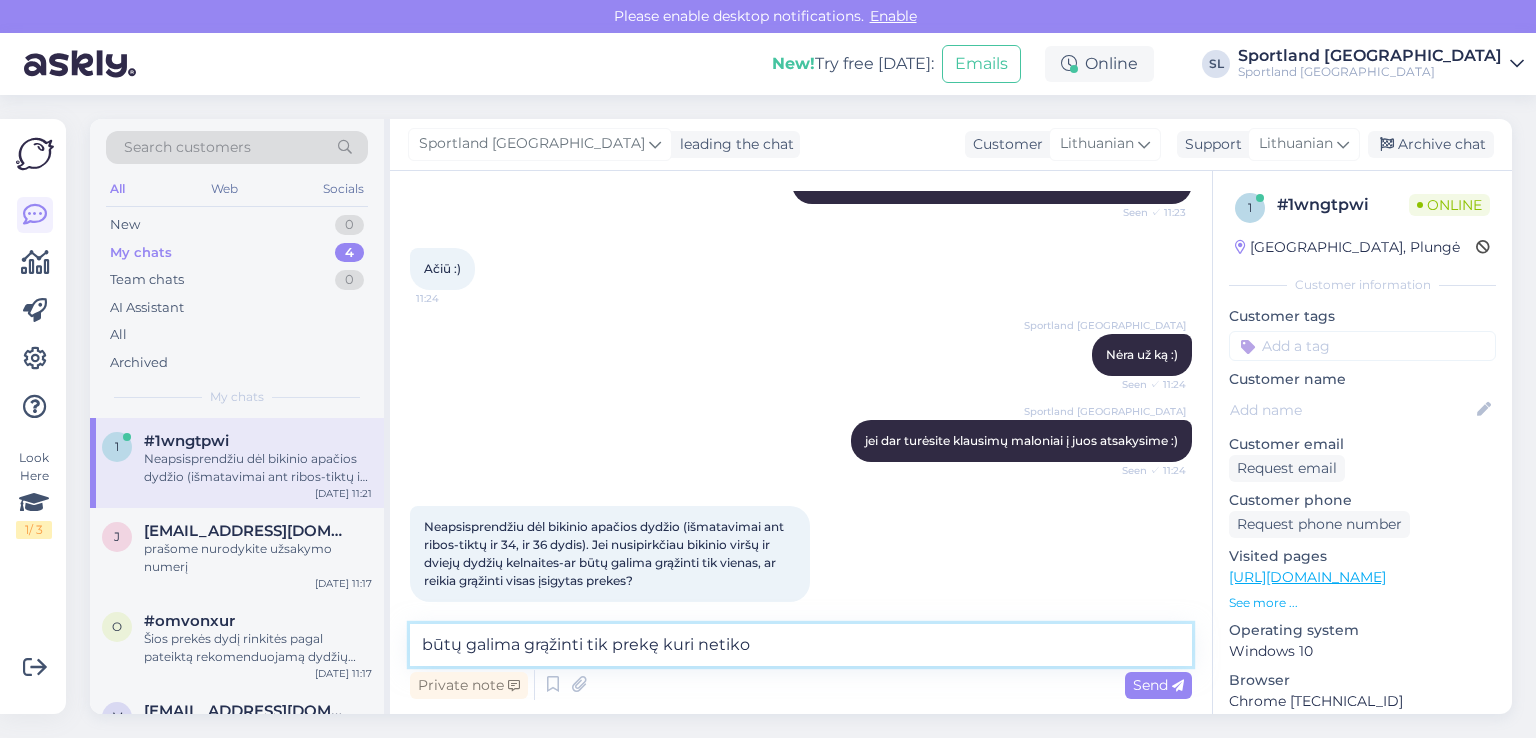 type on "būtų galima grąžinti tik prekę kuri netiko" 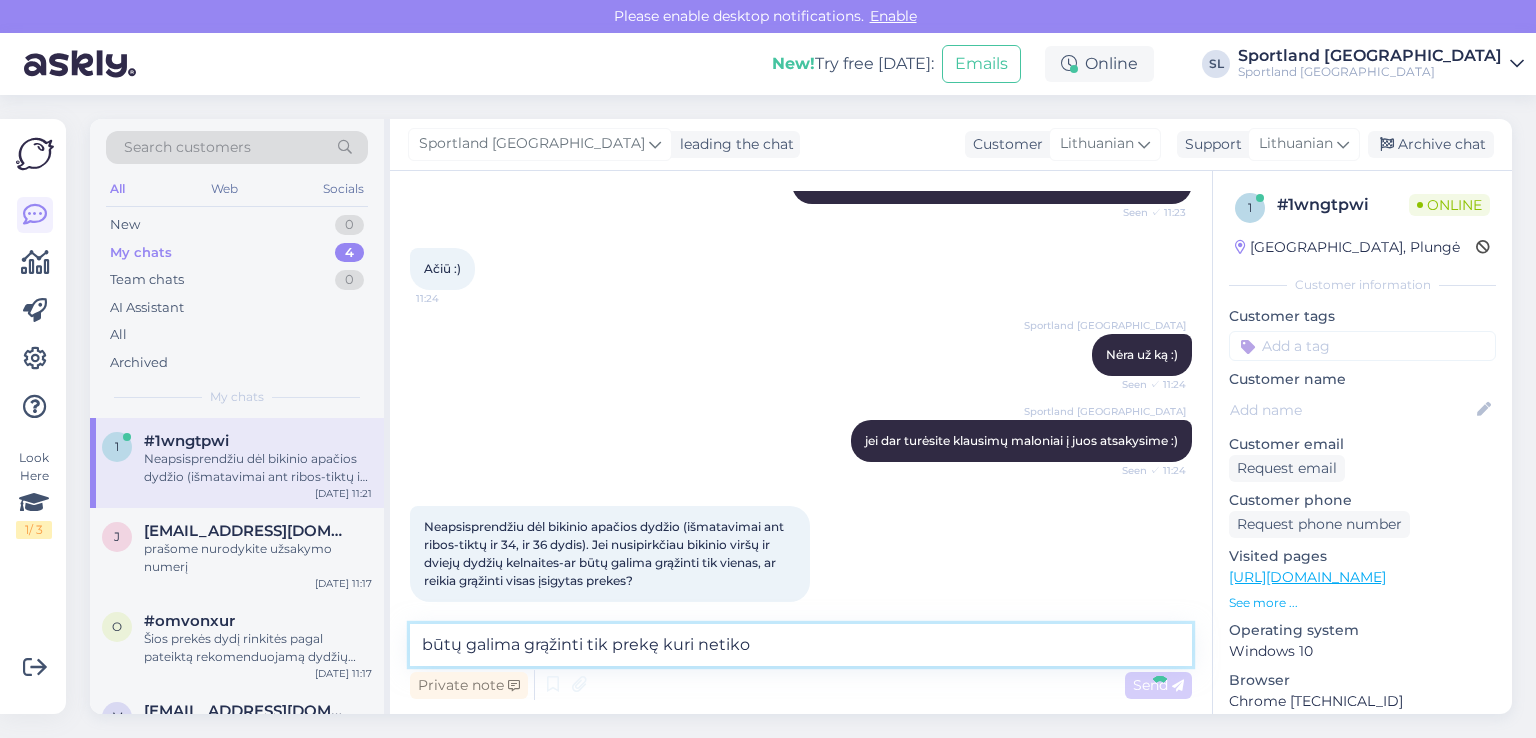 type 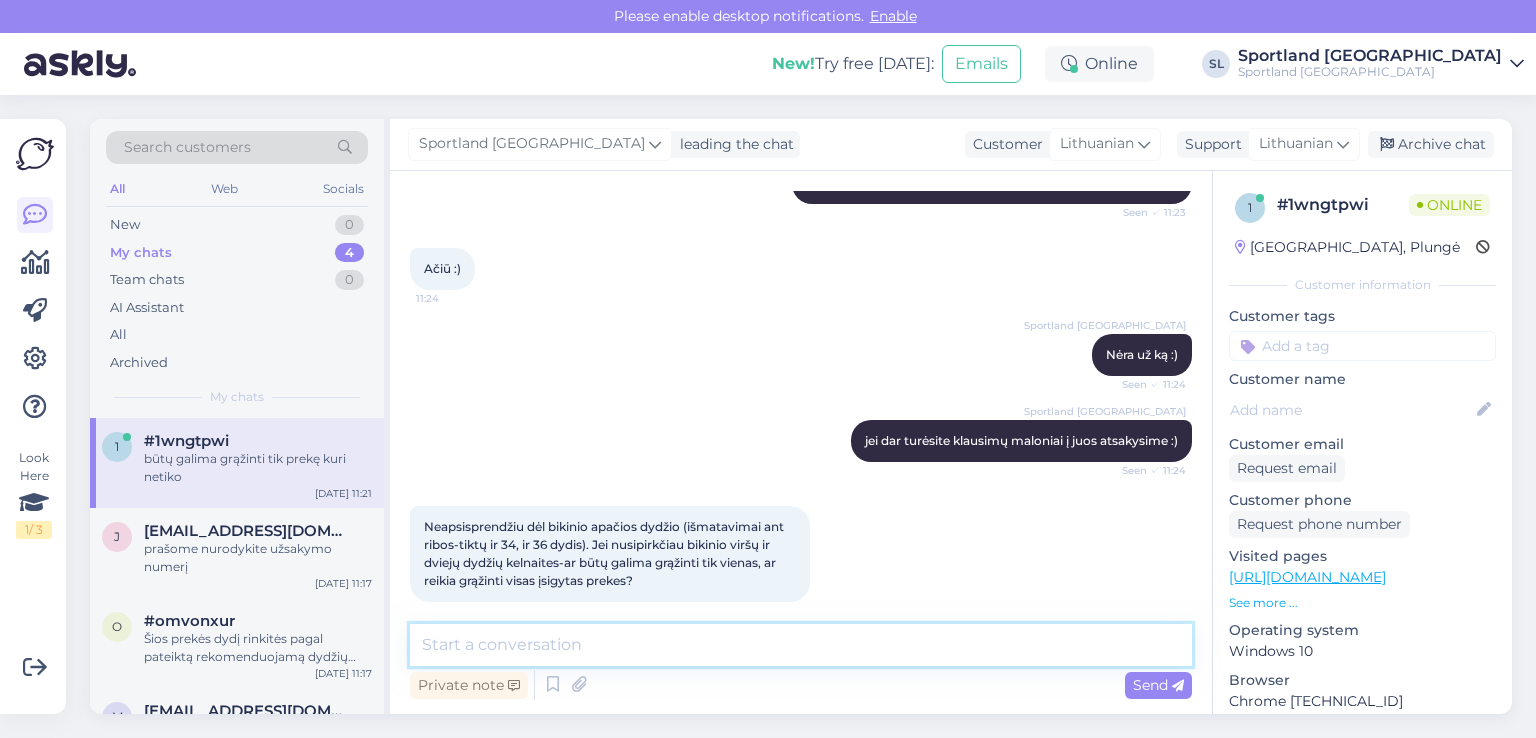 scroll, scrollTop: 828, scrollLeft: 0, axis: vertical 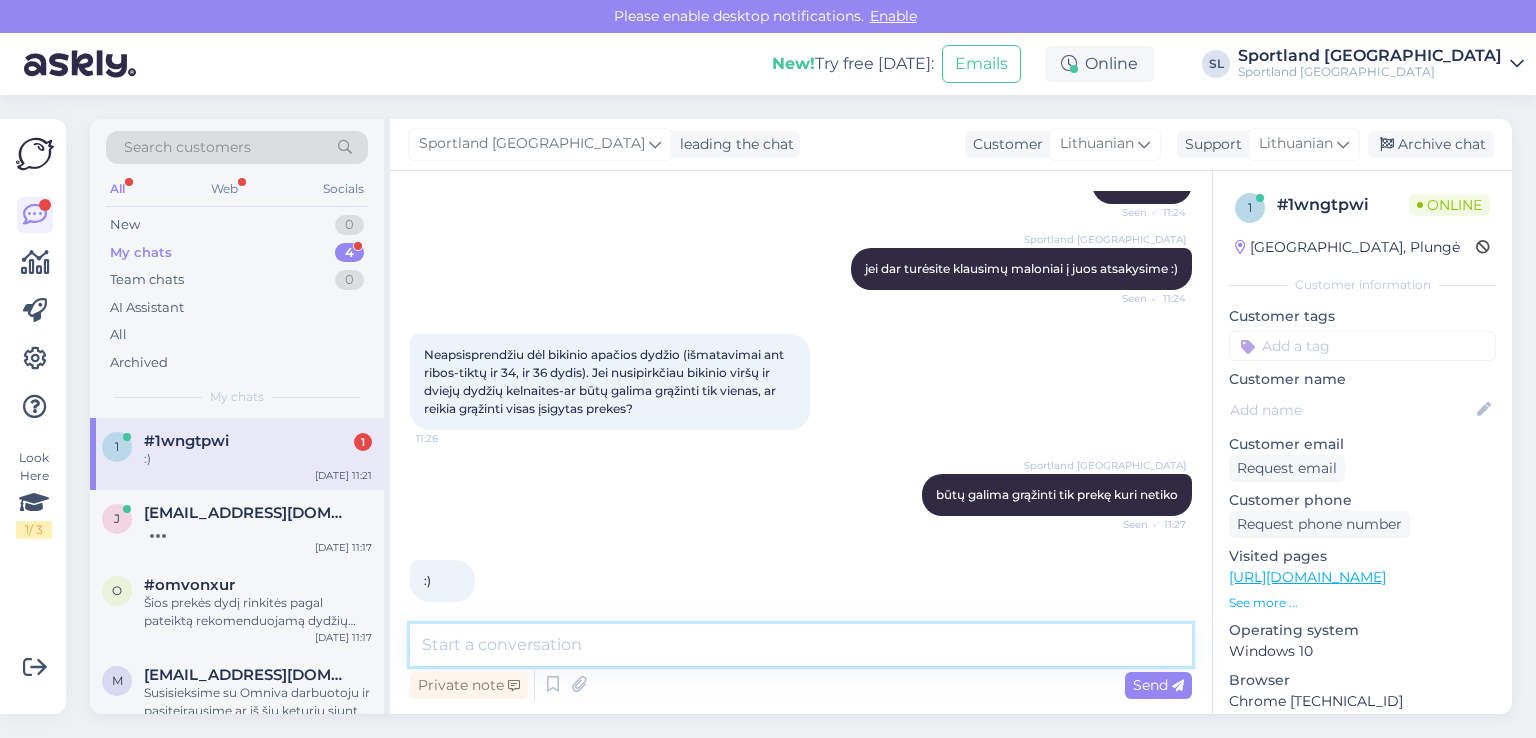 click at bounding box center [801, 645] 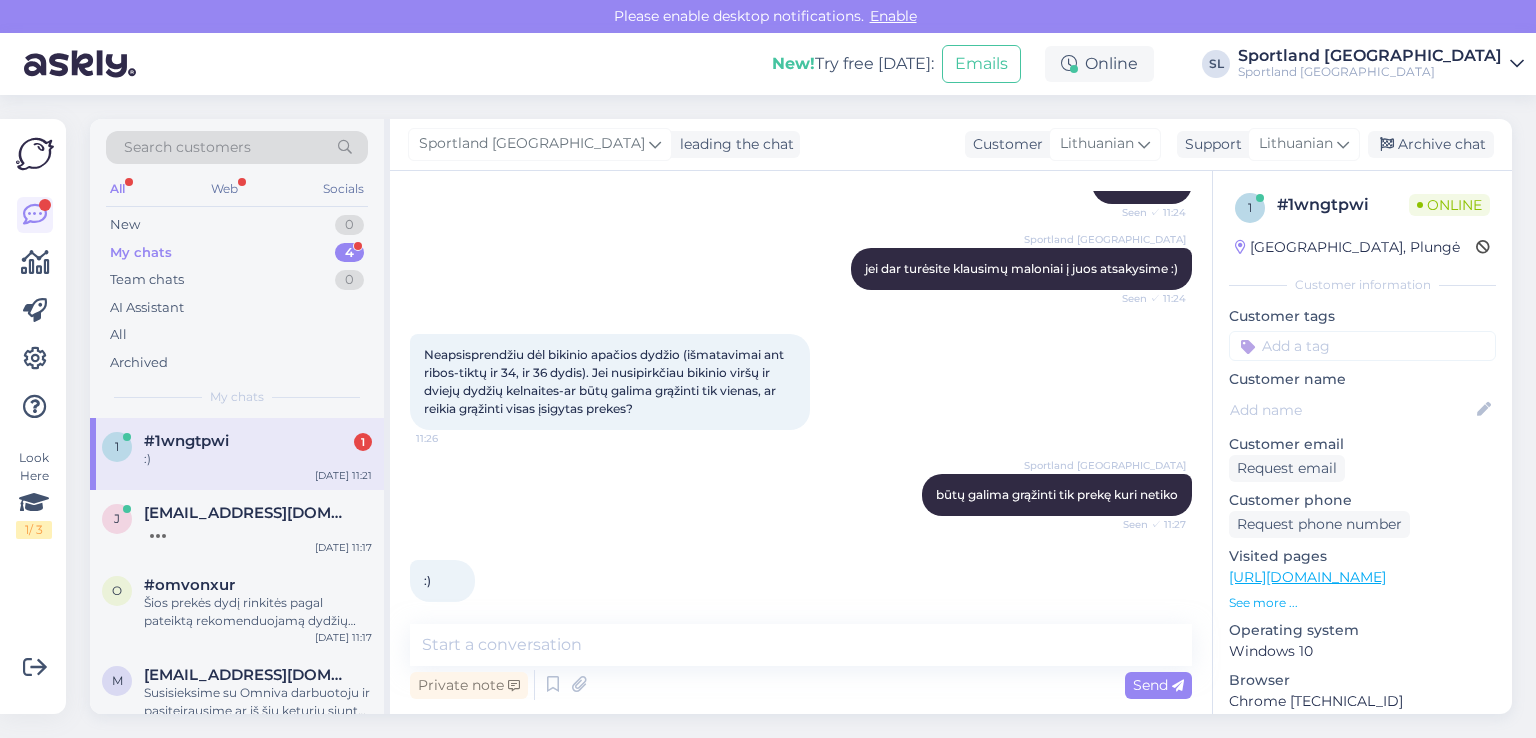 click on ":) 11:28" at bounding box center (801, 581) 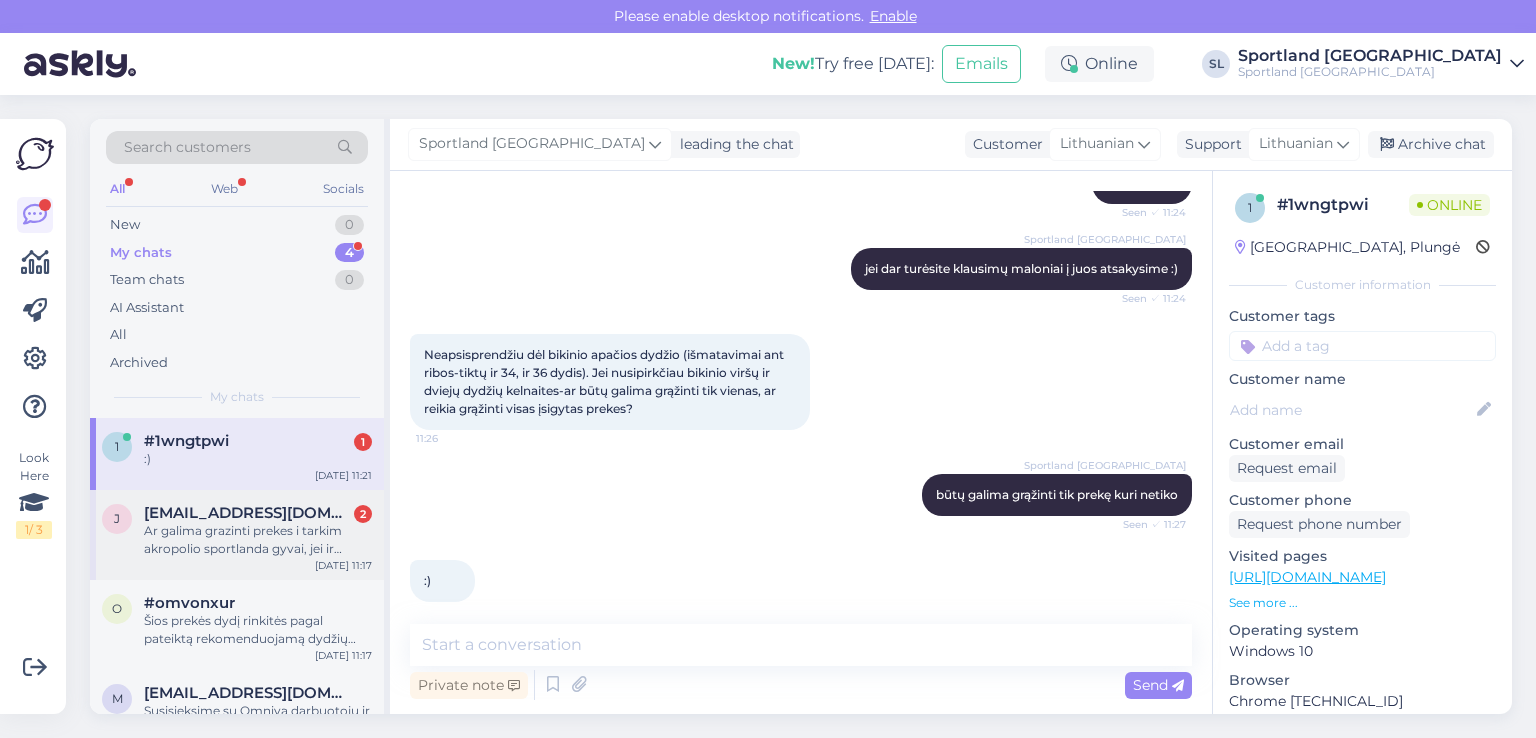 click on "Ar galima grazinti prekes i tarkim akropolio sportlanda gyvai, jei ir internetu uzsisakiau prekes? Ar turiu butinai atsiusti atgal" at bounding box center (258, 540) 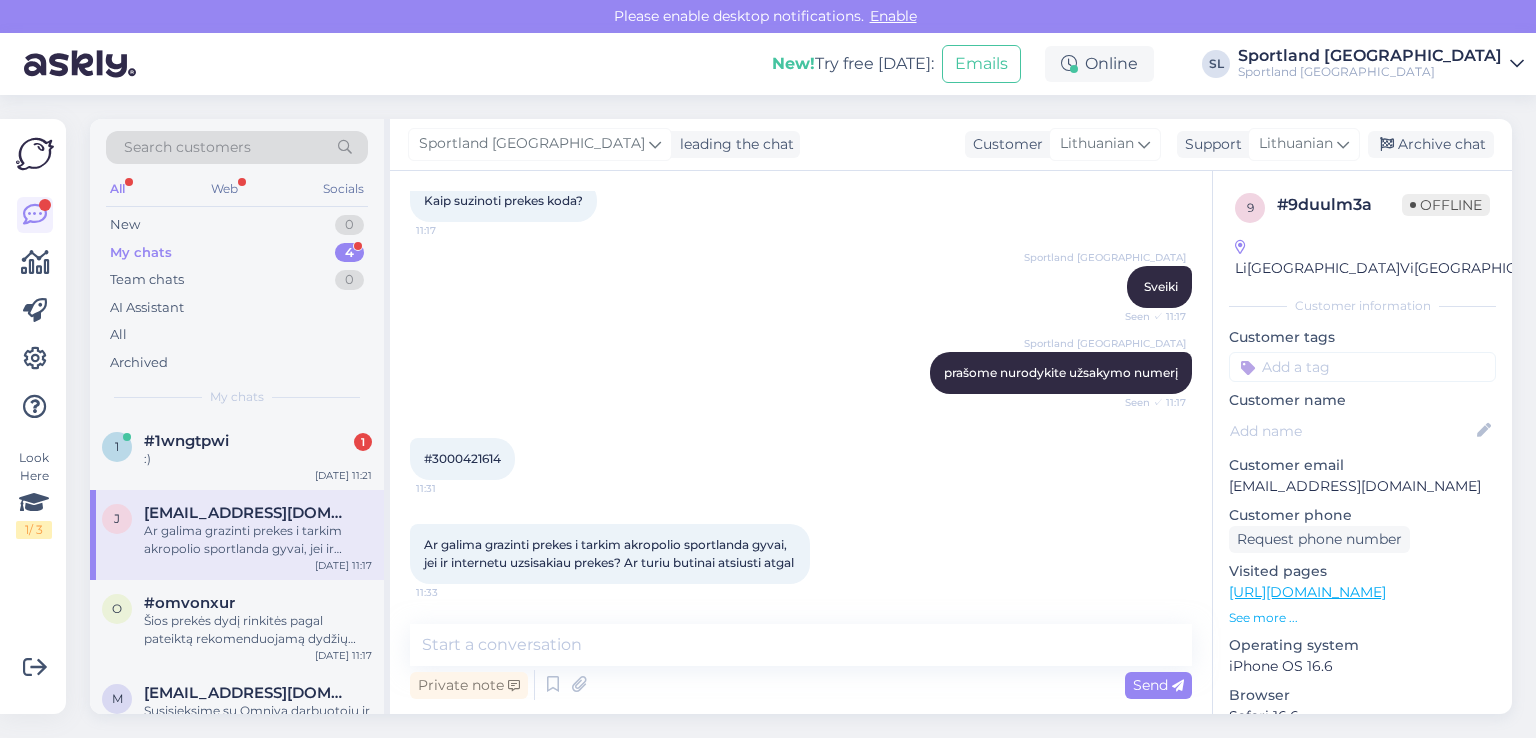 scroll, scrollTop: 575, scrollLeft: 0, axis: vertical 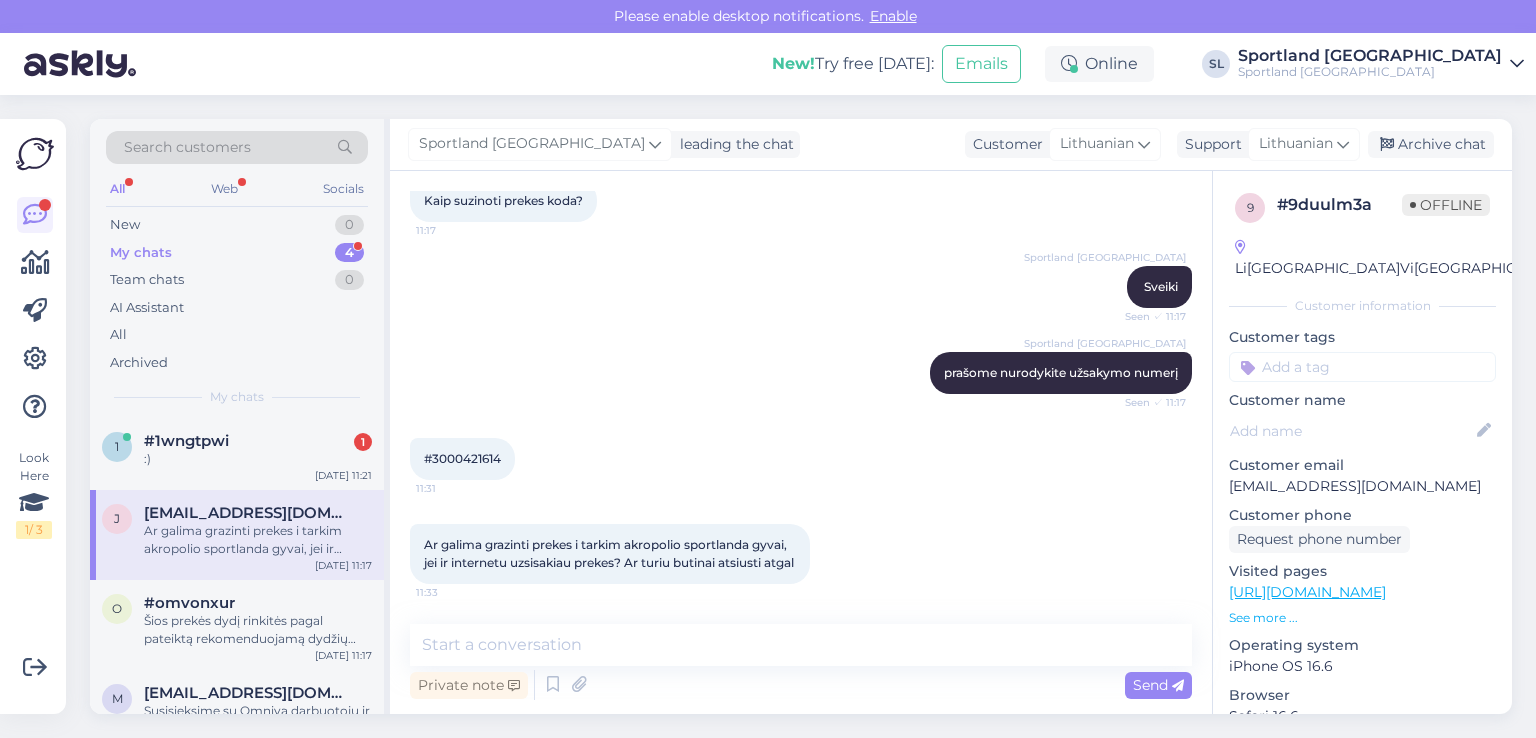 click on "#3000421614 11:31" at bounding box center [462, 459] 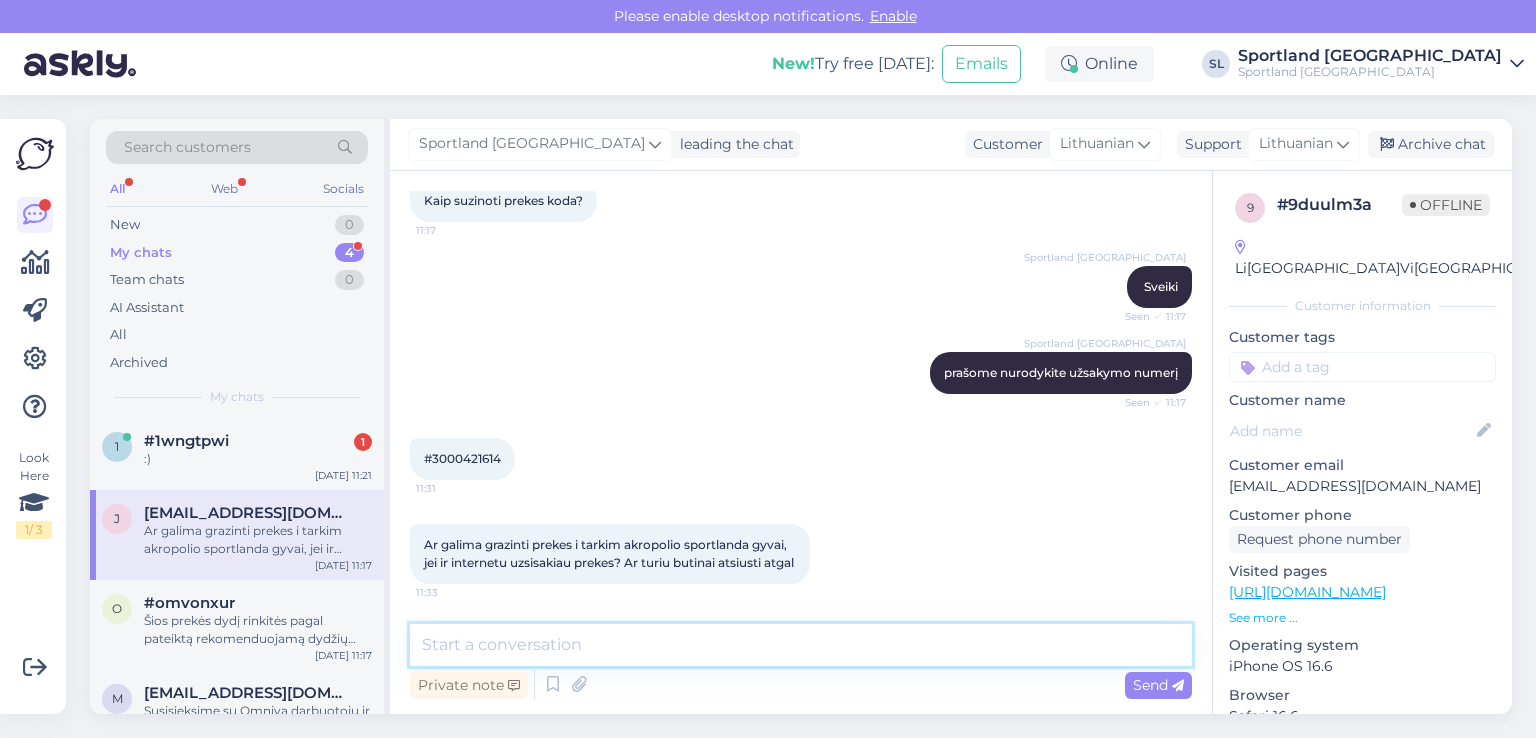 click at bounding box center (801, 645) 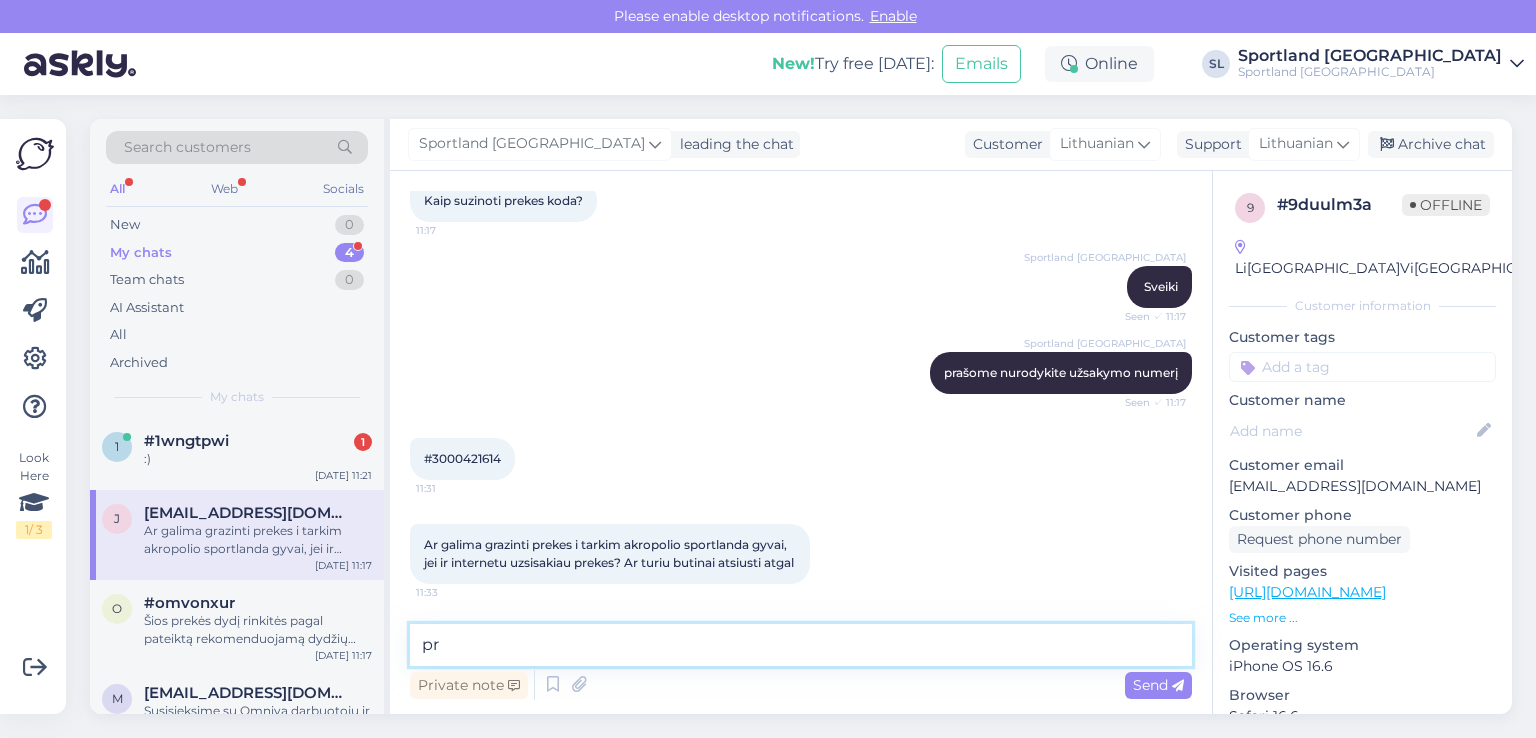 type on "p" 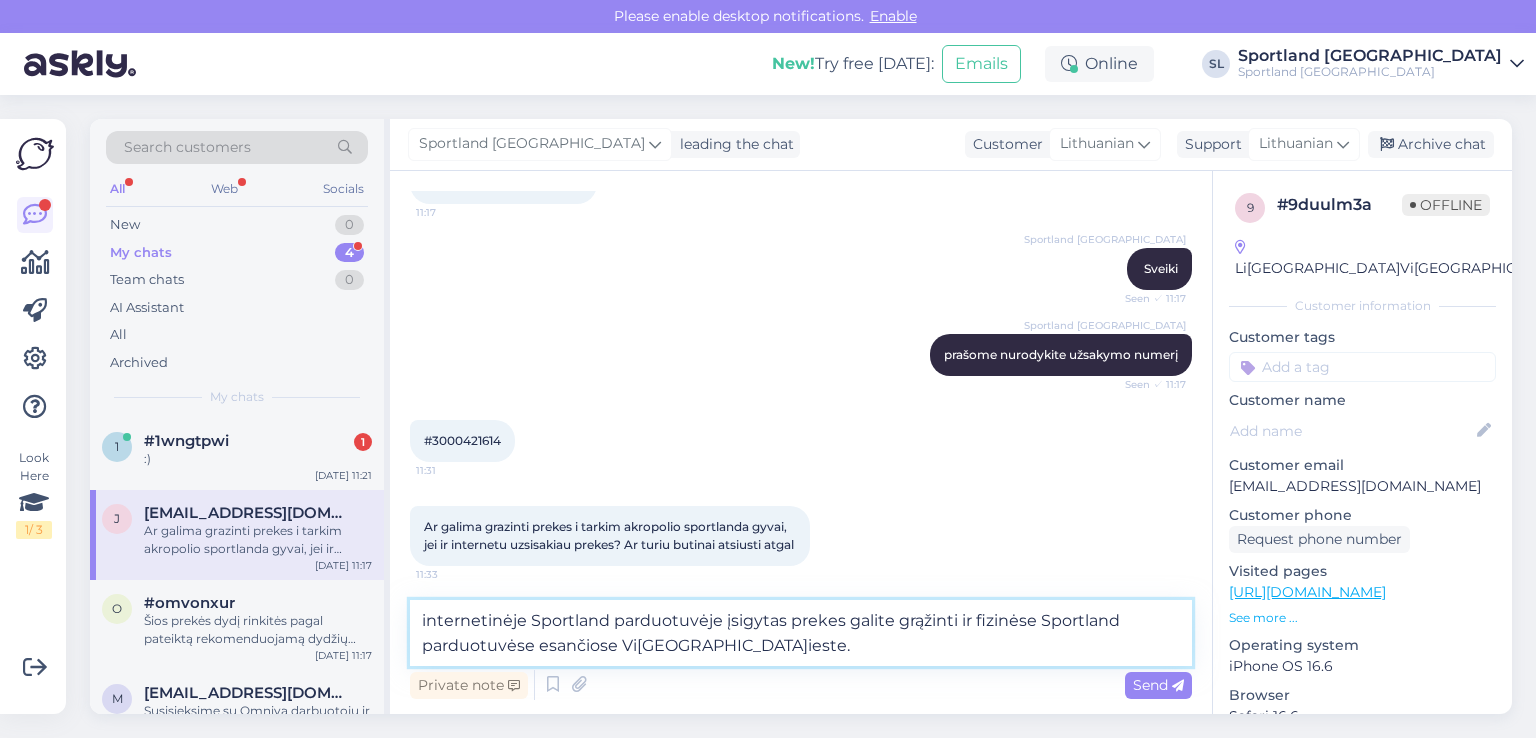 type on "internetinėje Sportland parduotuvėje įsigytas prekes galite grąžinti ir fizinėse Sportland parduotuvėse esančiose Vilniaus mieste." 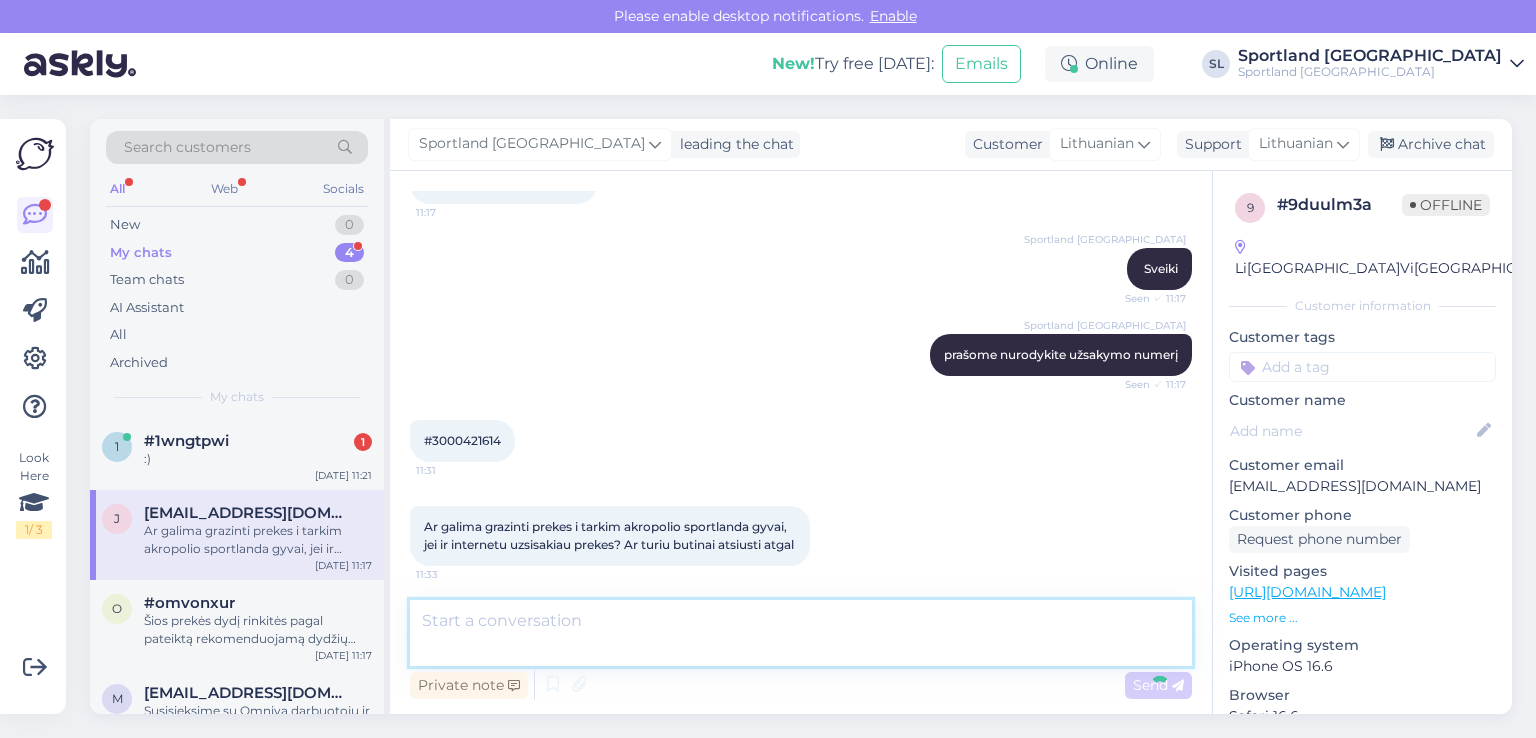scroll, scrollTop: 697, scrollLeft: 0, axis: vertical 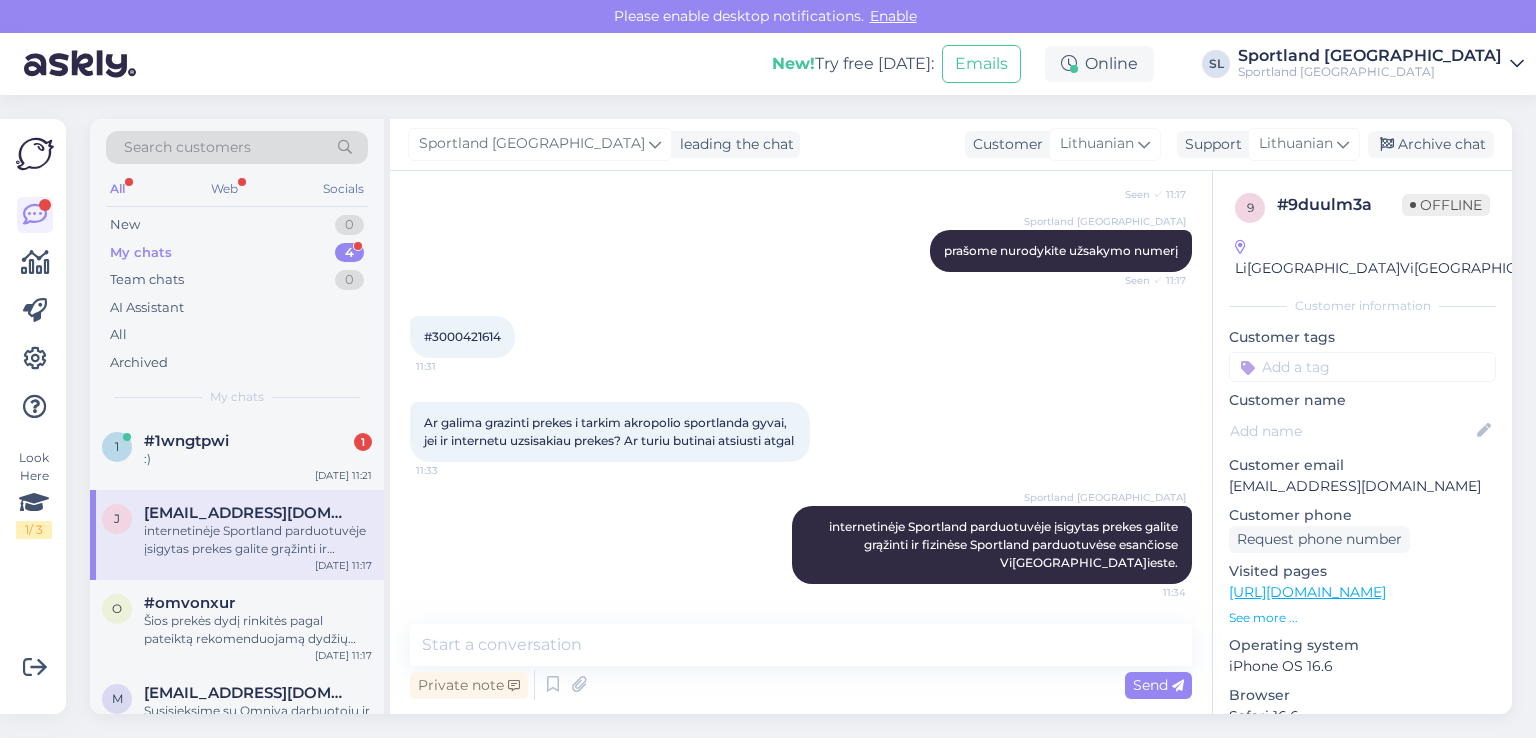 click on "#3000421614 11:31" at bounding box center (462, 337) 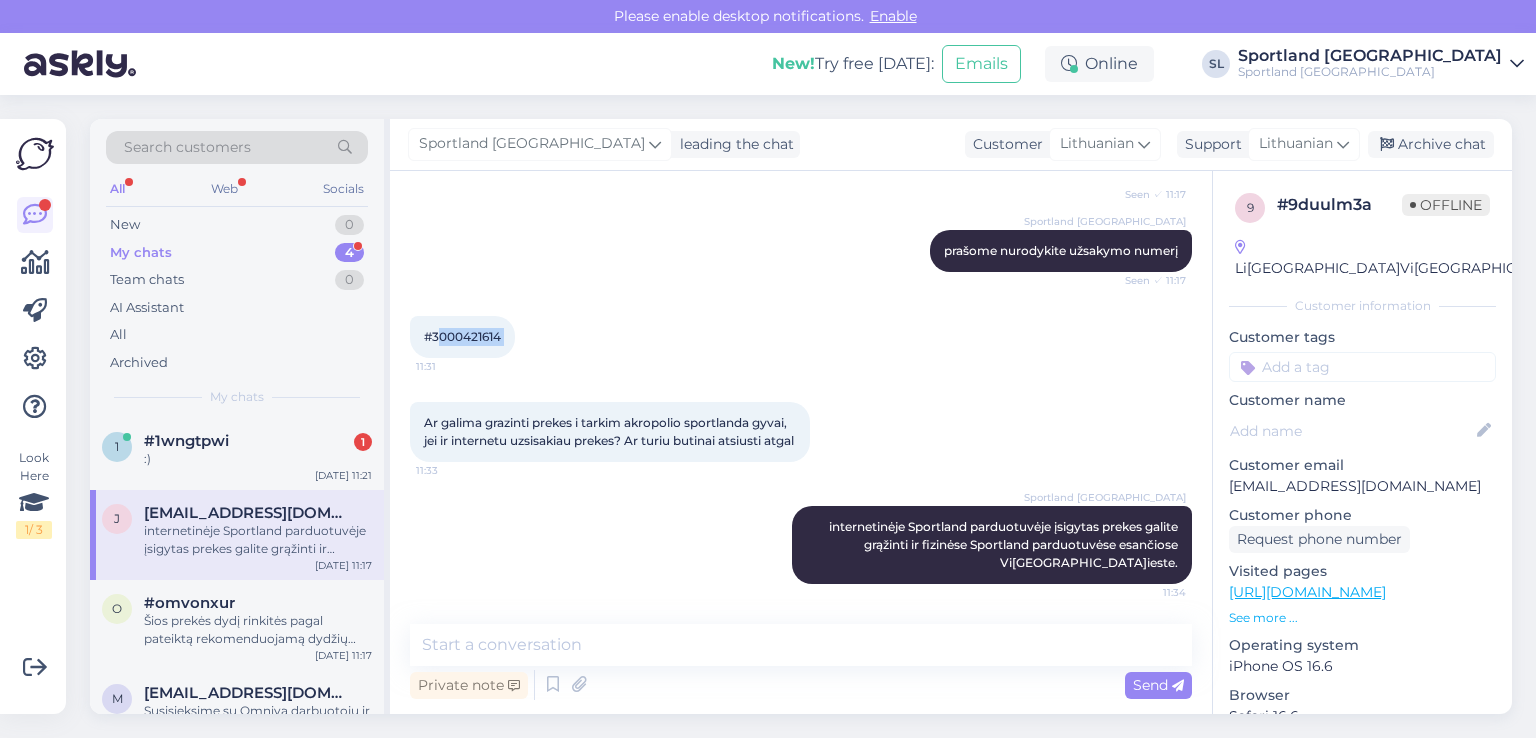 click on "#3000421614" at bounding box center [462, 336] 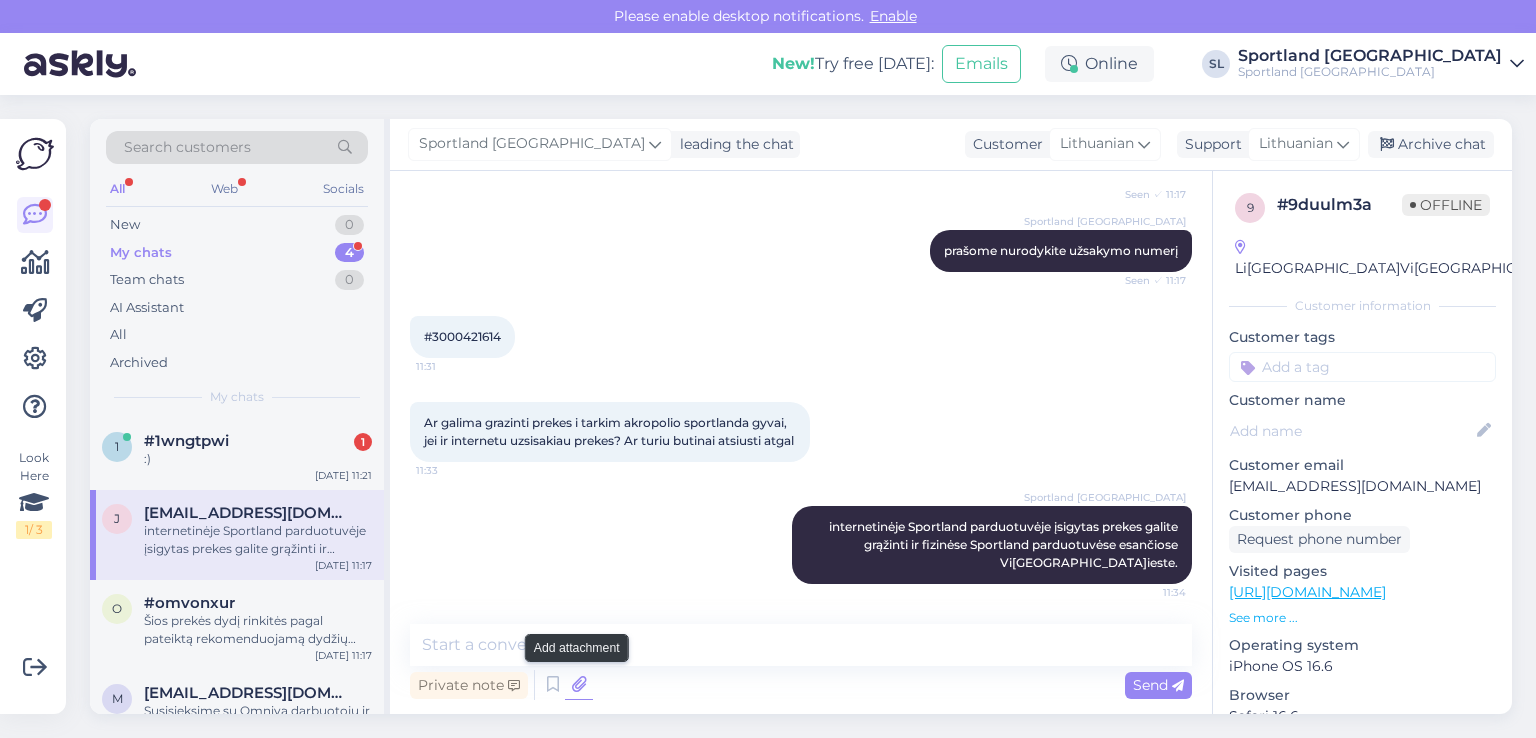 click at bounding box center (579, 685) 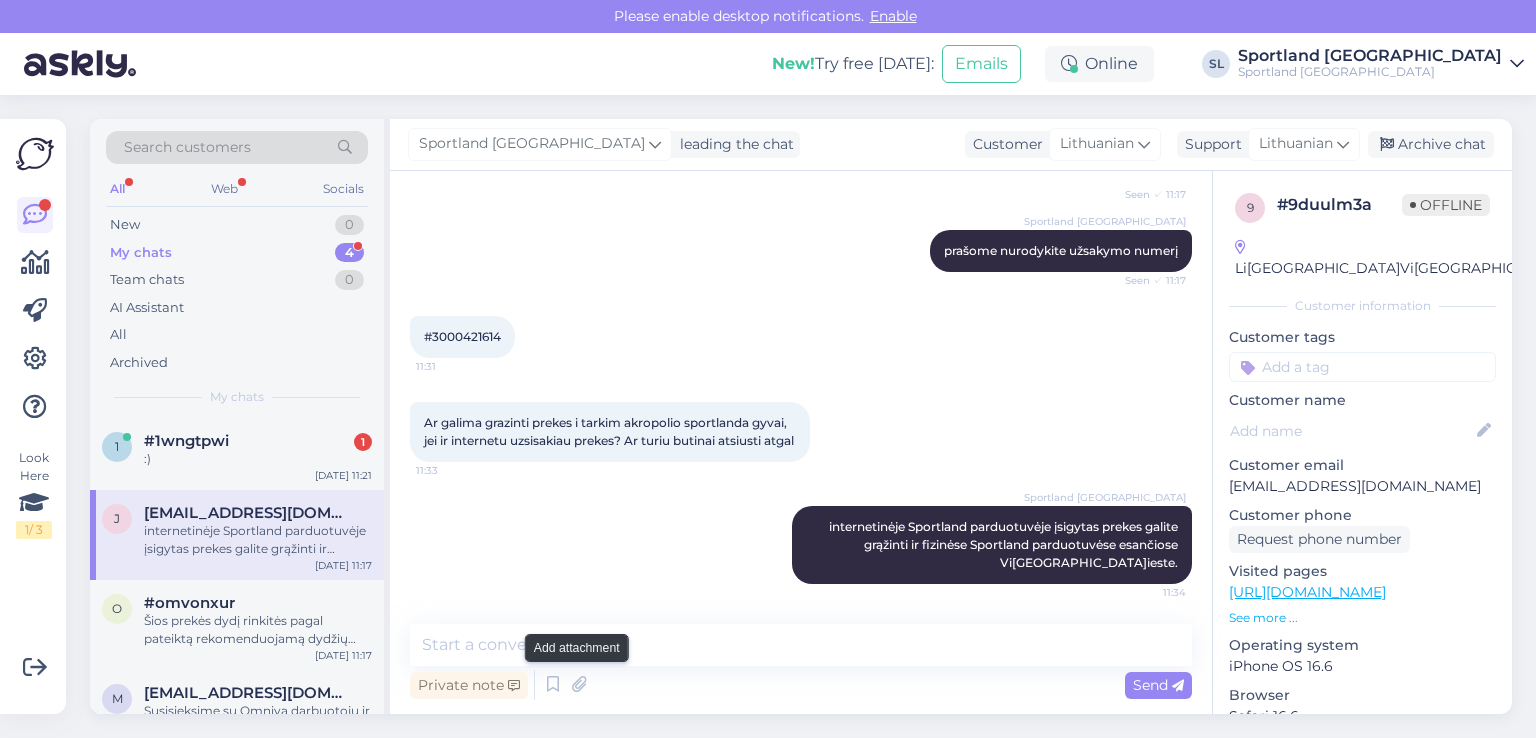 scroll, scrollTop: 721, scrollLeft: 0, axis: vertical 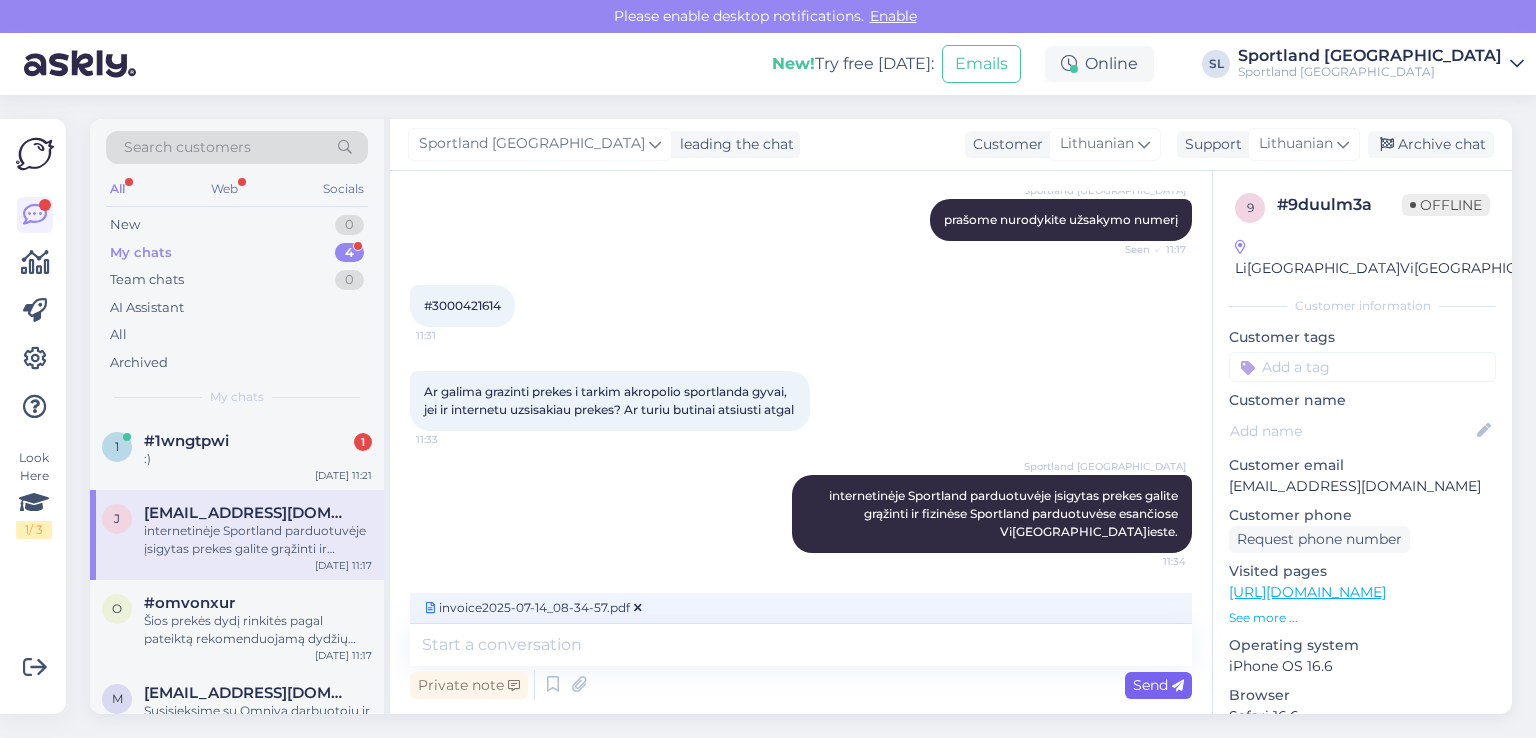 click on "Send" at bounding box center [1158, 685] 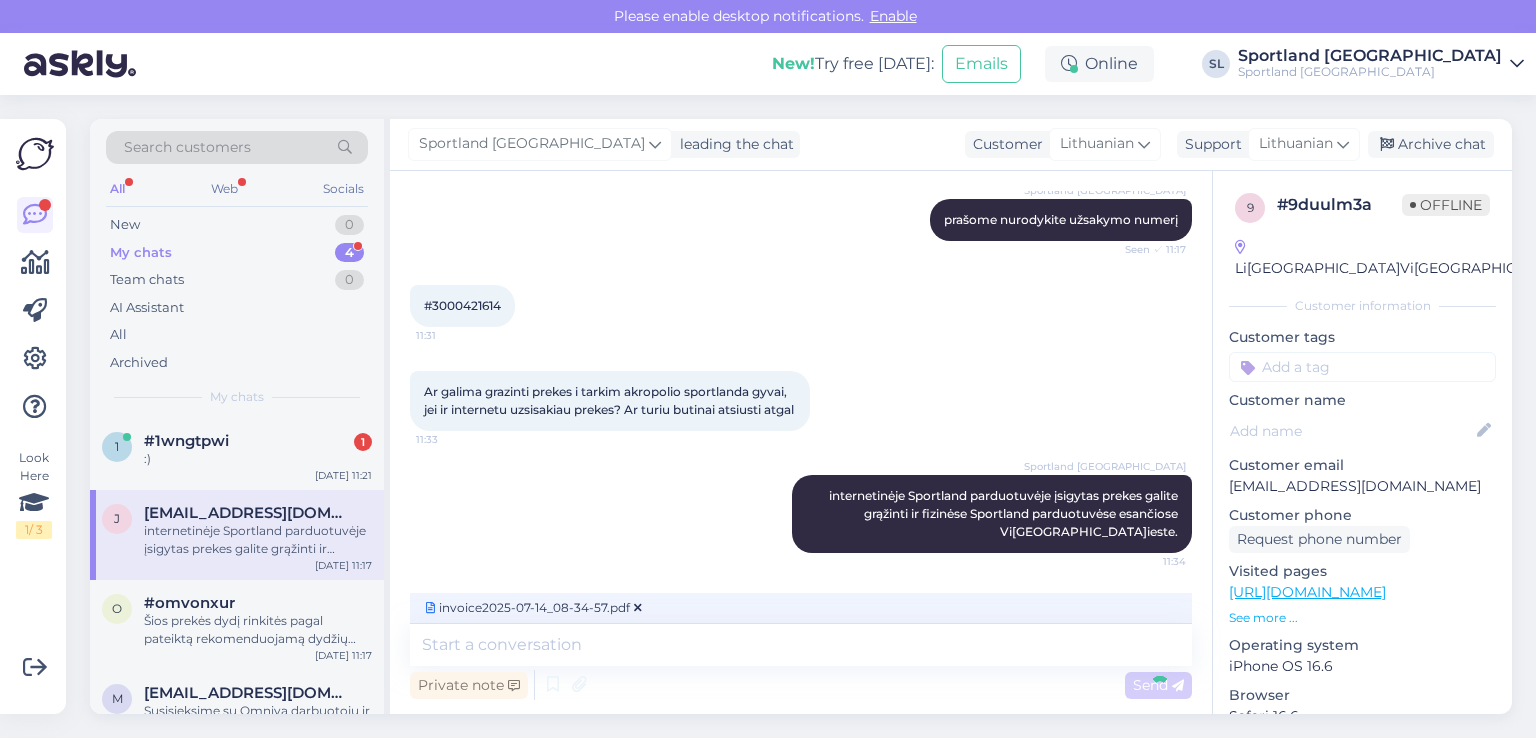 scroll, scrollTop: 784, scrollLeft: 0, axis: vertical 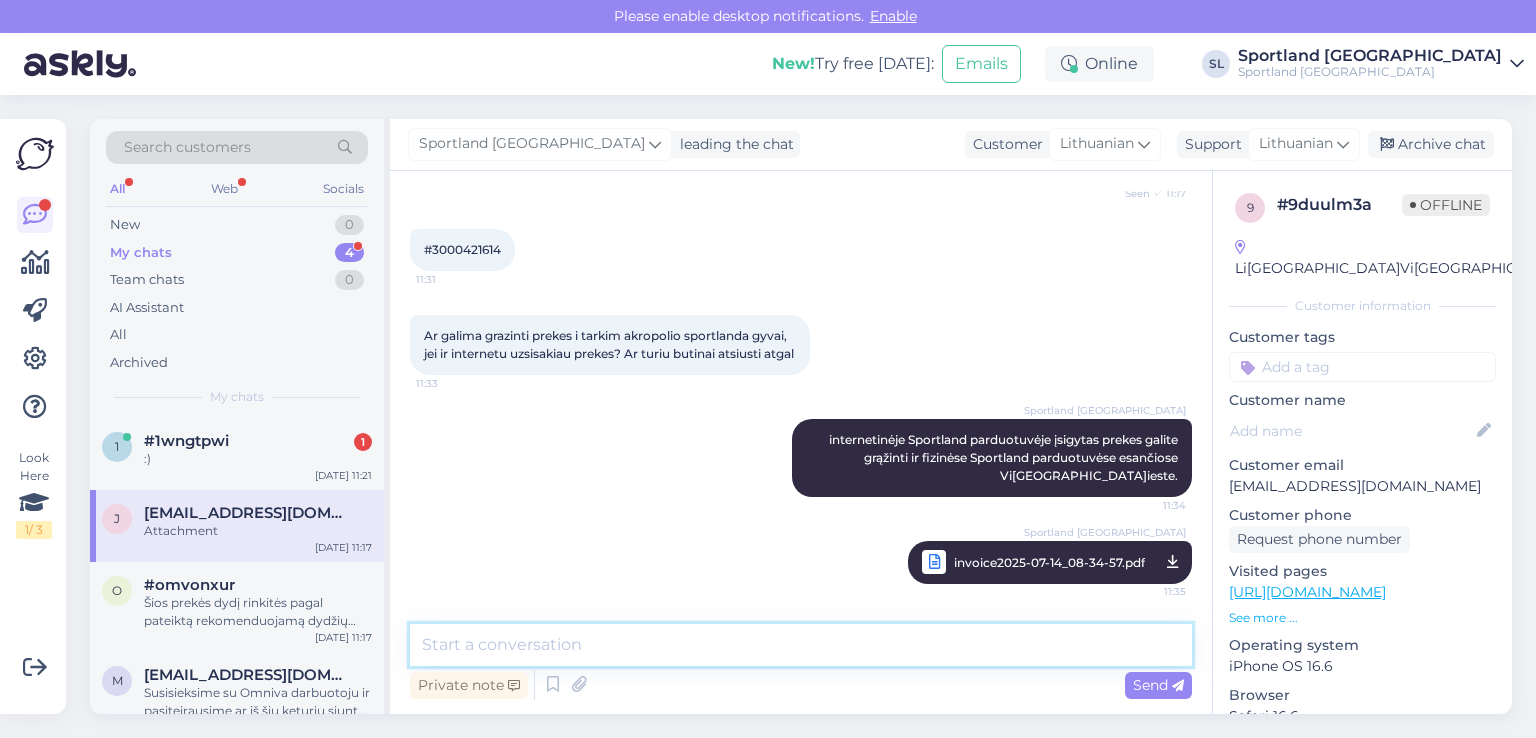 click at bounding box center [801, 645] 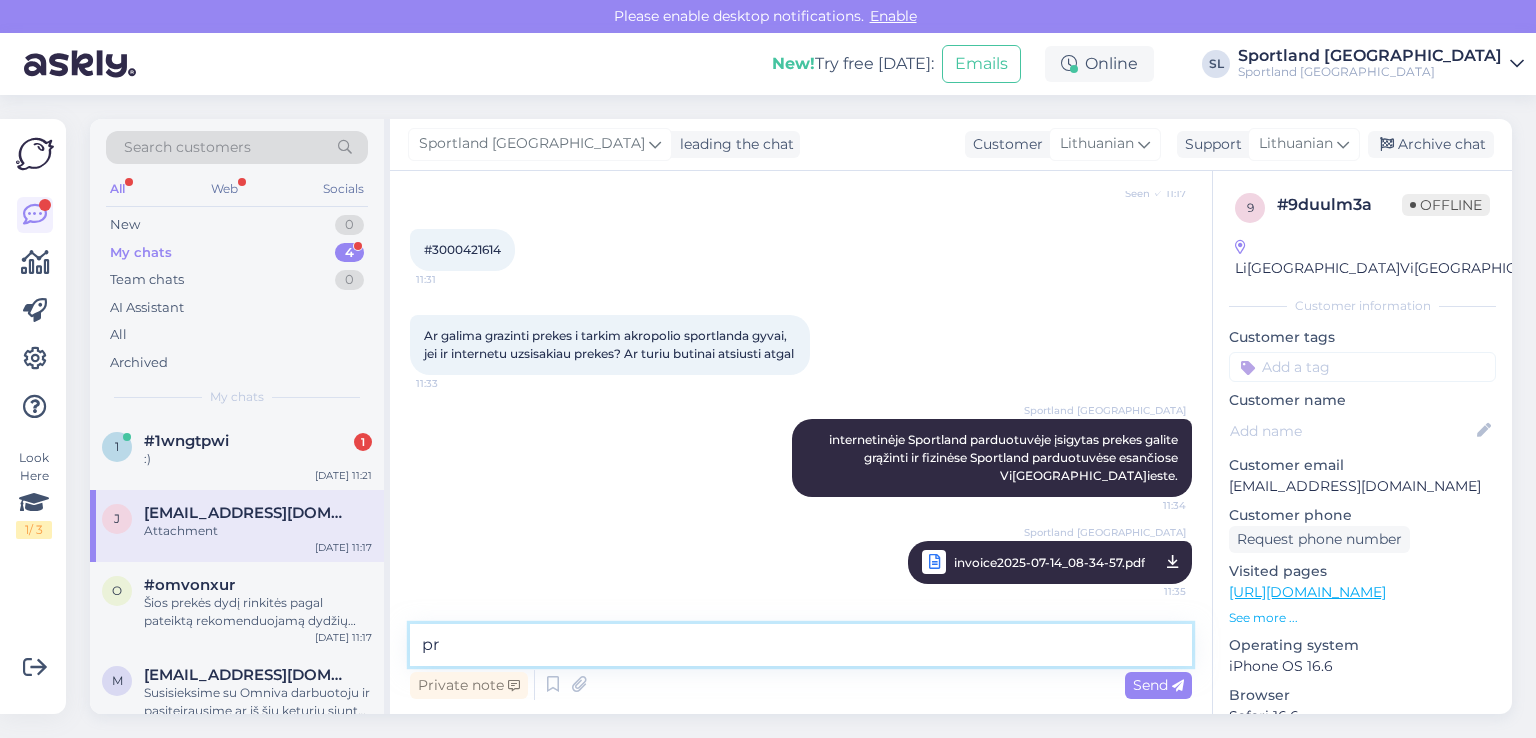 type on "p" 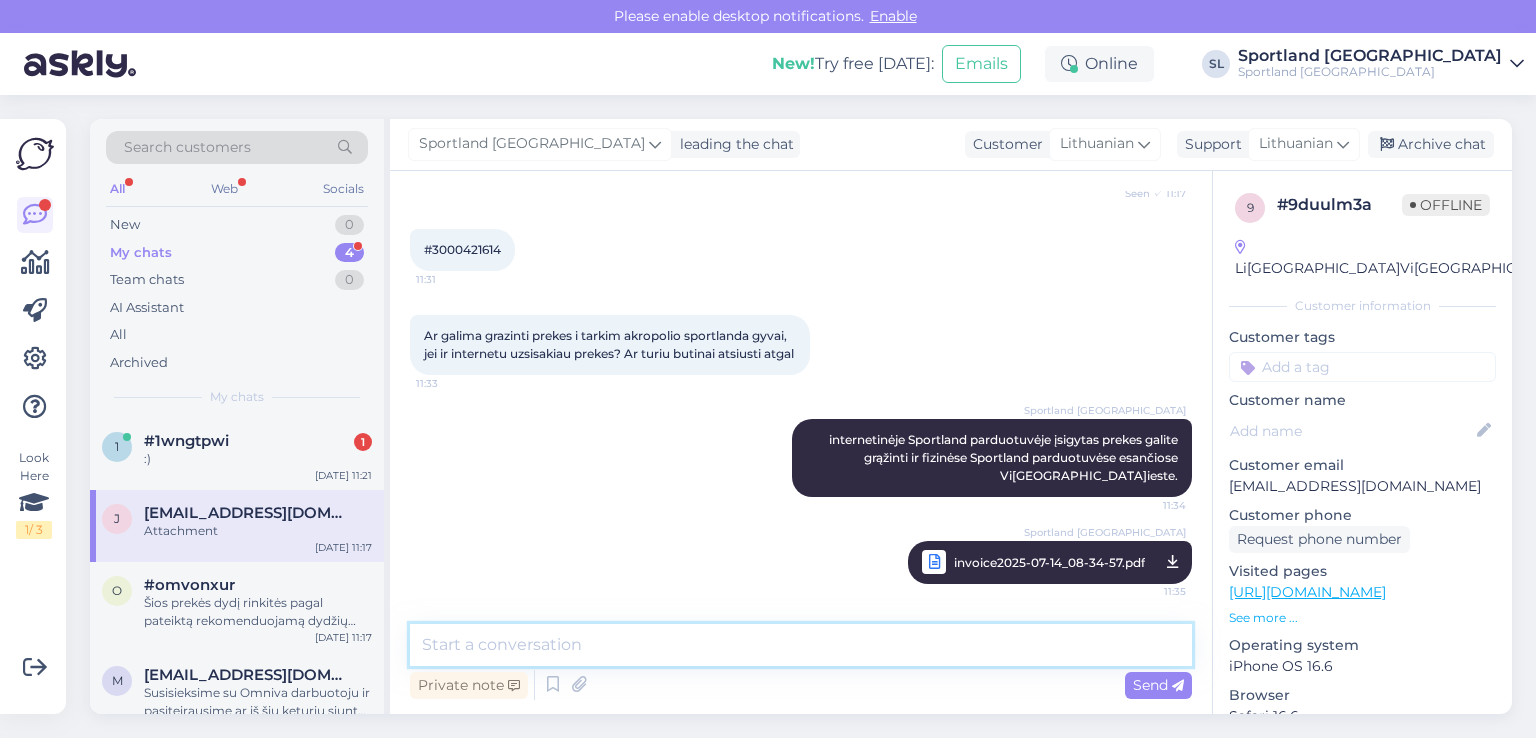 type on "O" 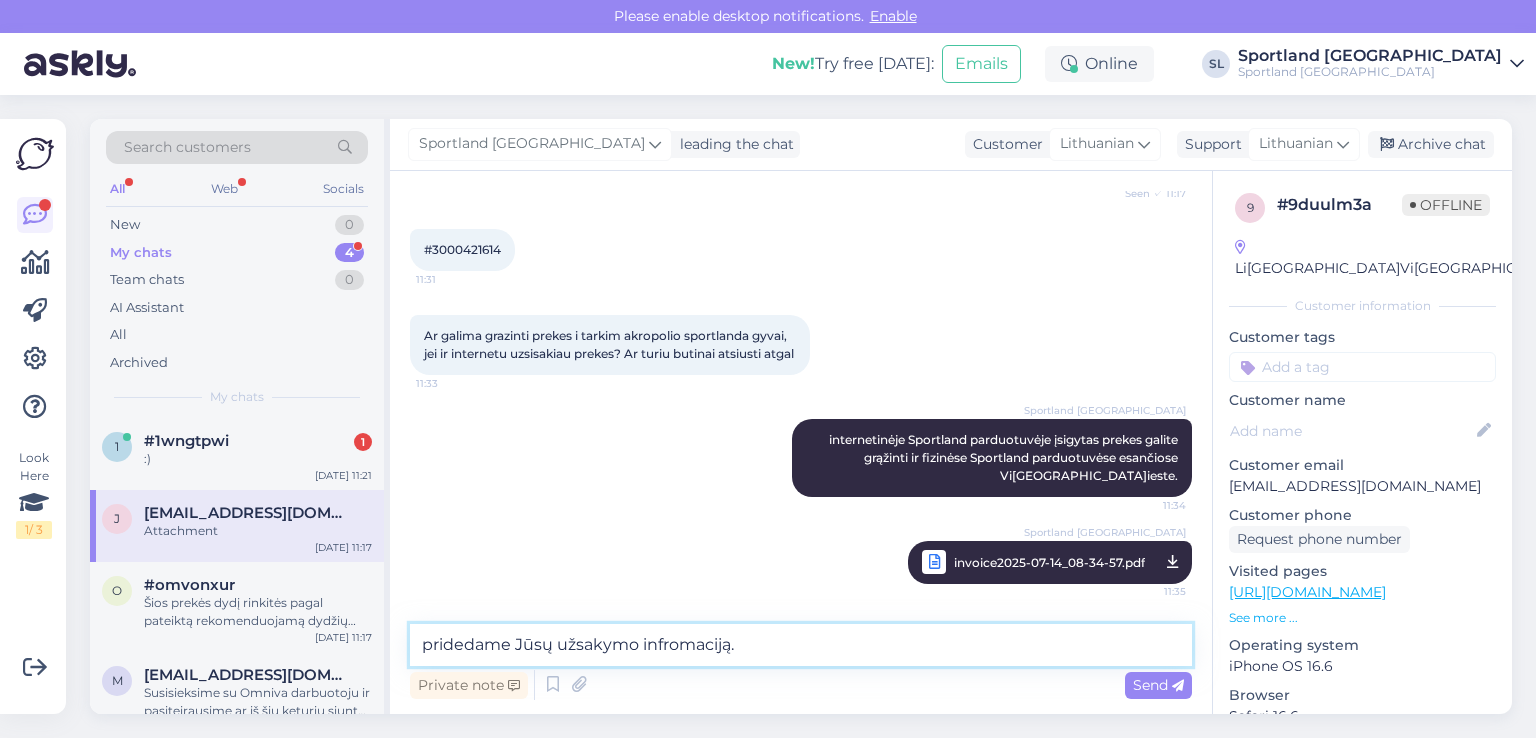 type on "pridedame Jūsų užsakymo infromaciją." 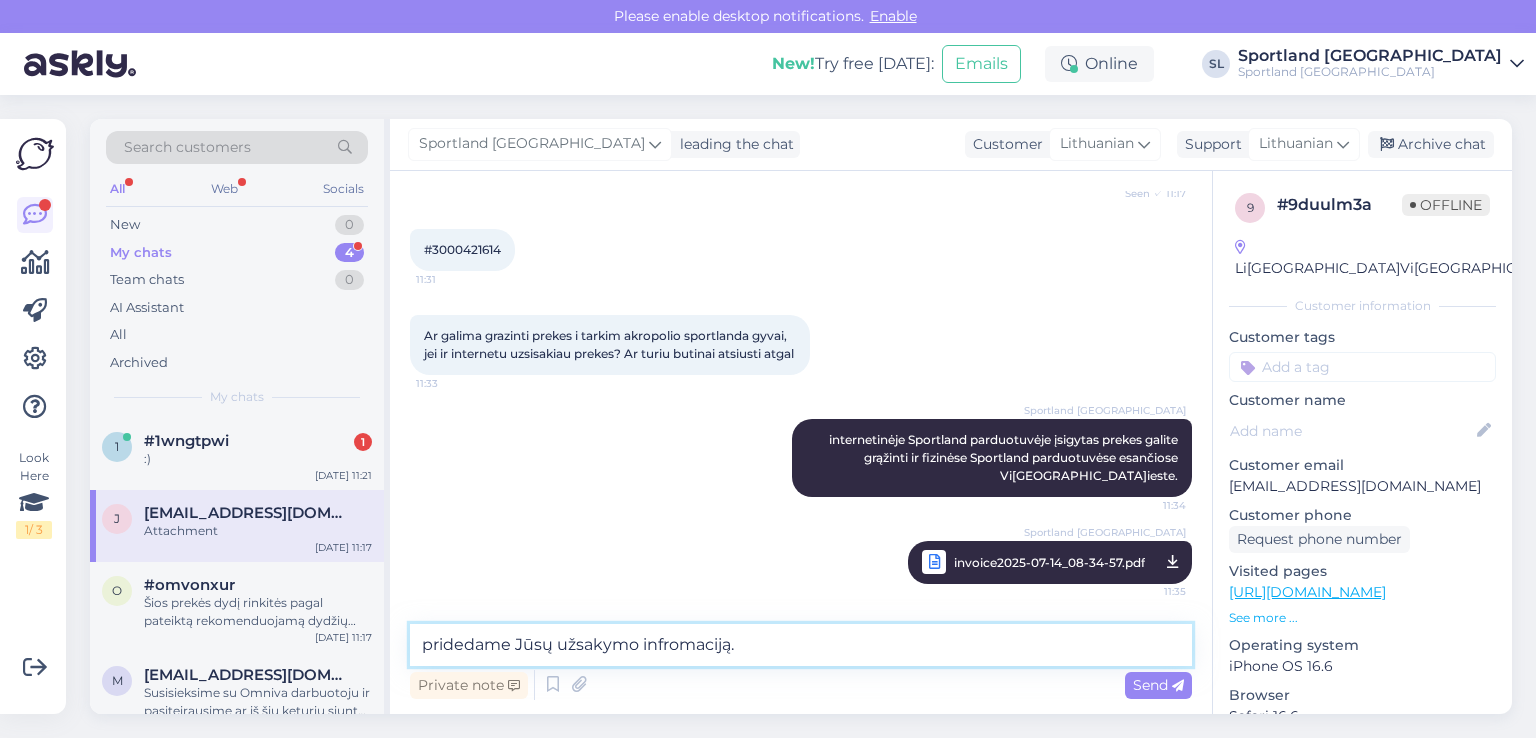 type 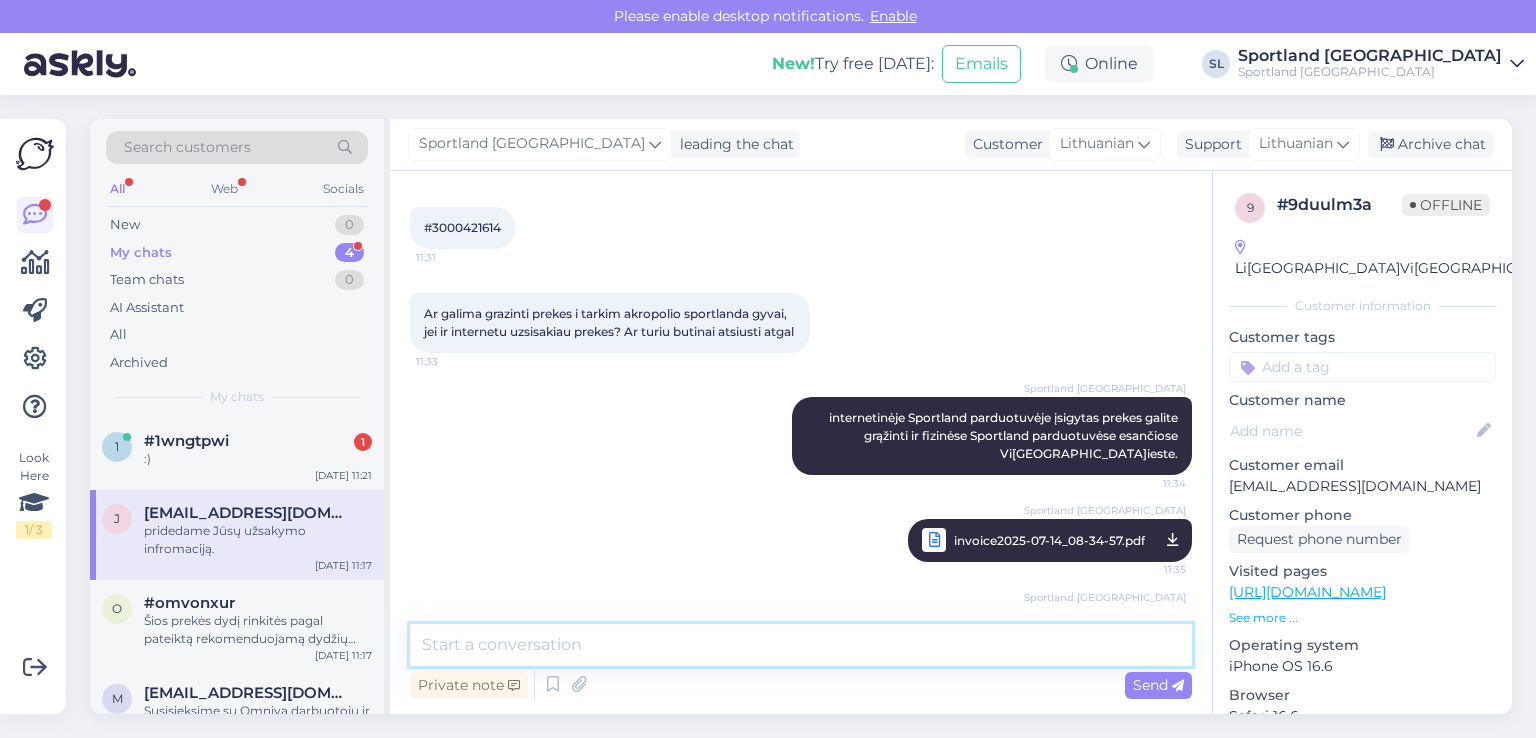 scroll, scrollTop: 870, scrollLeft: 0, axis: vertical 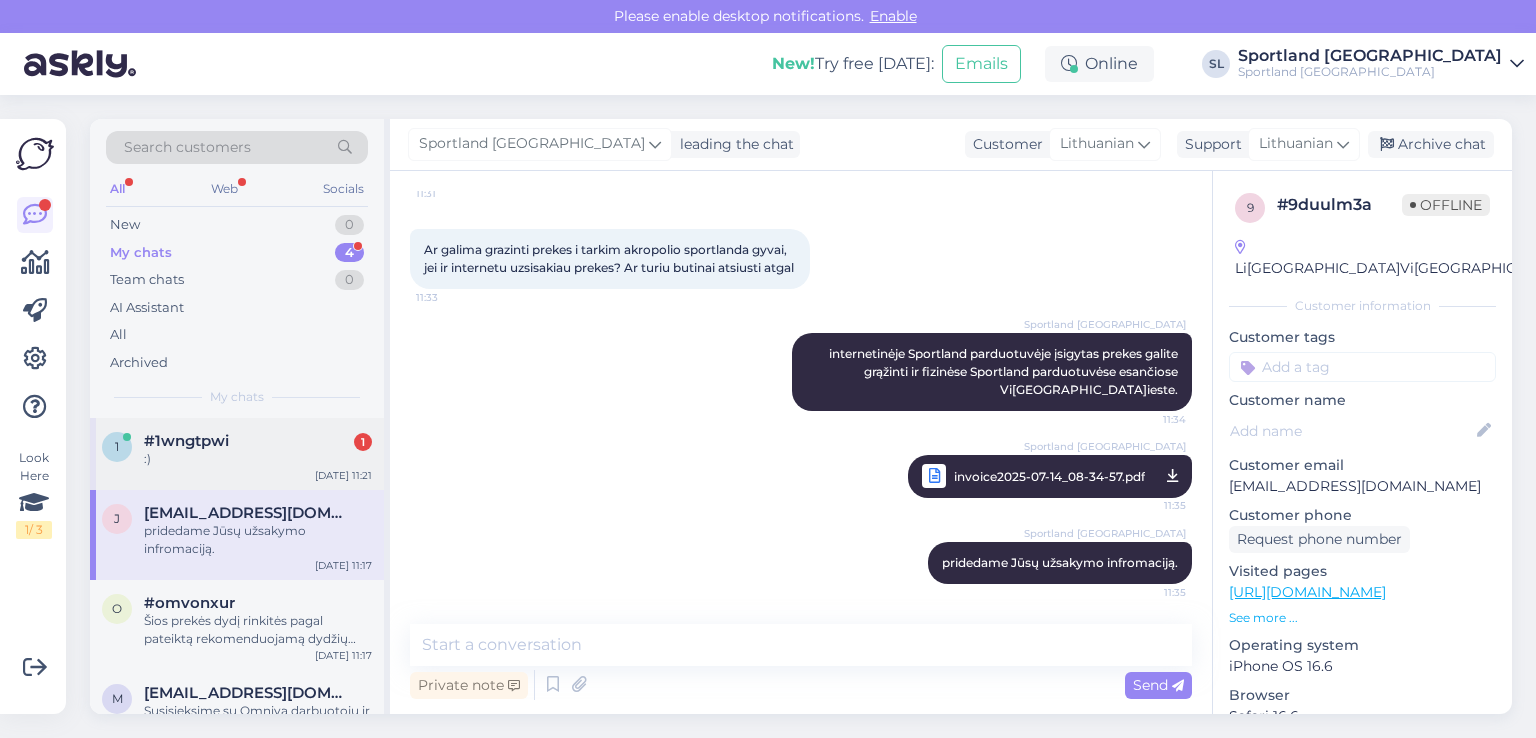 click on ":)" at bounding box center (258, 459) 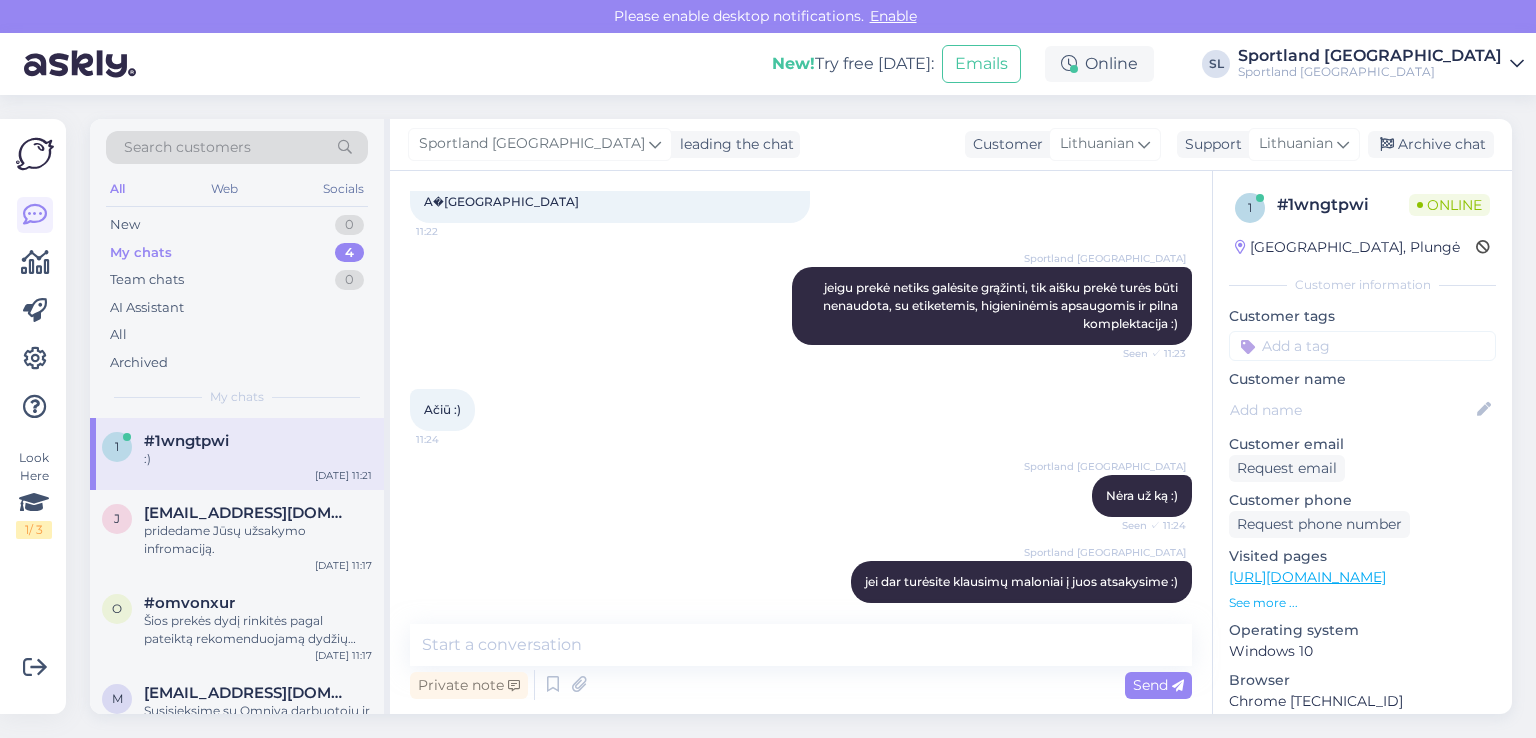 scroll, scrollTop: 913, scrollLeft: 0, axis: vertical 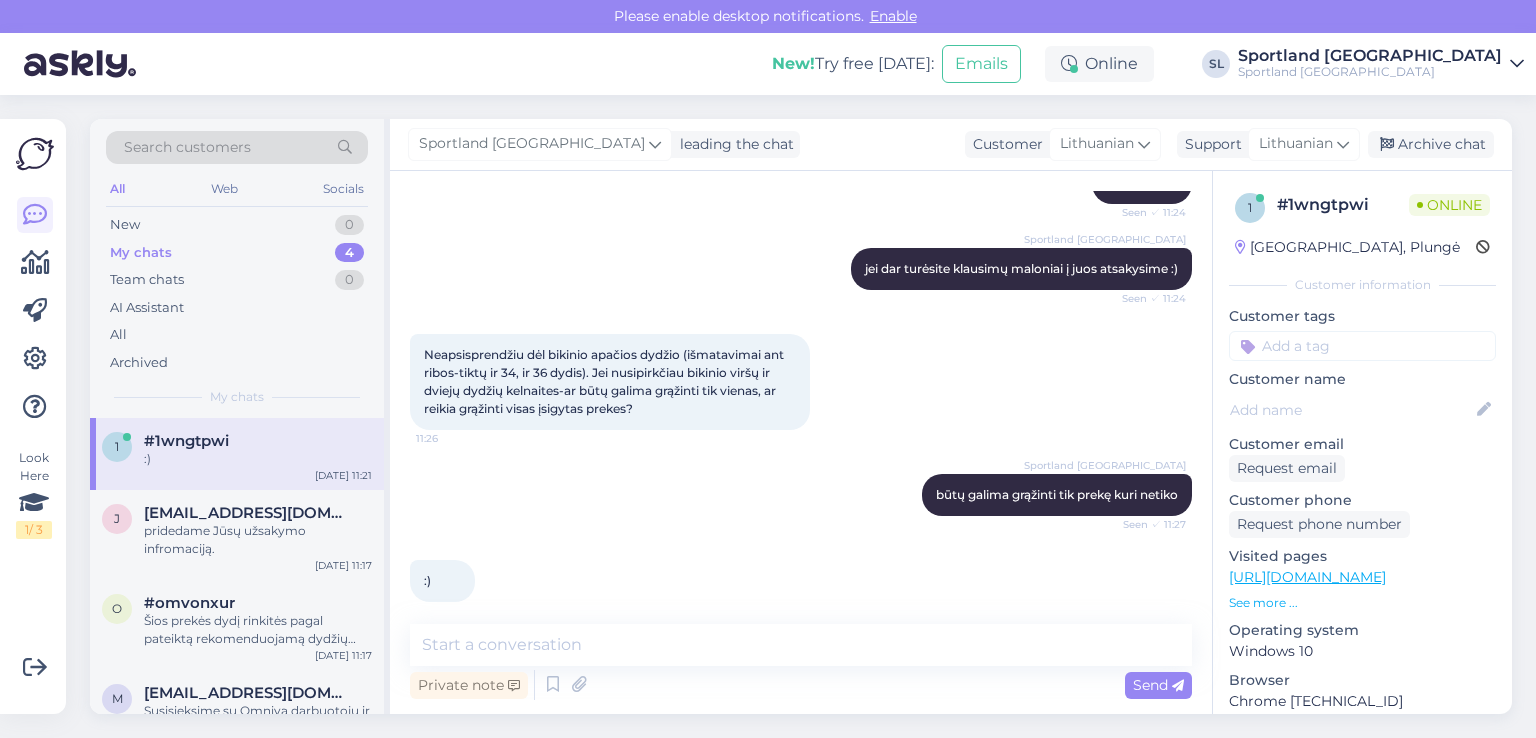 click on "My chats" at bounding box center (141, 253) 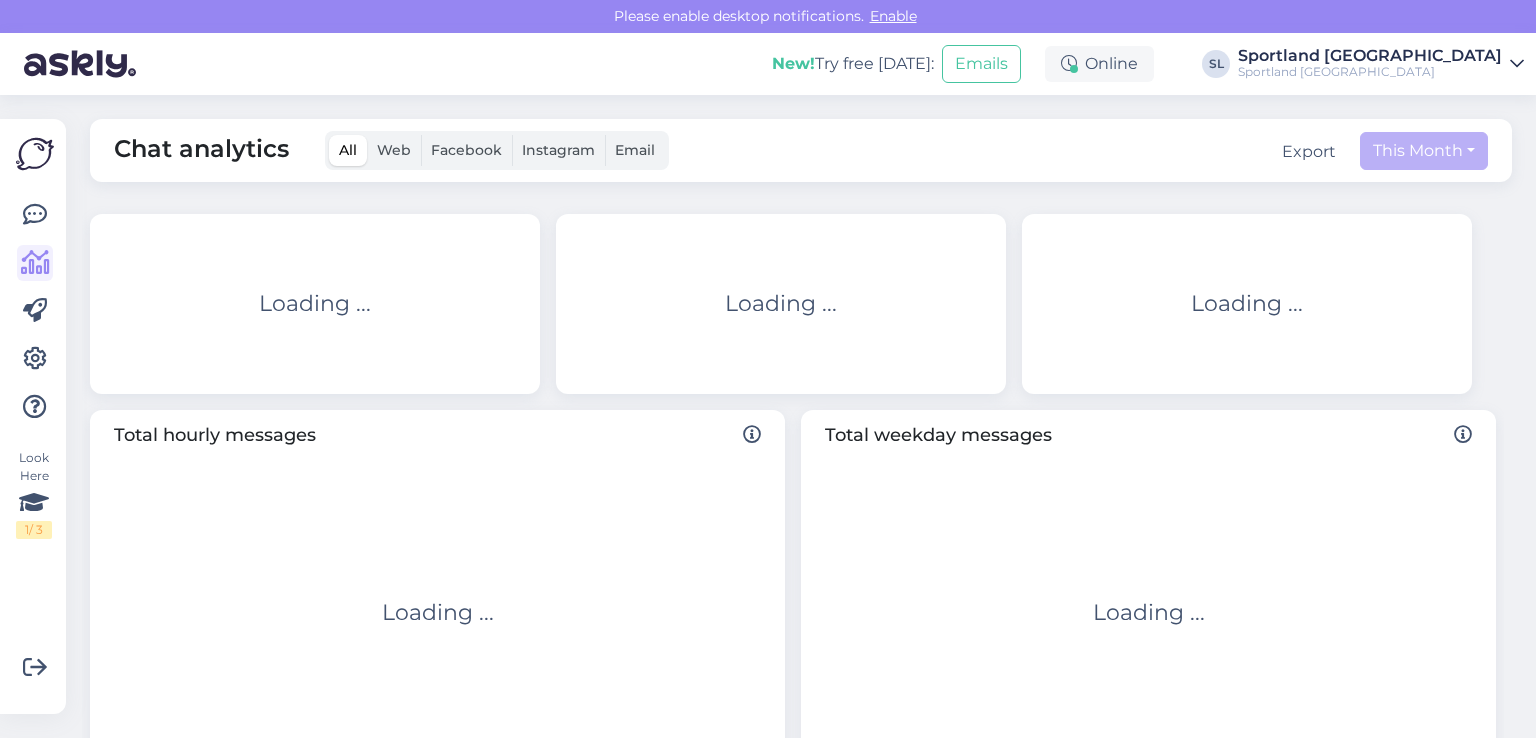 scroll, scrollTop: 0, scrollLeft: 0, axis: both 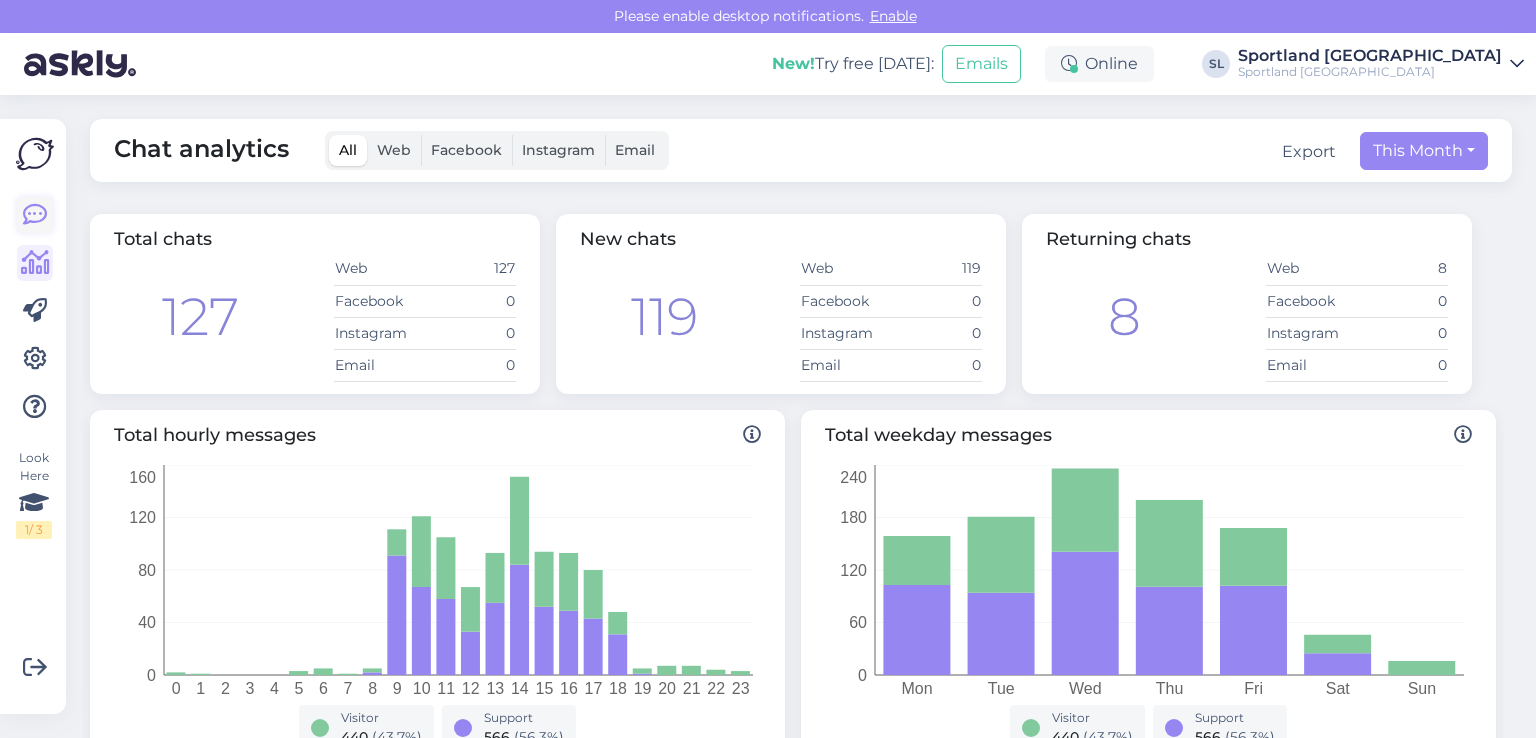 click at bounding box center [35, 215] 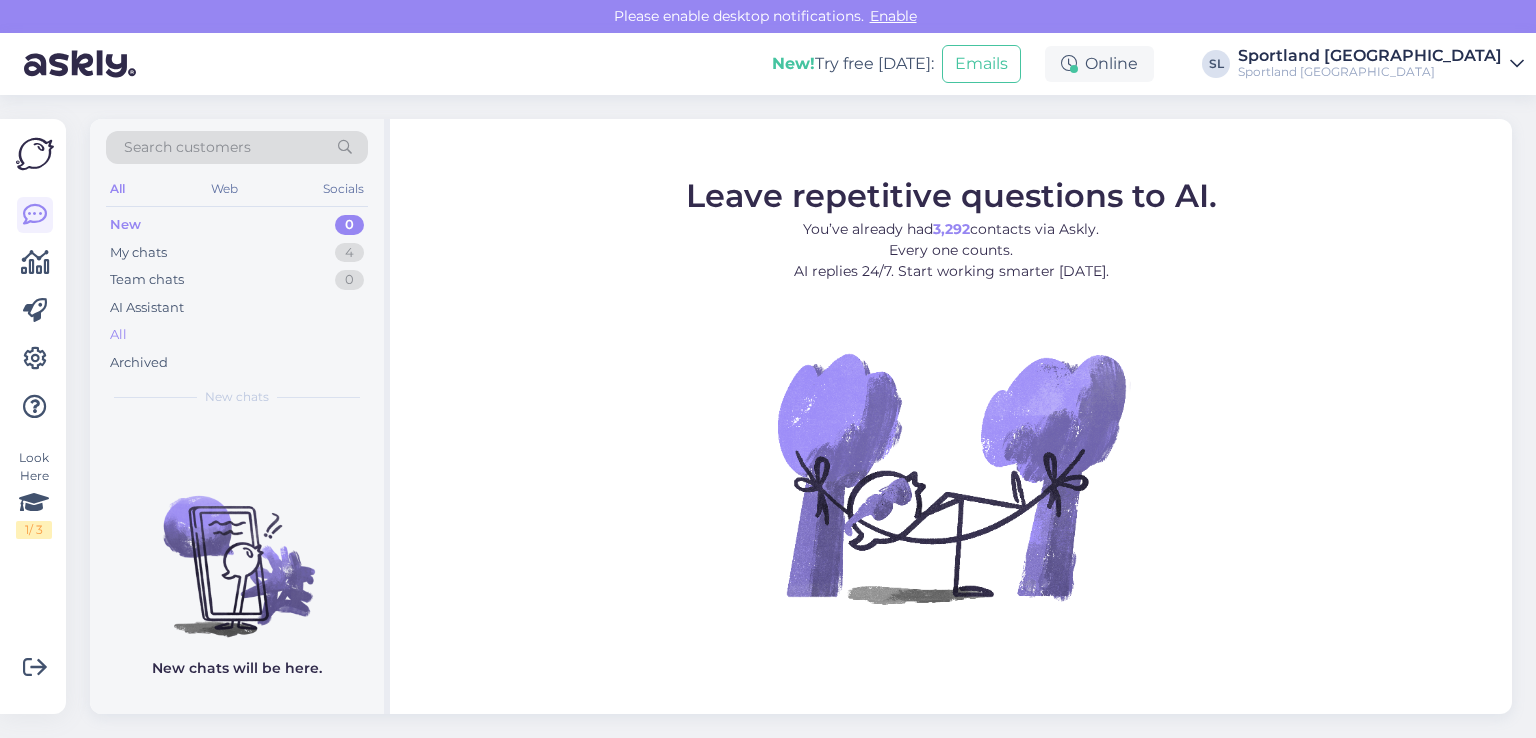click on "All" at bounding box center (237, 335) 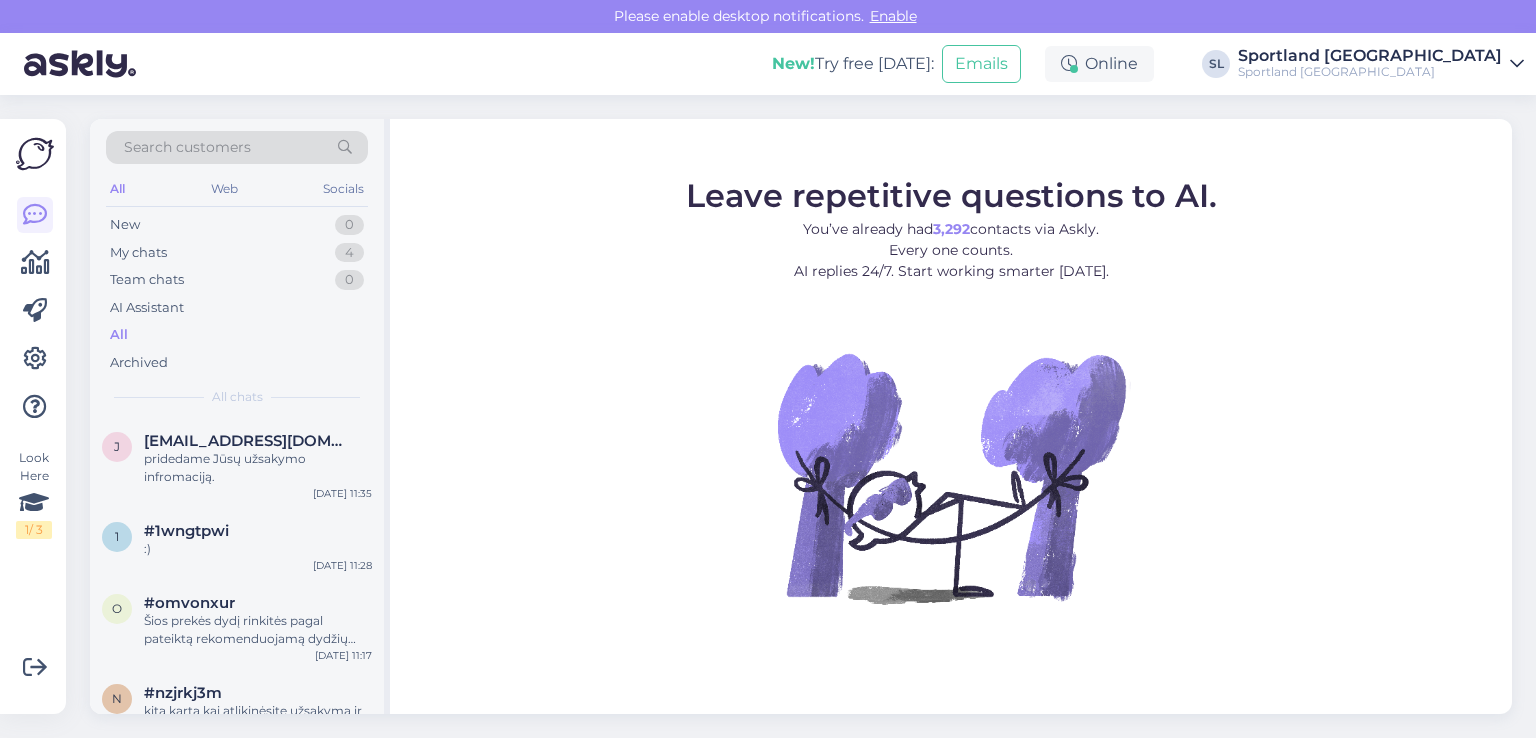 click on "All" at bounding box center [237, 335] 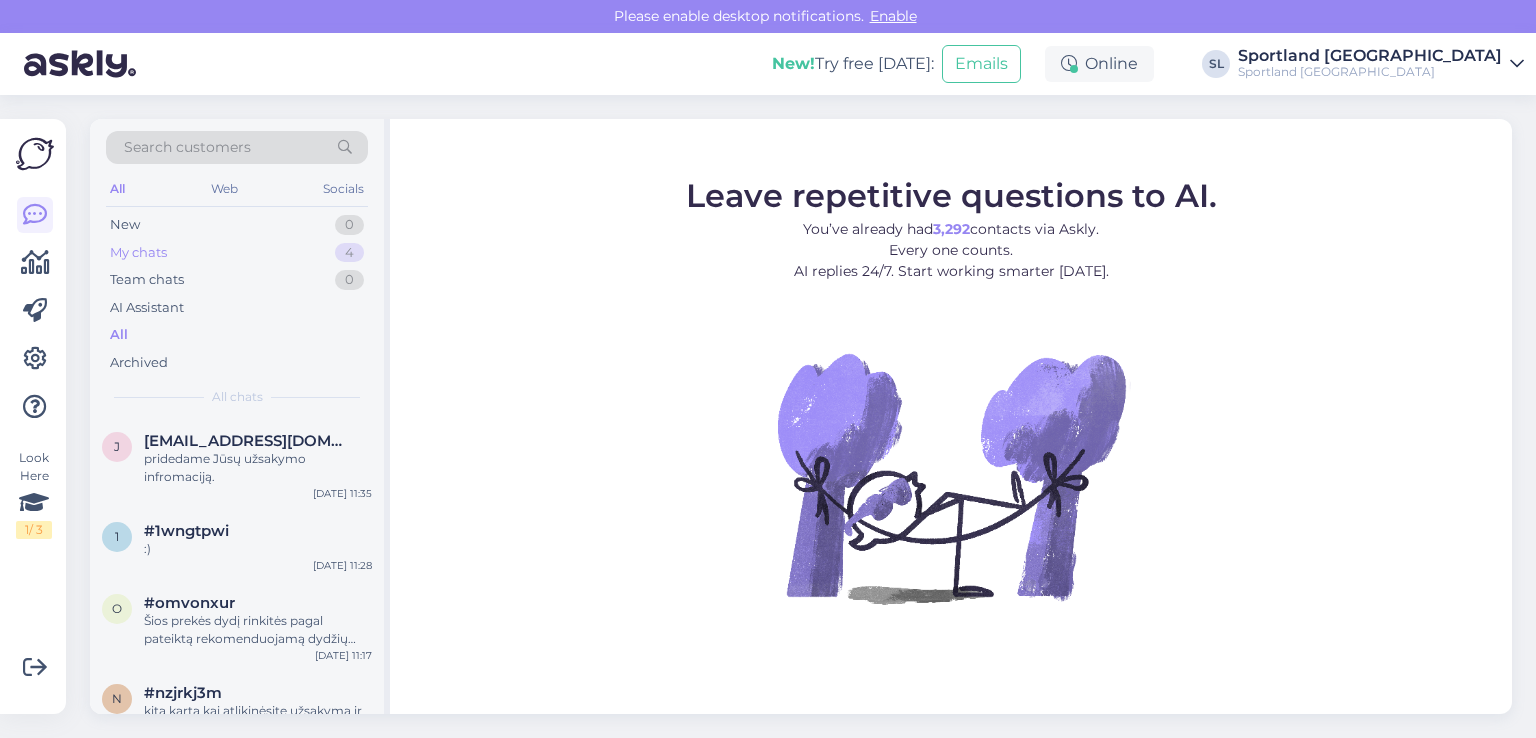 click on "My chats 4" at bounding box center [237, 253] 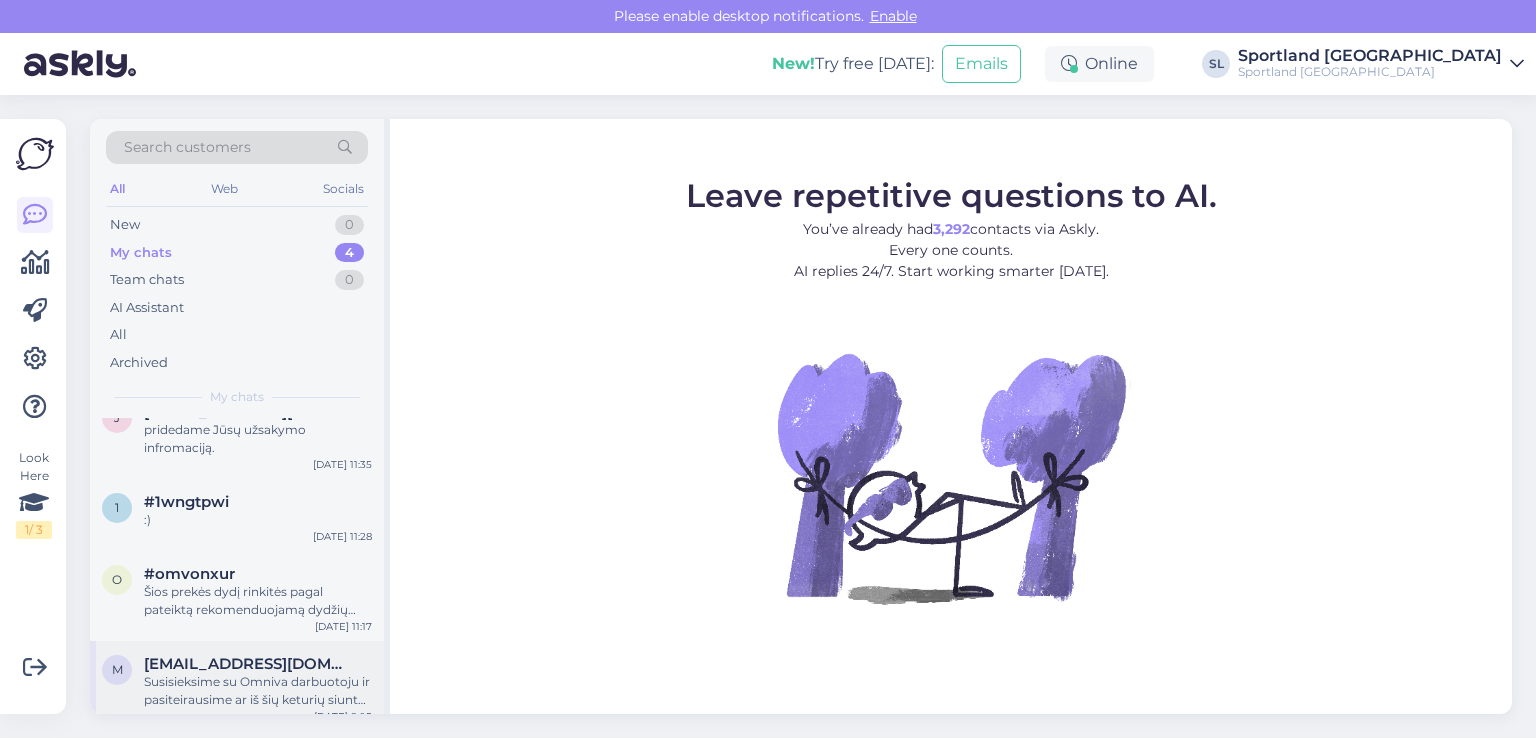 scroll, scrollTop: 45, scrollLeft: 0, axis: vertical 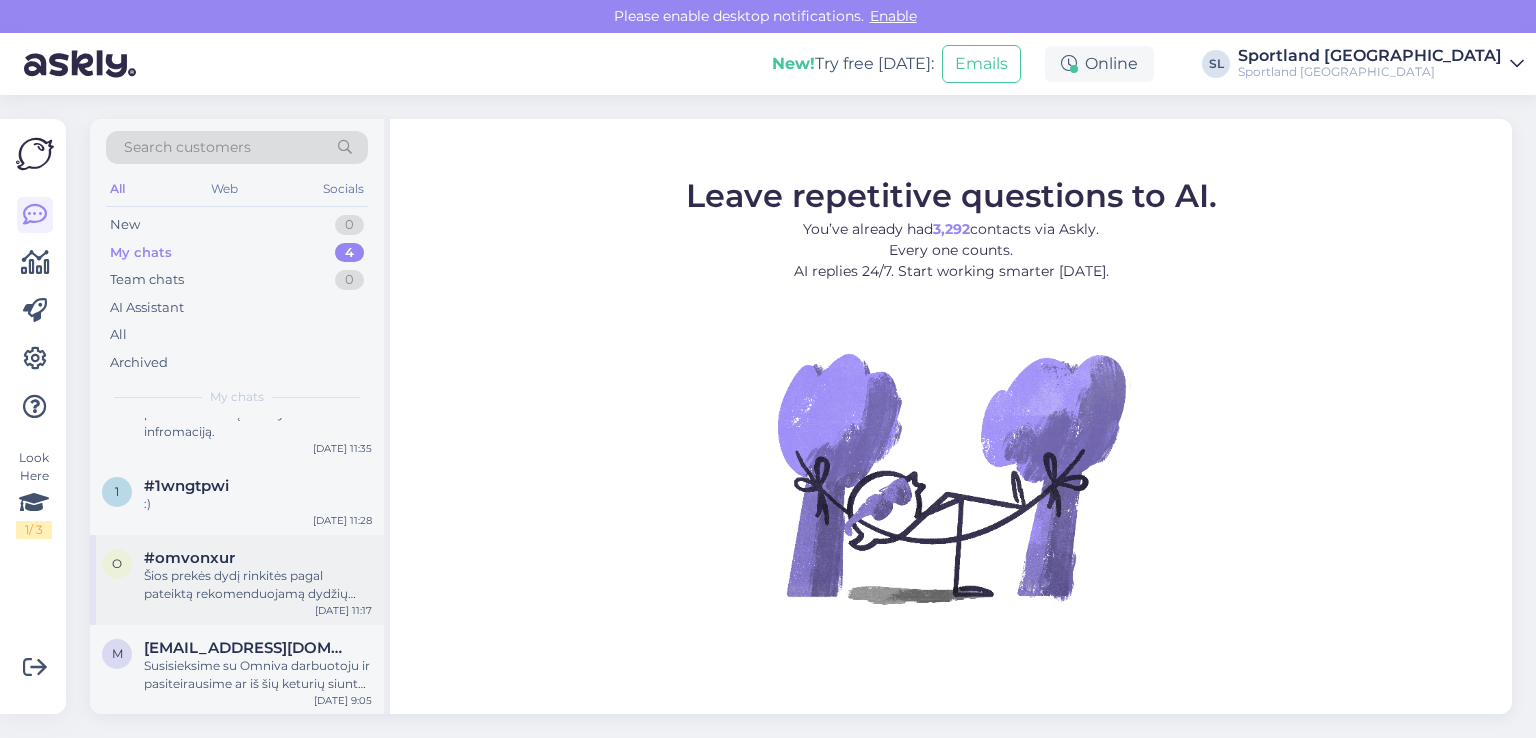 click on "Šios prekės dydį rinkitės pagal pateiktą rekomenduojamą dydžių lentelę, kurios pateiktos po prekės kaina, virš prekės dydžių "Dydžių lentelė" "Koks mano dydis?". Turint siaurą pėdą rekomenduojama rinkitės įprastą dydį, turint plačią pėdą rekomenduojama rinktis truputį didesnį dydį.
Dėl odos, tai turime tik šią informaciją- viso grūdo odos paviršius minkštas.
Jeigu atliksite užsakymą ir prekė netiks, galėsite grąžinti." at bounding box center (258, 585) 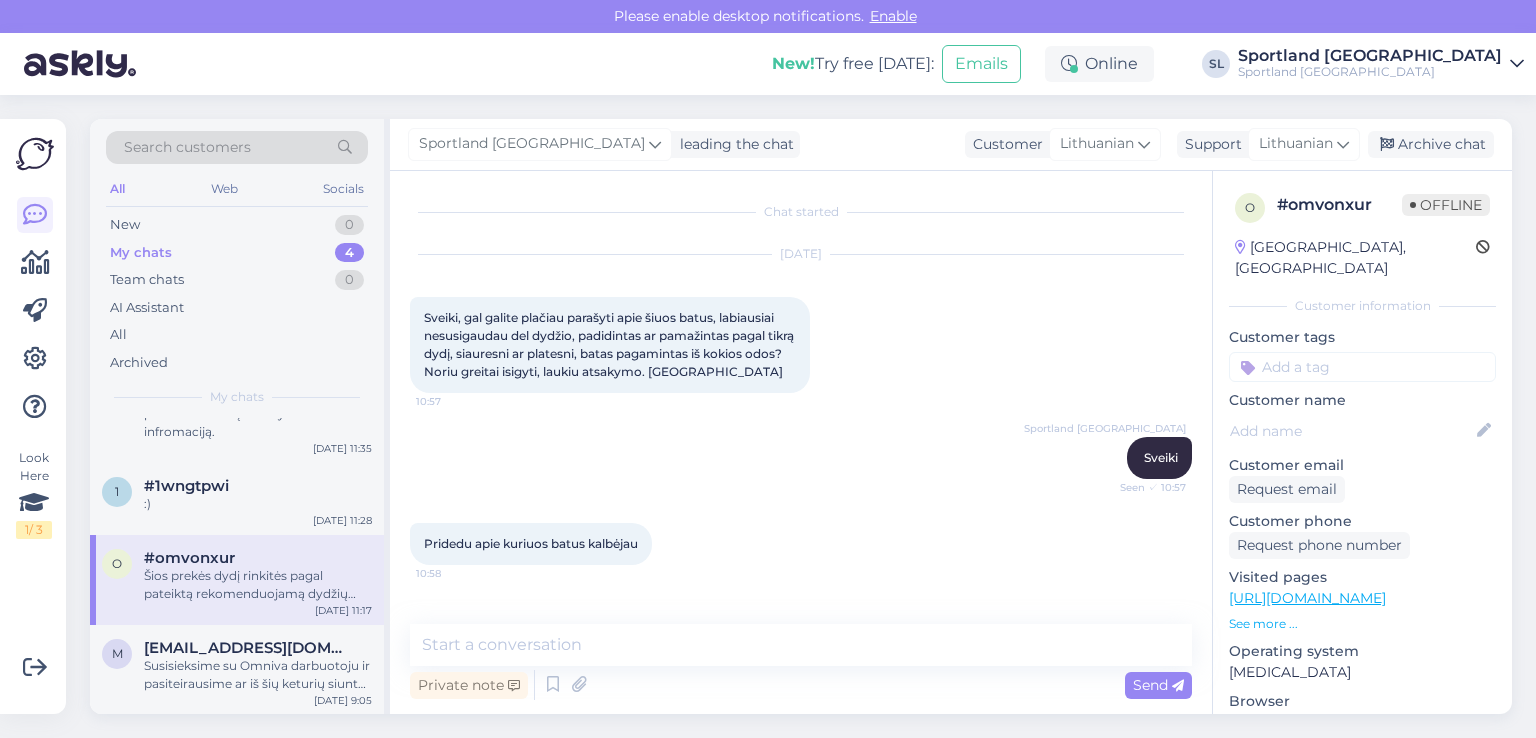 scroll, scrollTop: 319, scrollLeft: 0, axis: vertical 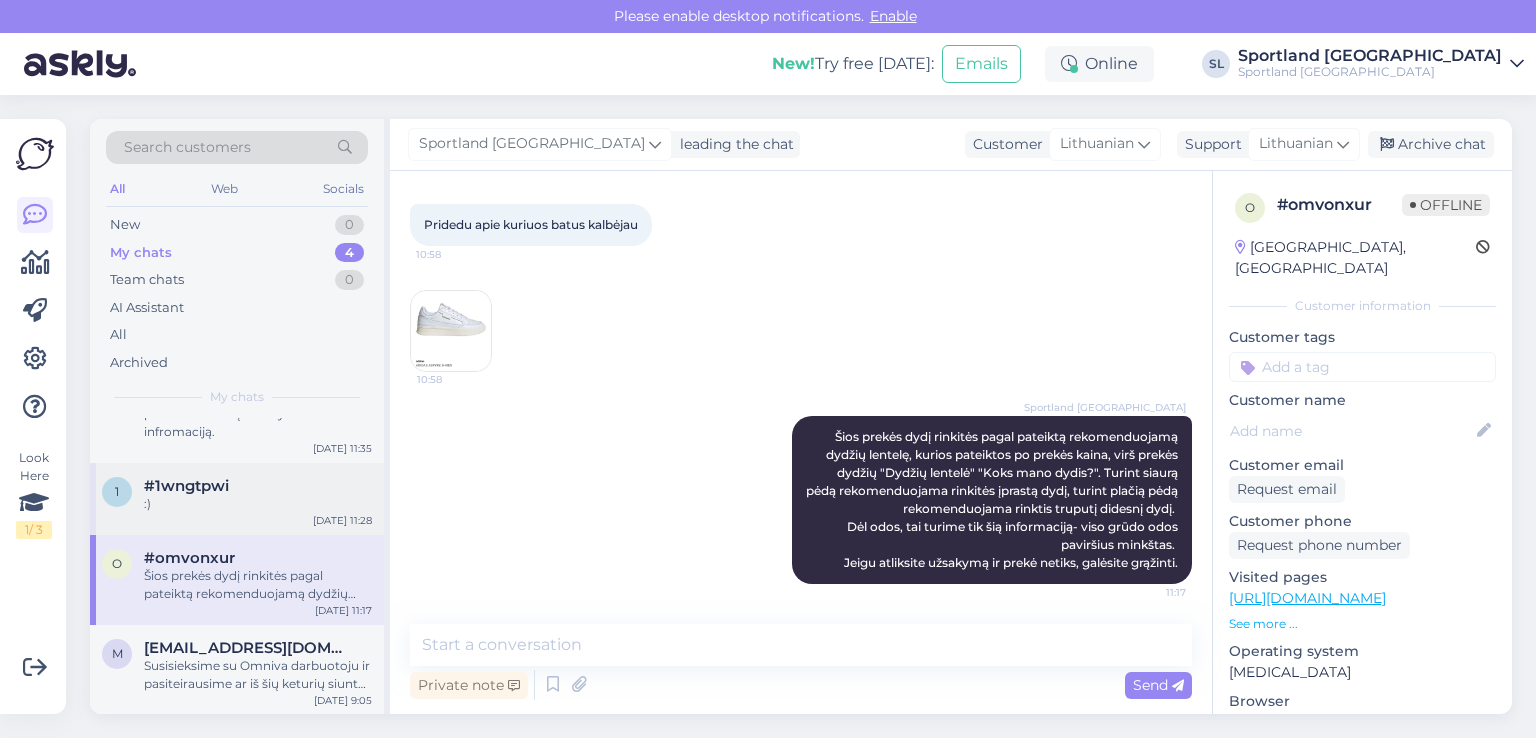 click on "1 #1wngtpwi :) Jul 14 11:28" at bounding box center (237, 499) 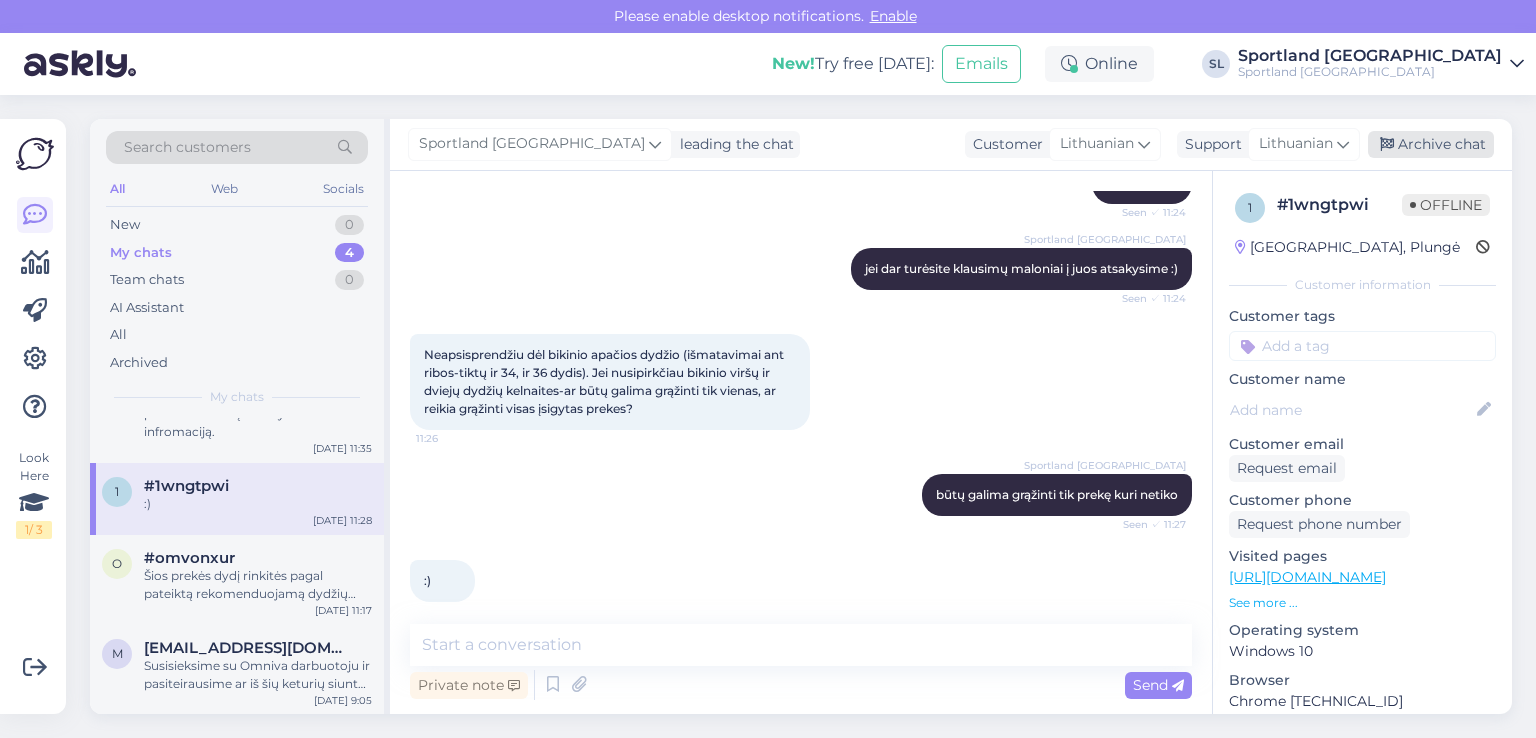 click on "Archive chat" at bounding box center (1431, 144) 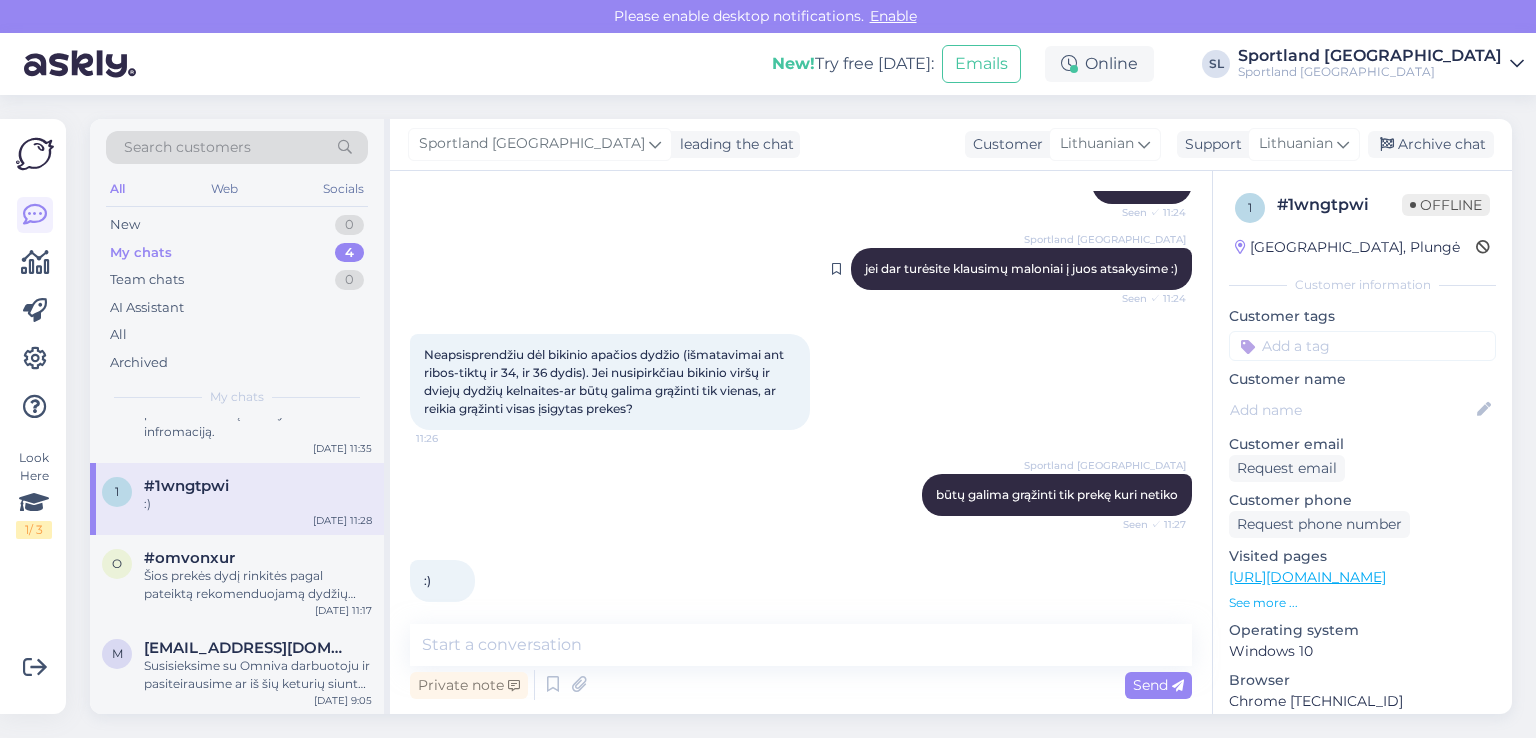 scroll, scrollTop: 0, scrollLeft: 0, axis: both 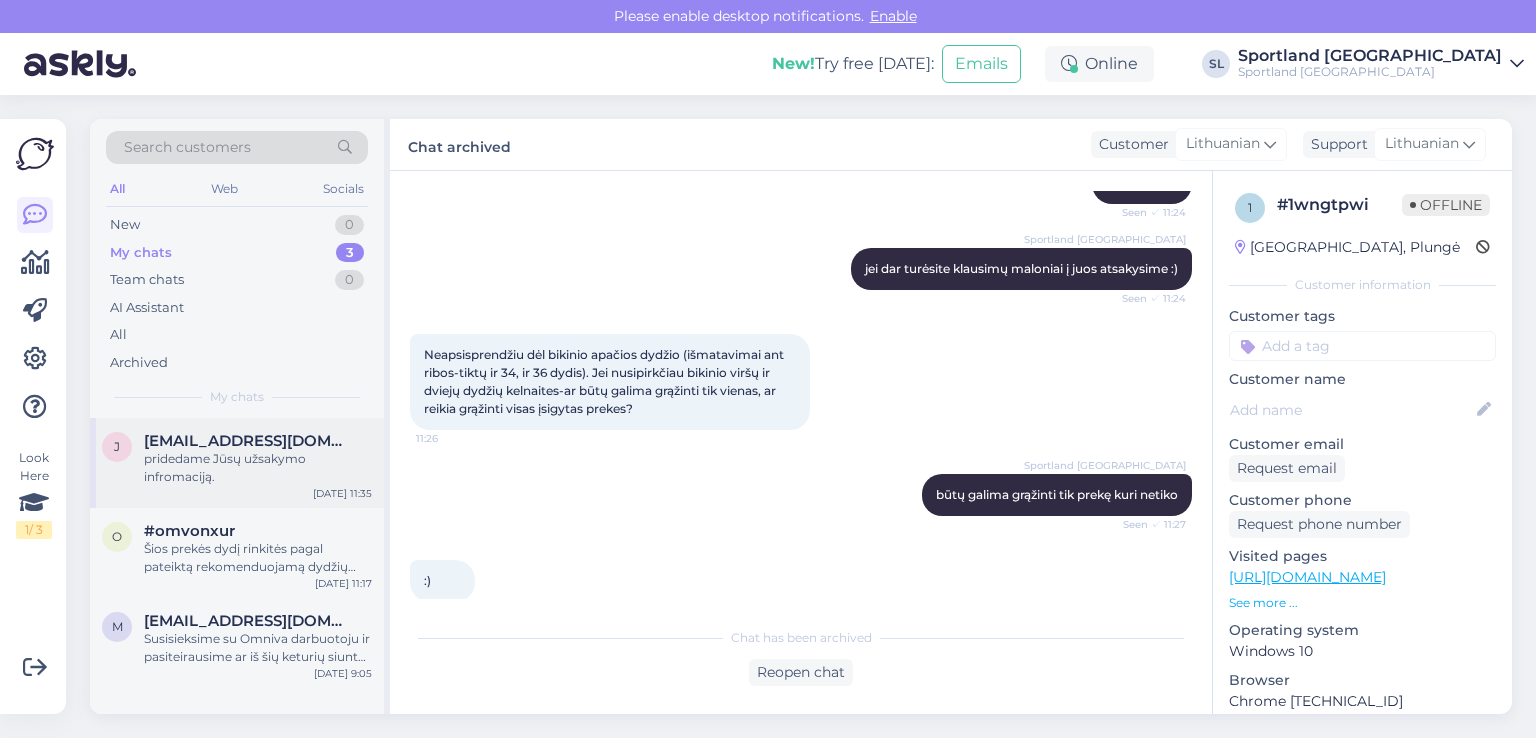 click on "j jonukasjonas890@gmail.com pridedame Jūsų užsakymo infromaciją.  Jul 14 11:35" at bounding box center [237, 463] 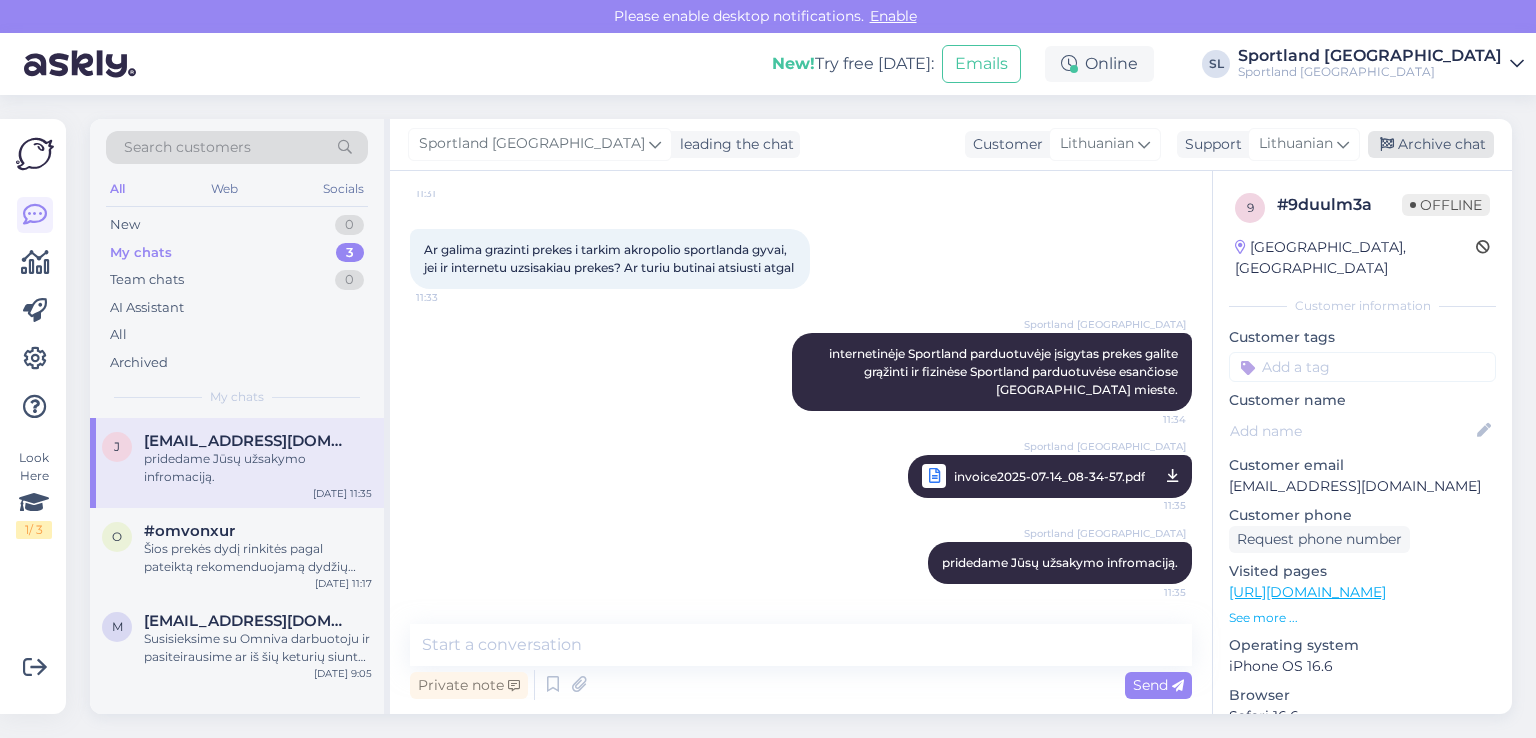 click on "Archive chat" at bounding box center (1431, 144) 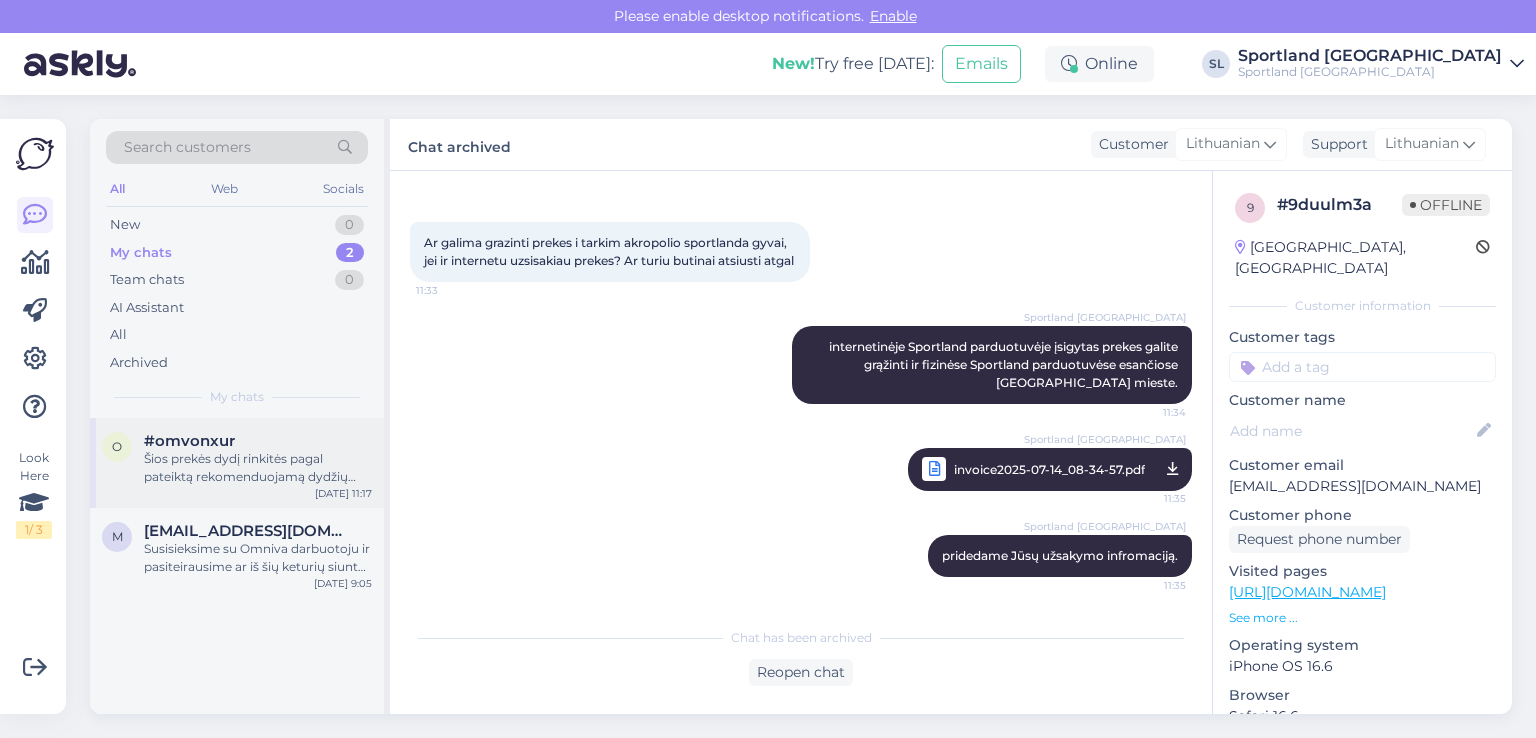 click on "#omvonxur" at bounding box center (189, 441) 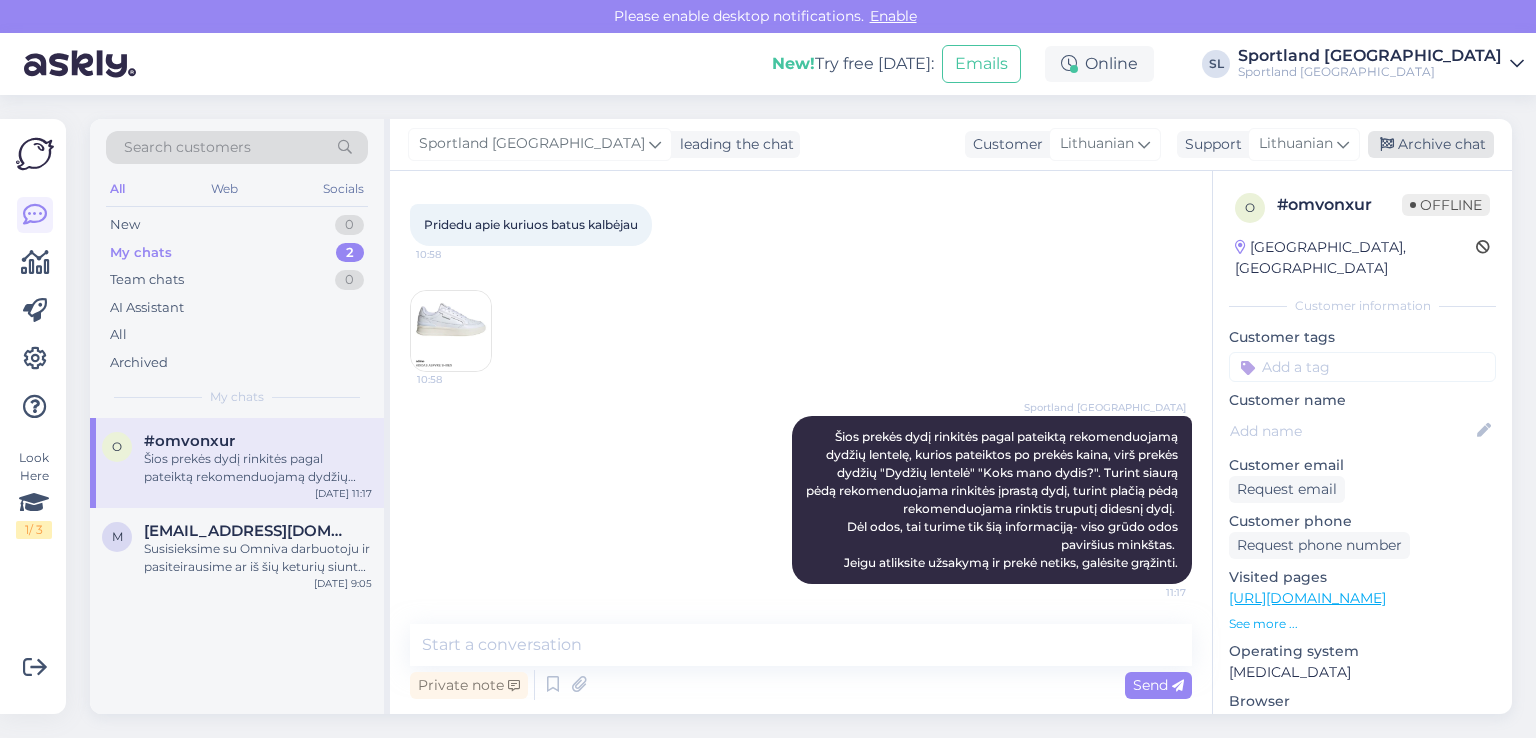 click on "Archive chat" at bounding box center [1431, 144] 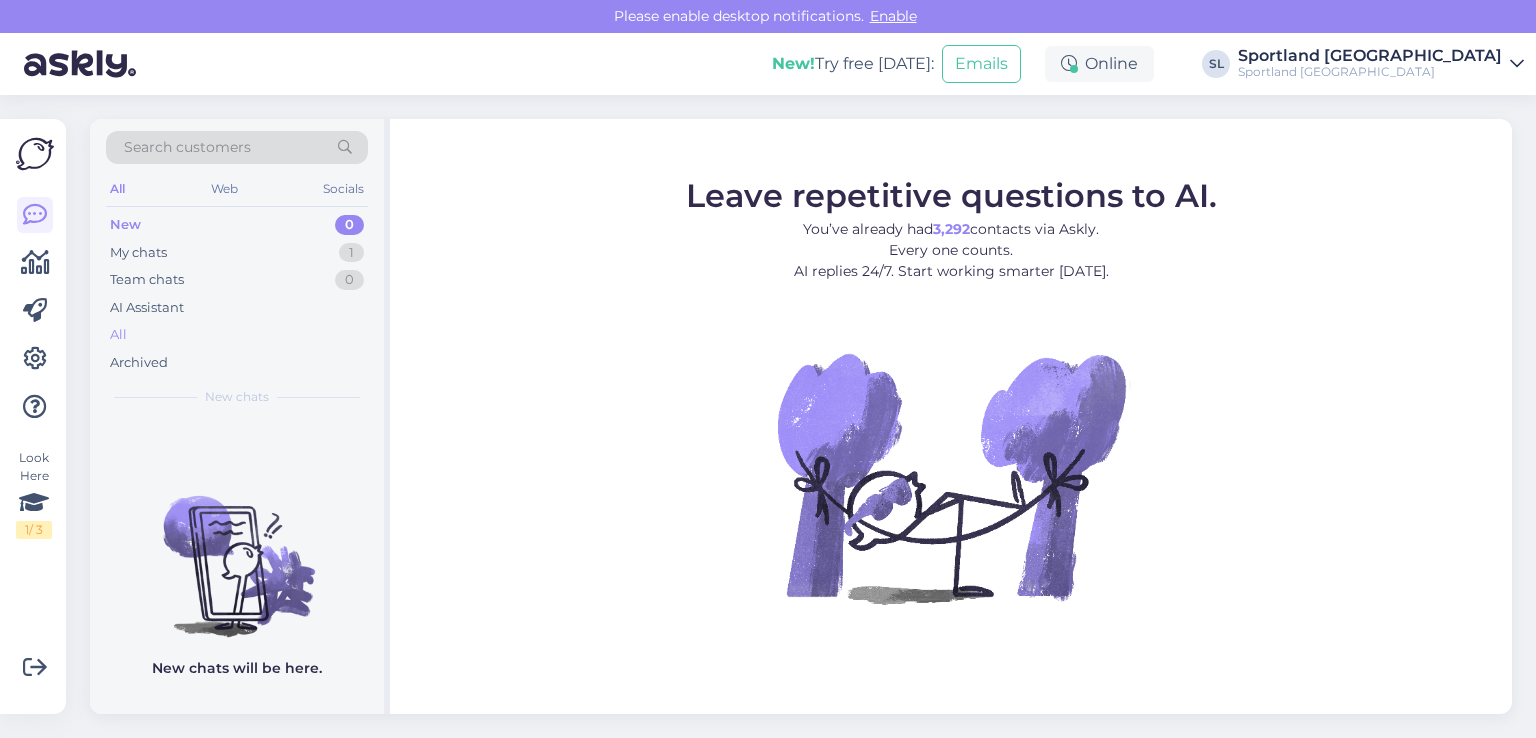 scroll, scrollTop: 0, scrollLeft: 0, axis: both 